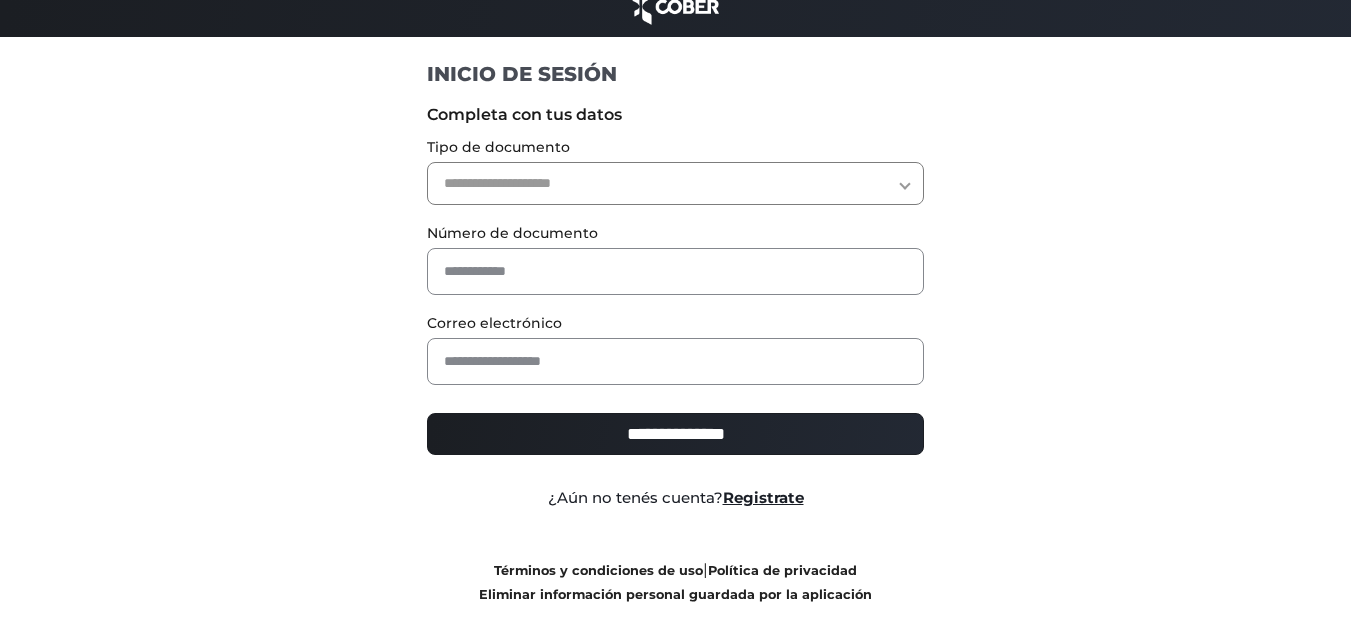 scroll, scrollTop: 0, scrollLeft: 0, axis: both 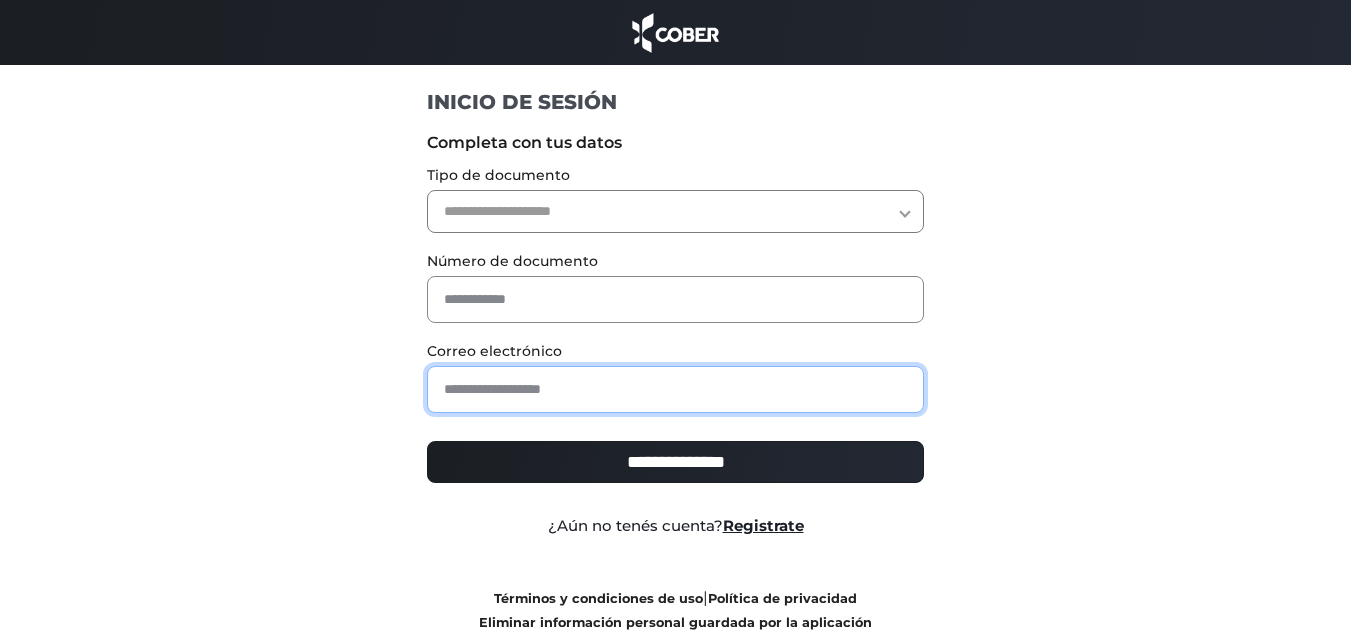 paste on "**********" 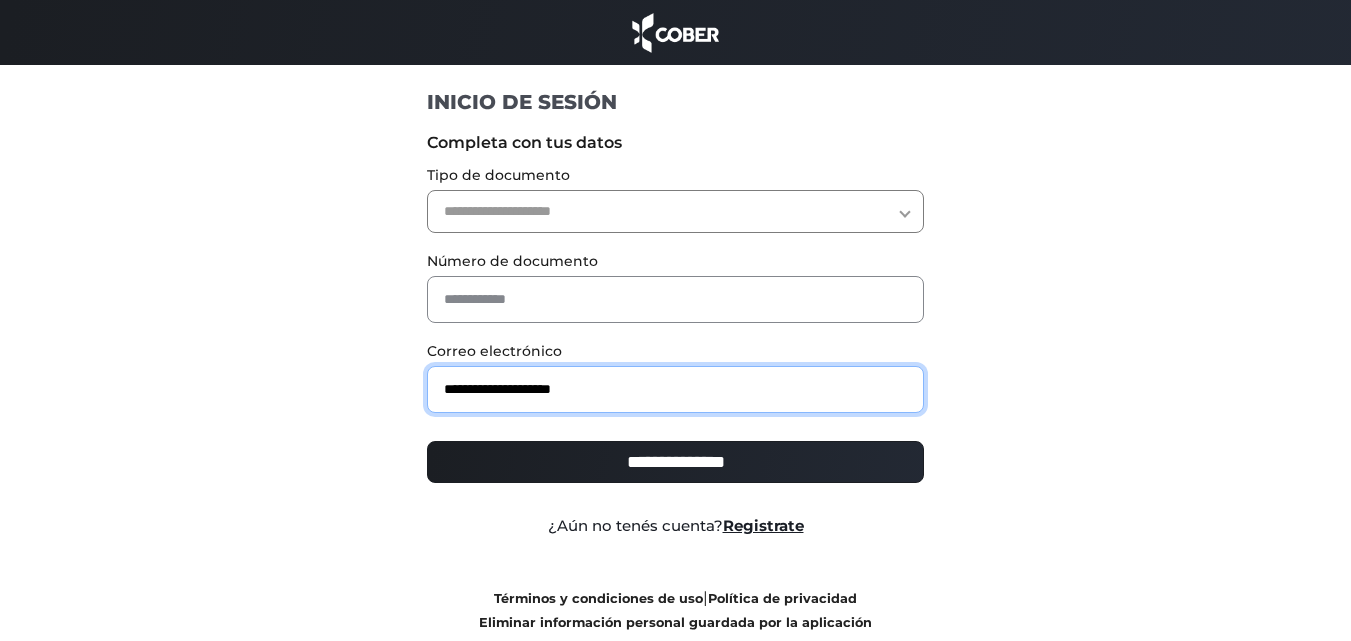 type on "**********" 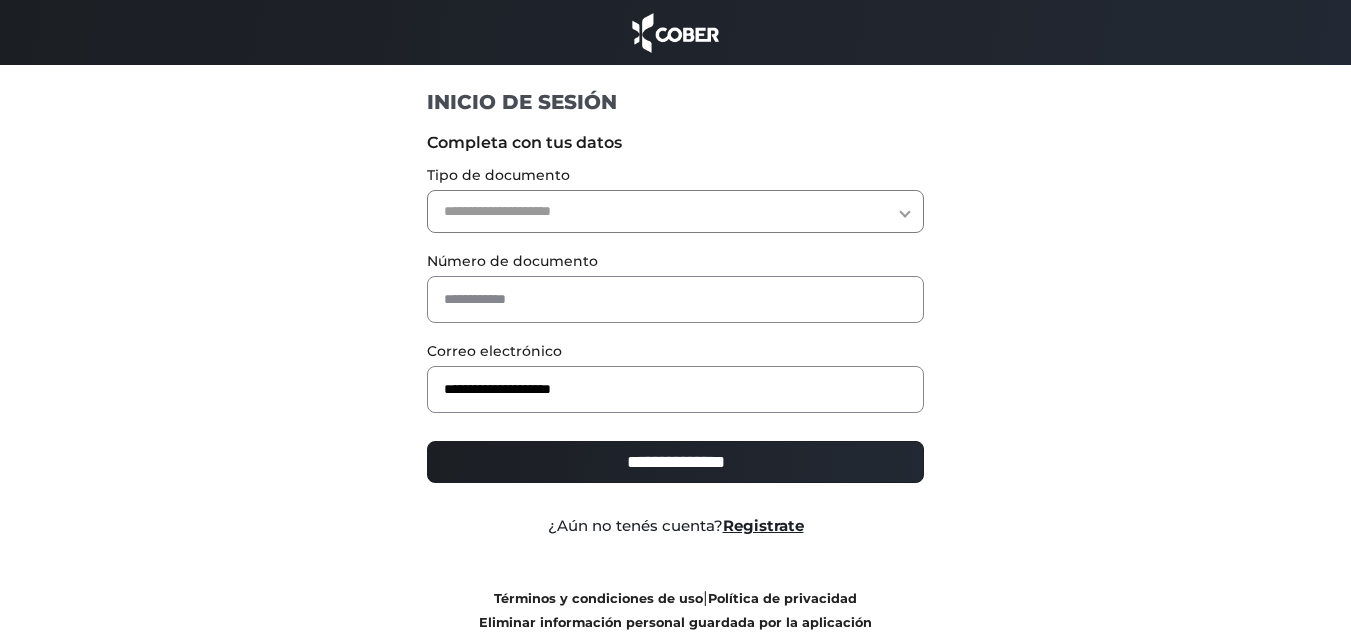 click on "**********" at bounding box center [675, 211] 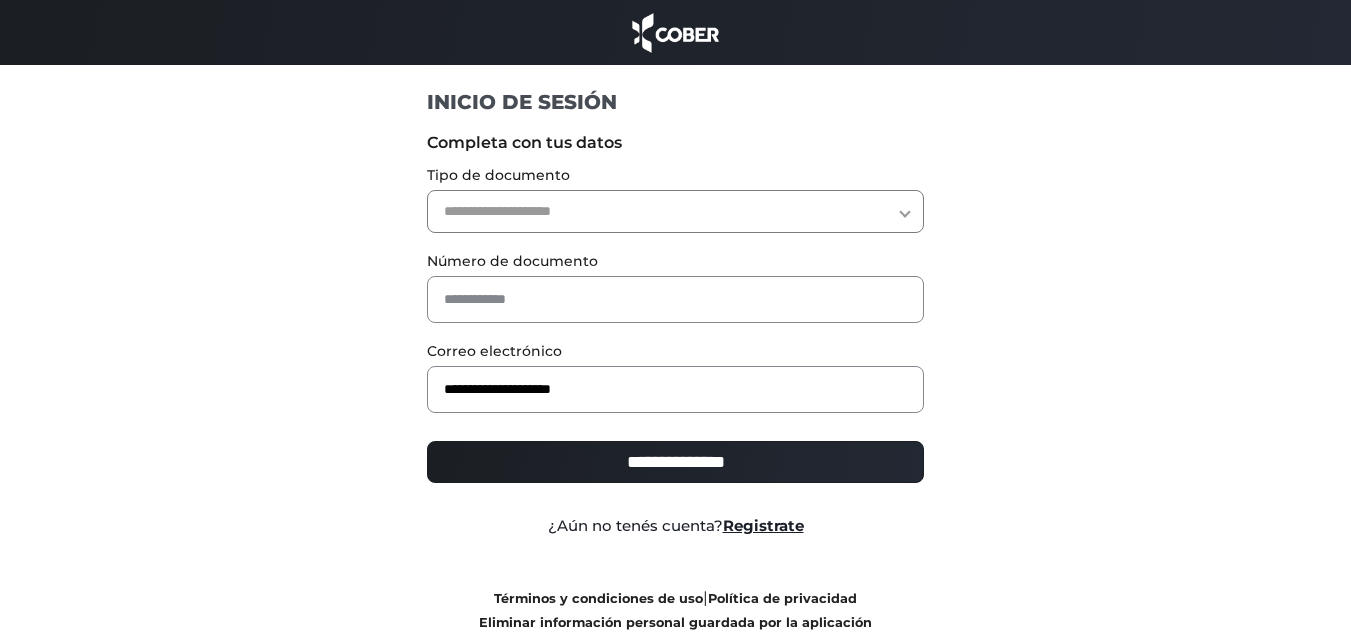 select on "***" 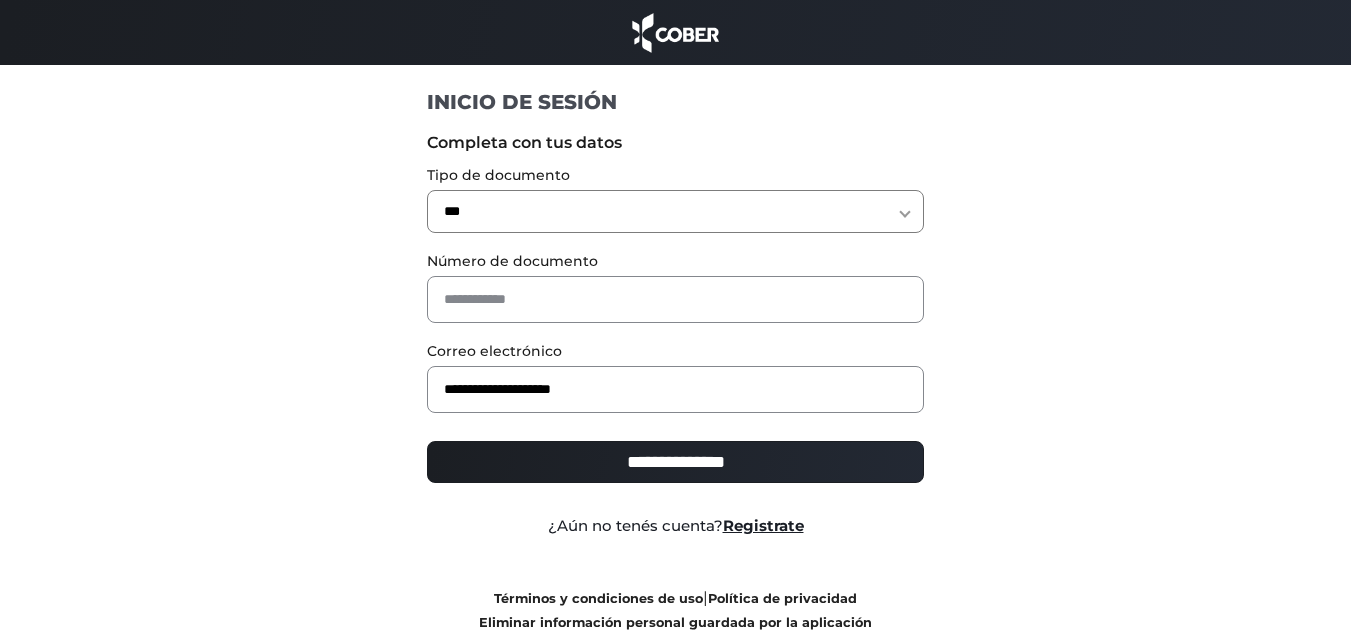 click on "**********" at bounding box center [675, 211] 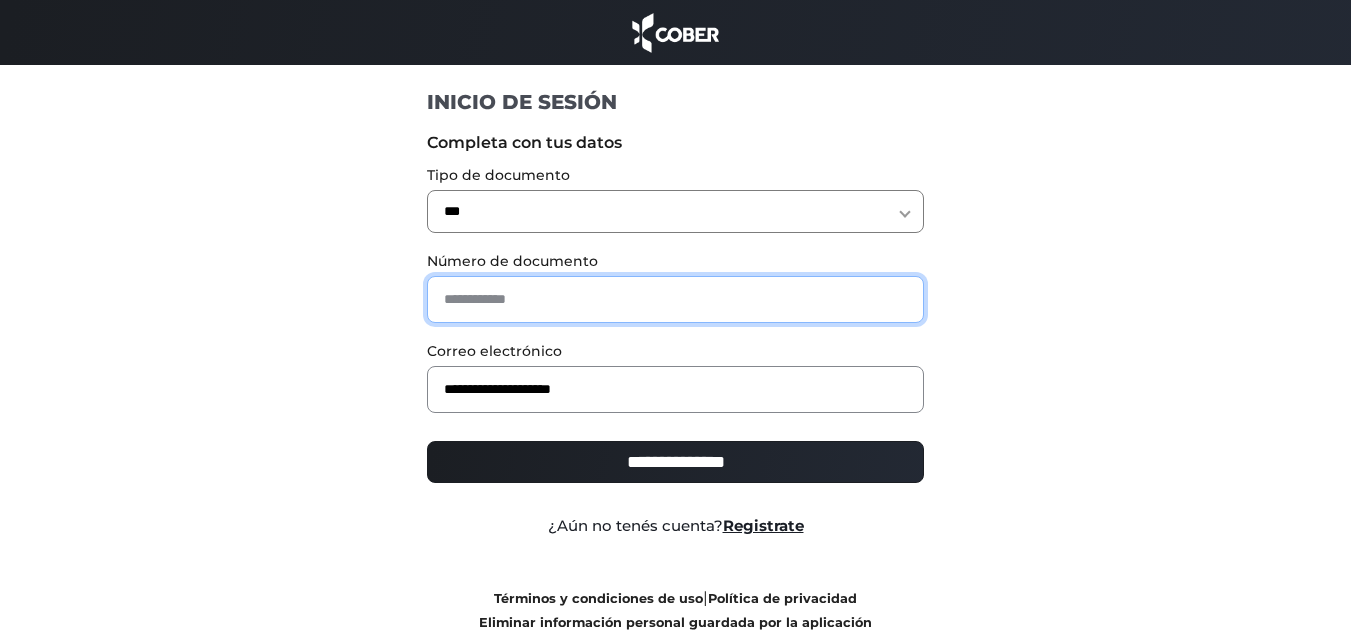 drag, startPoint x: 483, startPoint y: 301, endPoint x: 443, endPoint y: 298, distance: 40.112343 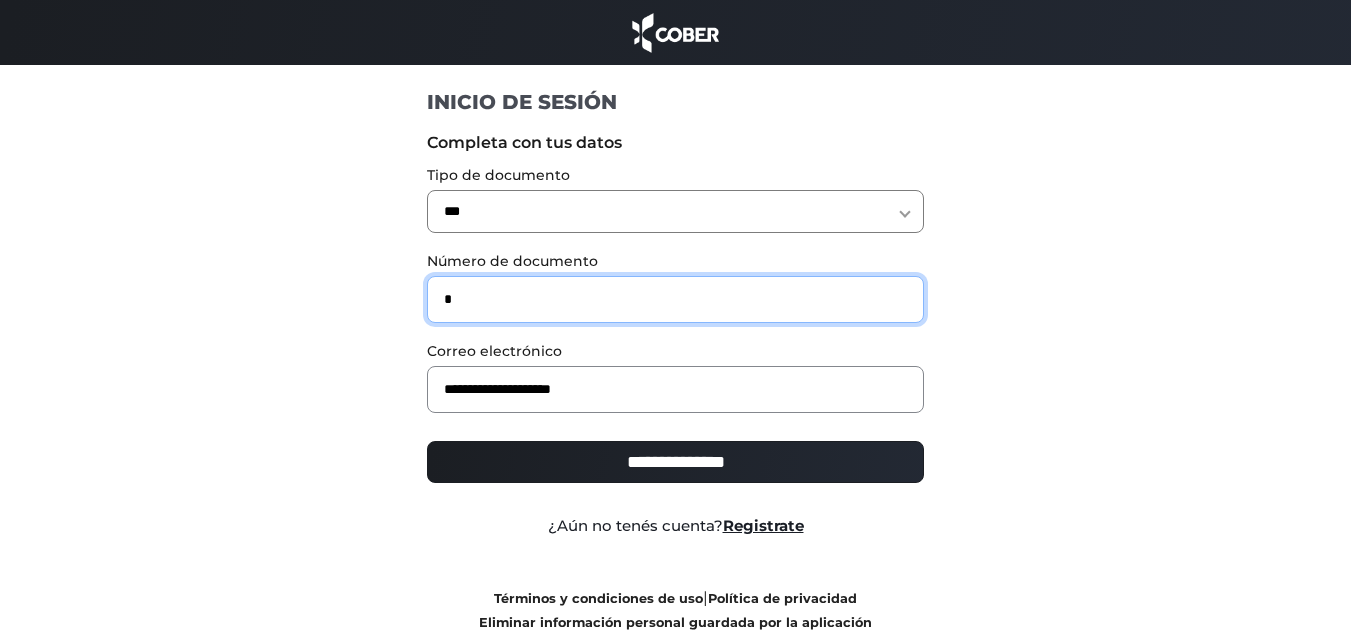 type on "*" 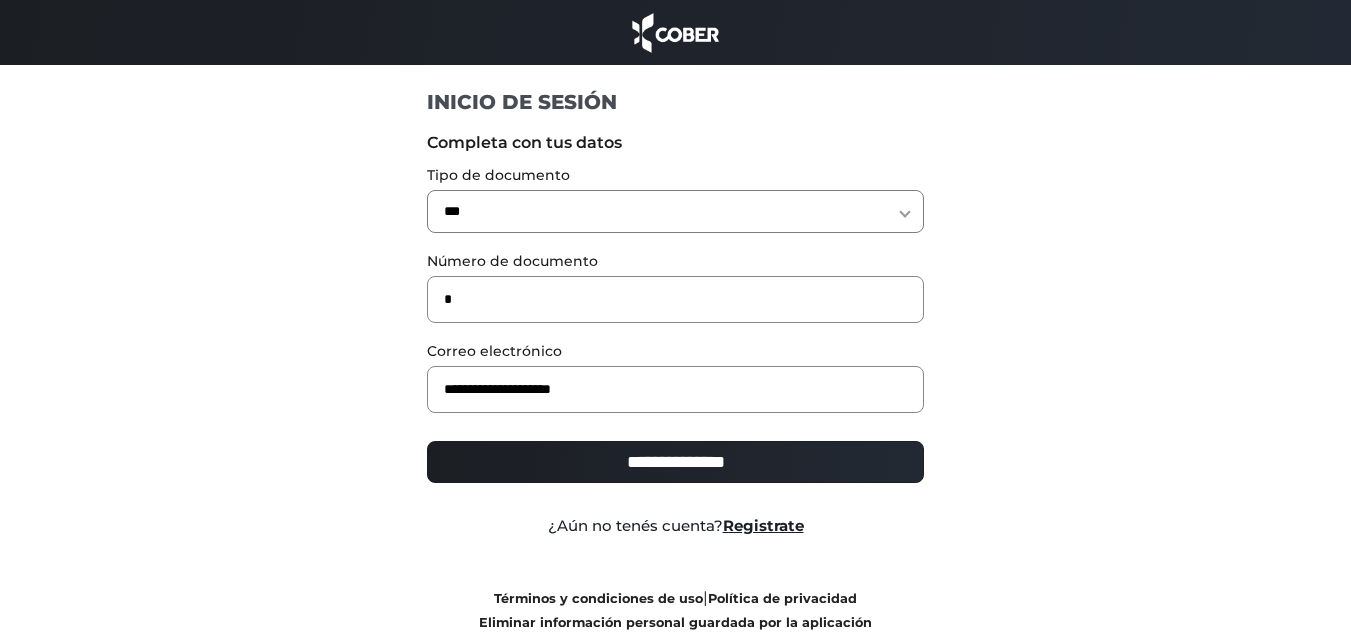 click on "**********" at bounding box center (675, 462) 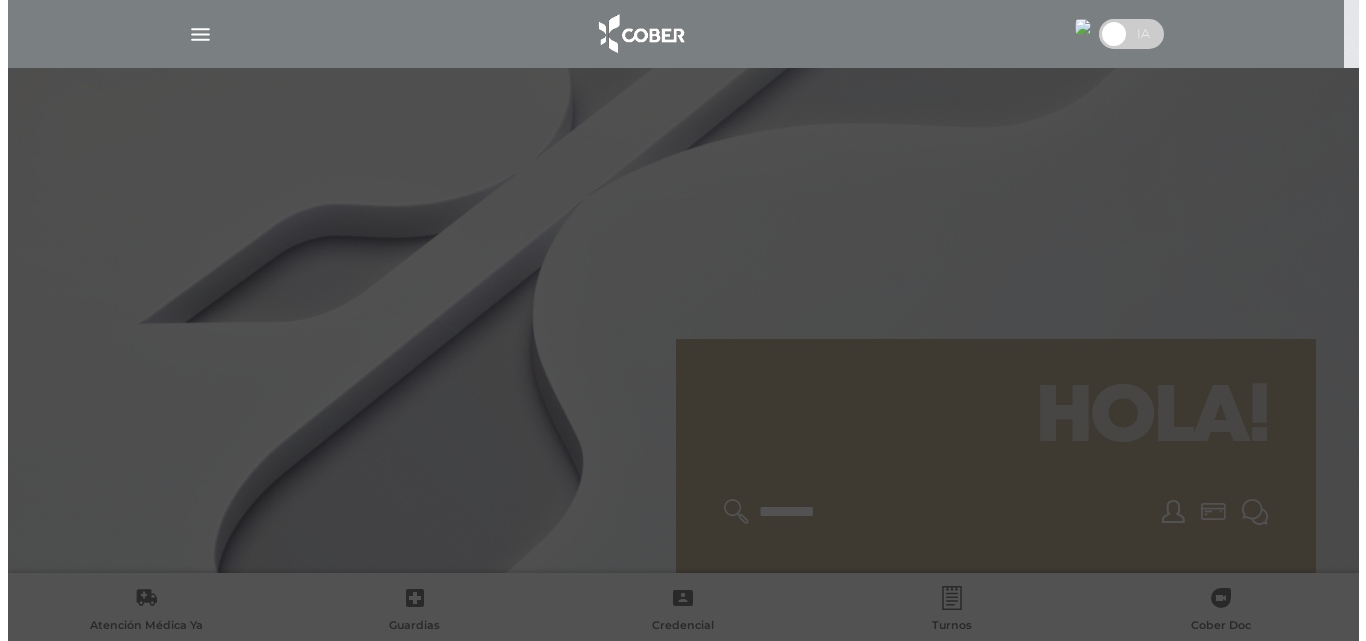scroll, scrollTop: 0, scrollLeft: 0, axis: both 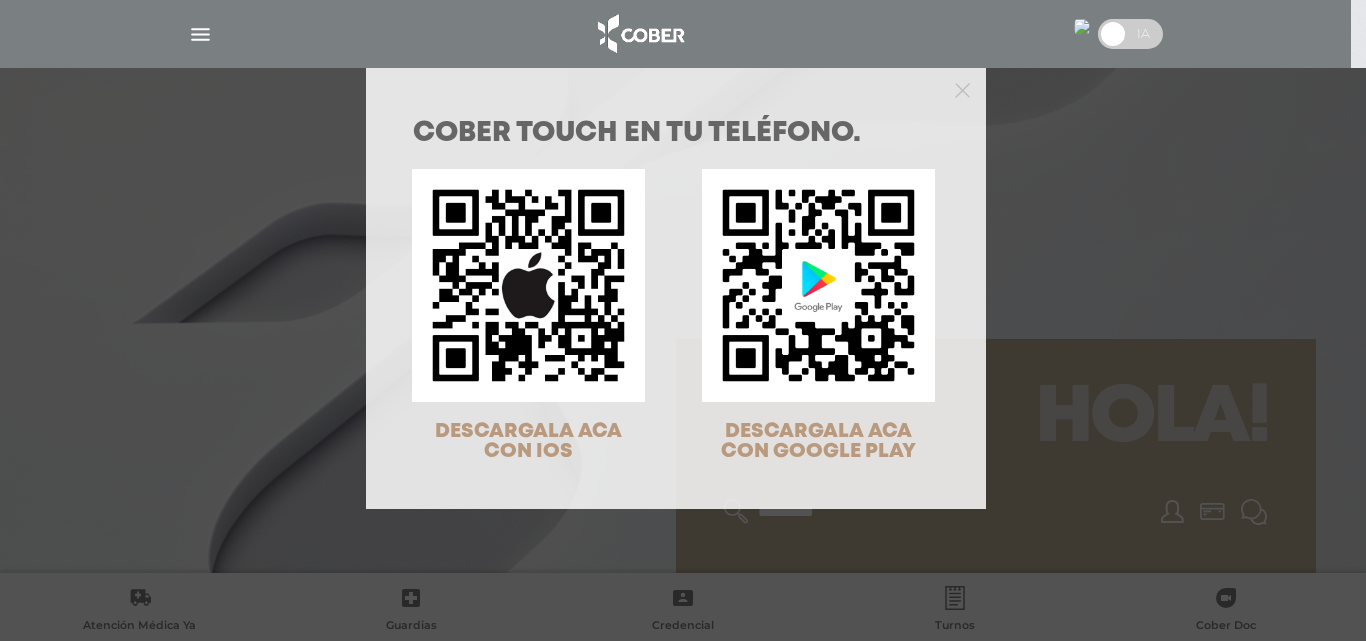 click on "COBER TOUCH en tu teléfono.
DESCARGALA ACA CON IOS
DESCARGALA ACA CON GOOGLE PLAY" at bounding box center [683, 320] 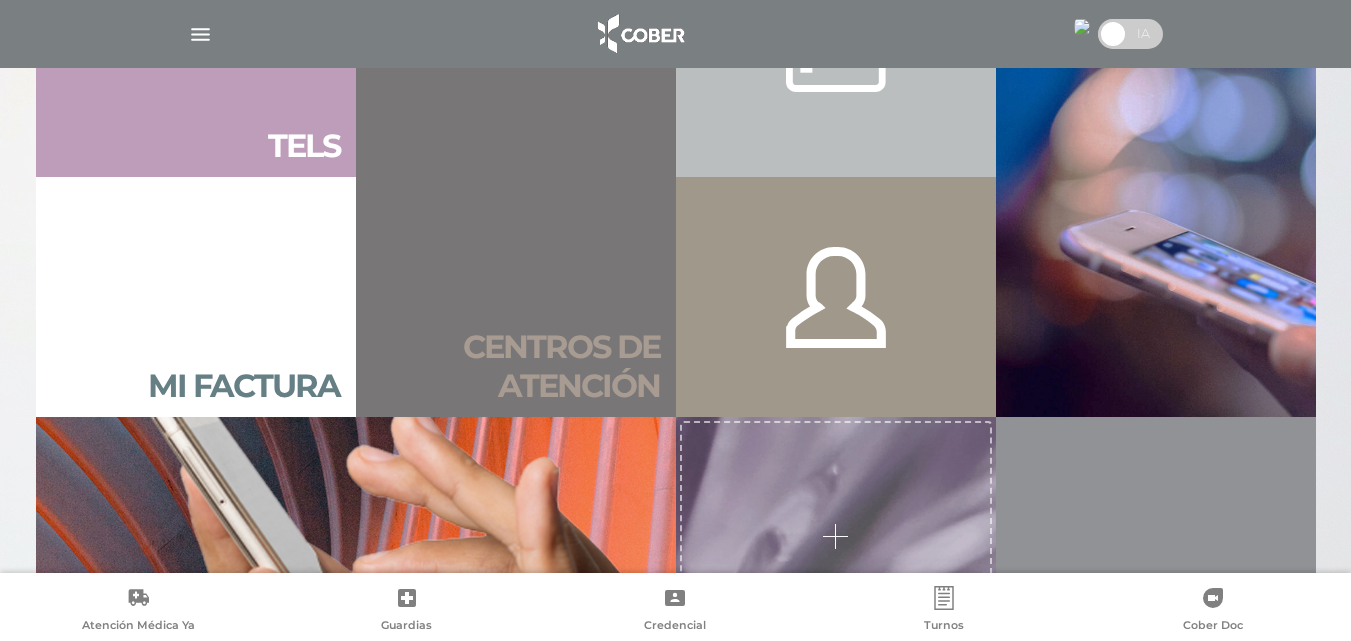 scroll, scrollTop: 1500, scrollLeft: 0, axis: vertical 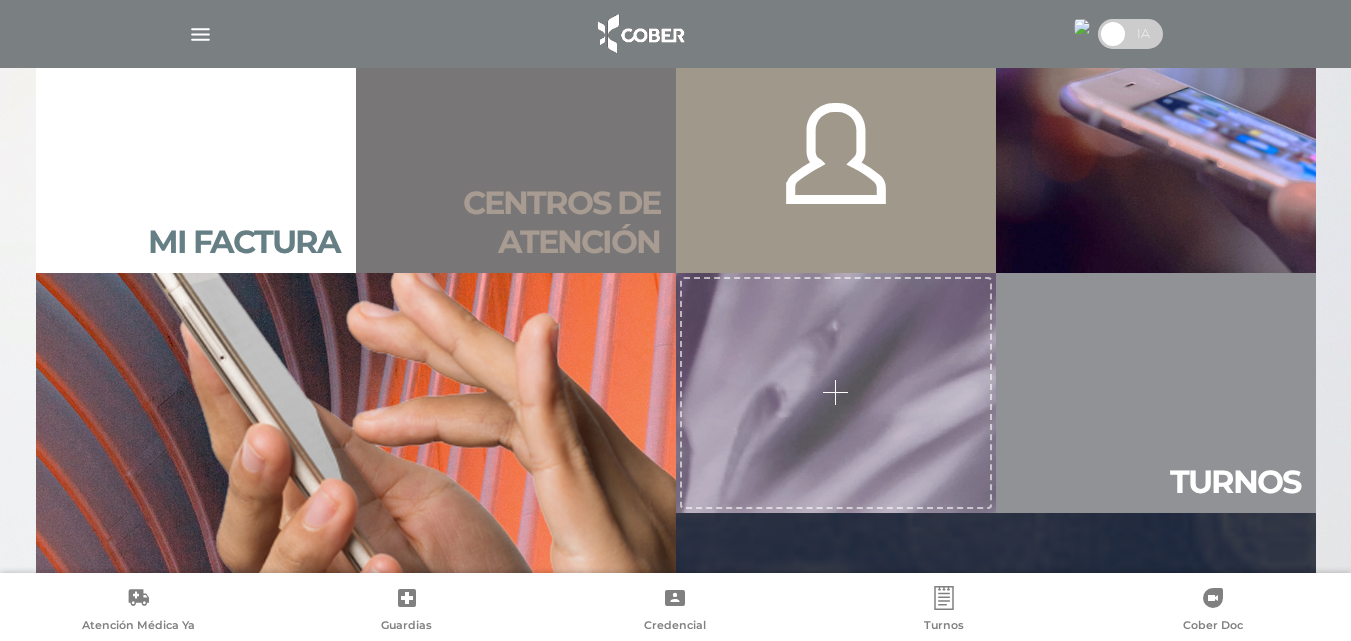 click on "Centros de atención" at bounding box center [516, 222] 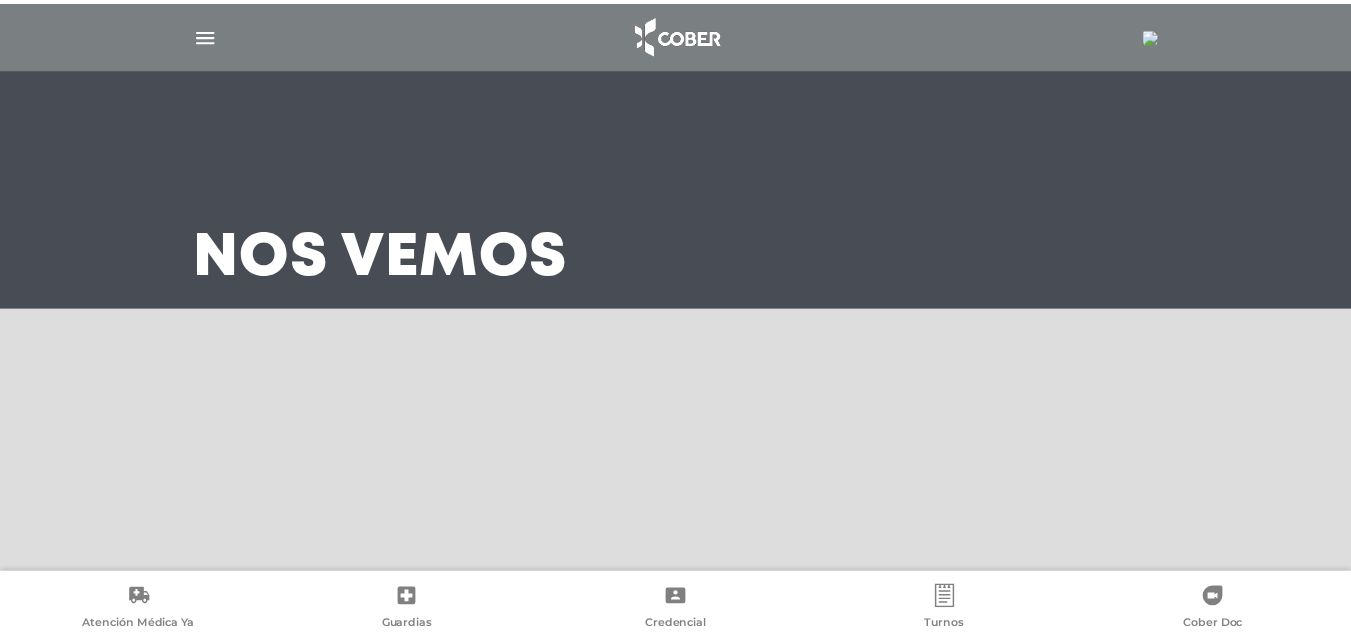 scroll, scrollTop: 0, scrollLeft: 0, axis: both 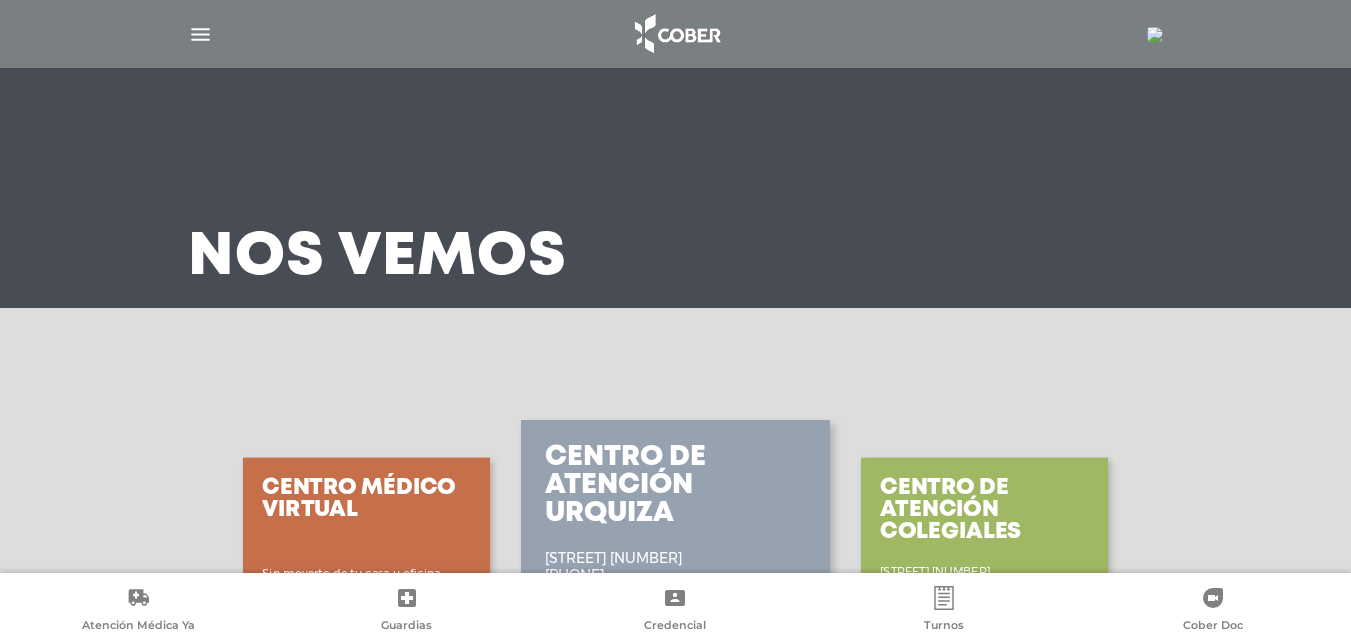 click on "Centro de Atención [CITY]
[STREET]
[PHONE]
Administración: Lu a Vi de 9 a 18 hs.
Asesoramiento: Lu a Vi de 9 a 18 hs.
Más info
[STREET]" at bounding box center [675, 630] 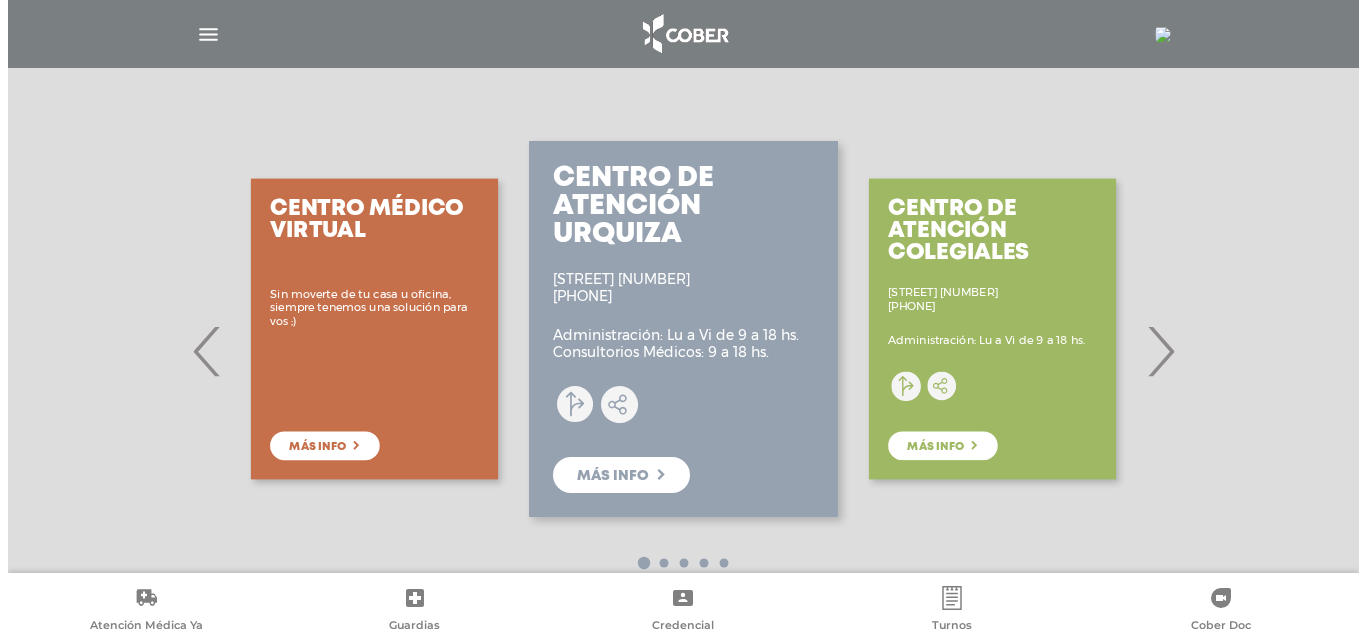scroll, scrollTop: 339, scrollLeft: 0, axis: vertical 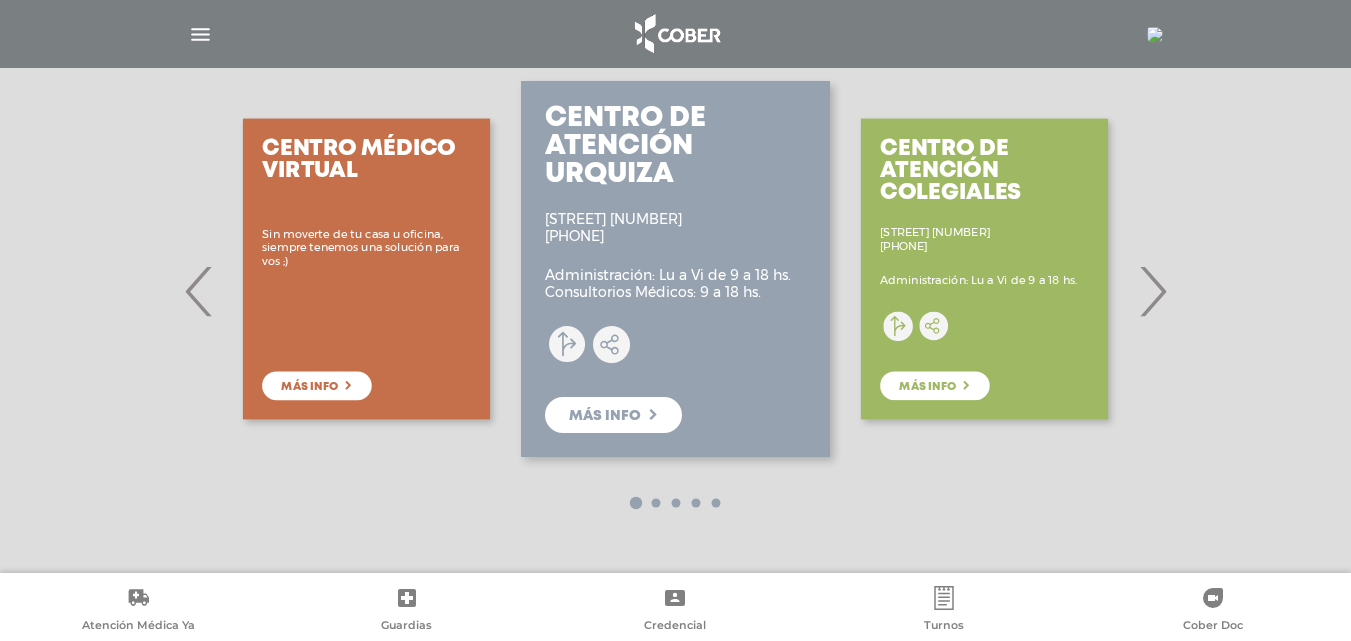 click on "›" at bounding box center (1152, 291) 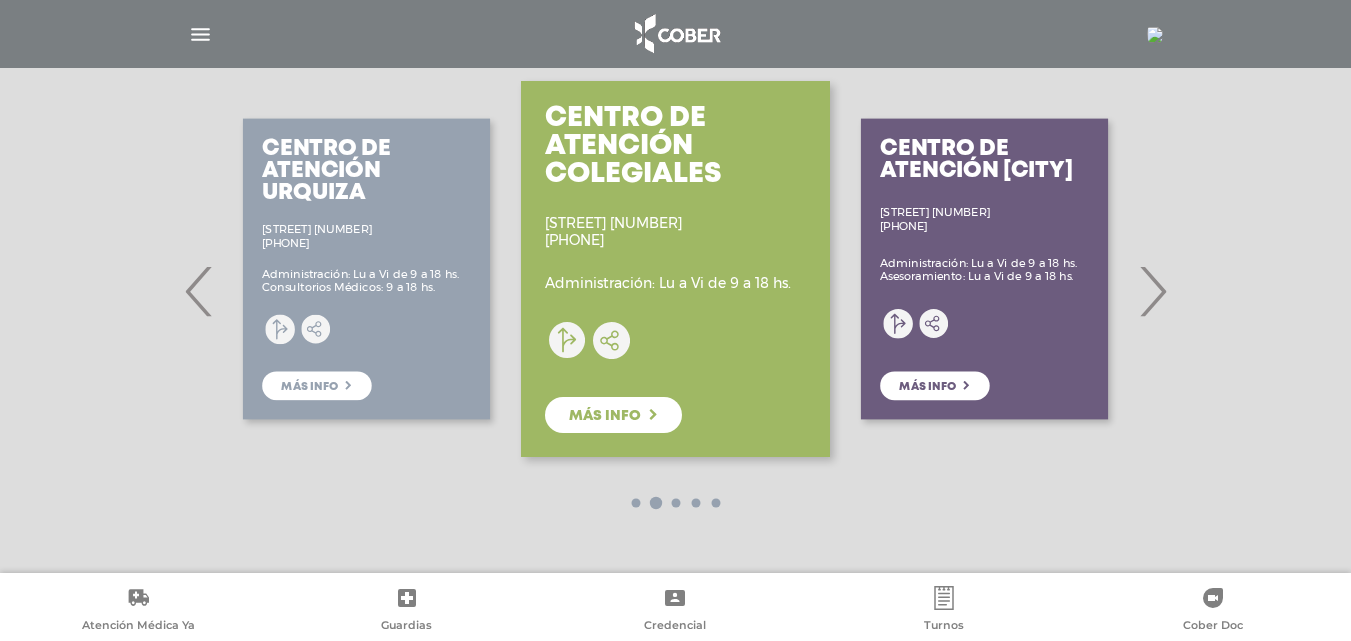 click on "›" at bounding box center (1152, 291) 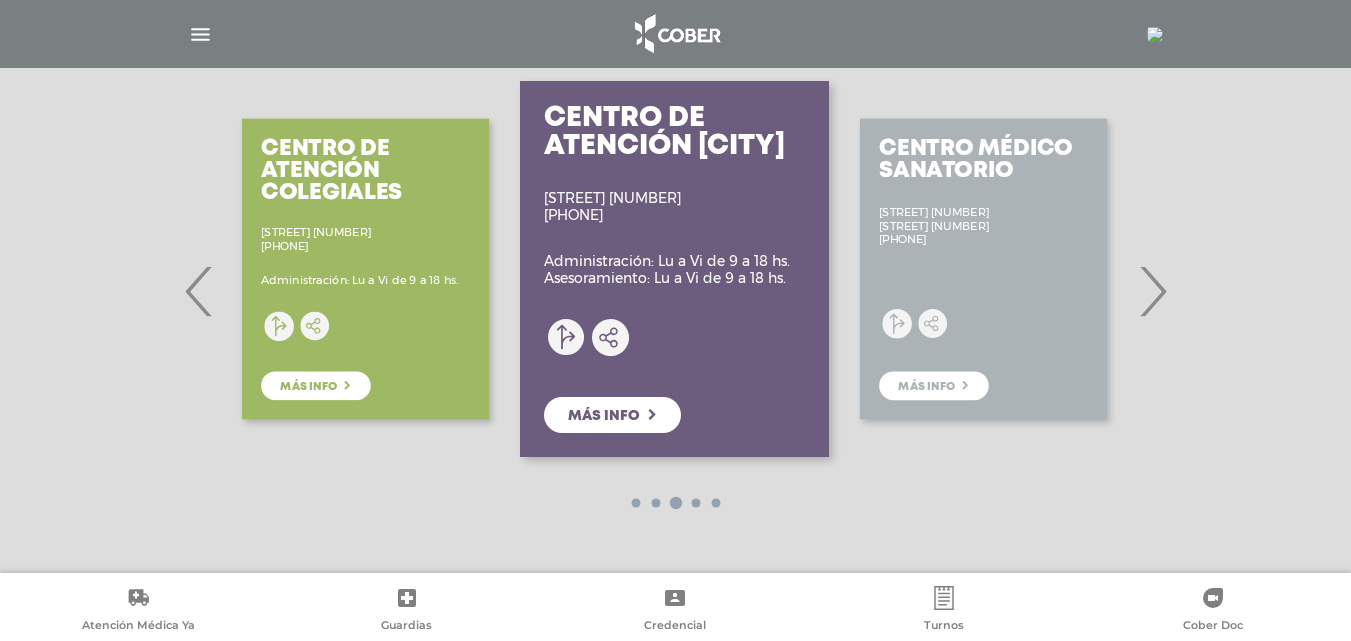 click on "›" at bounding box center (1152, 291) 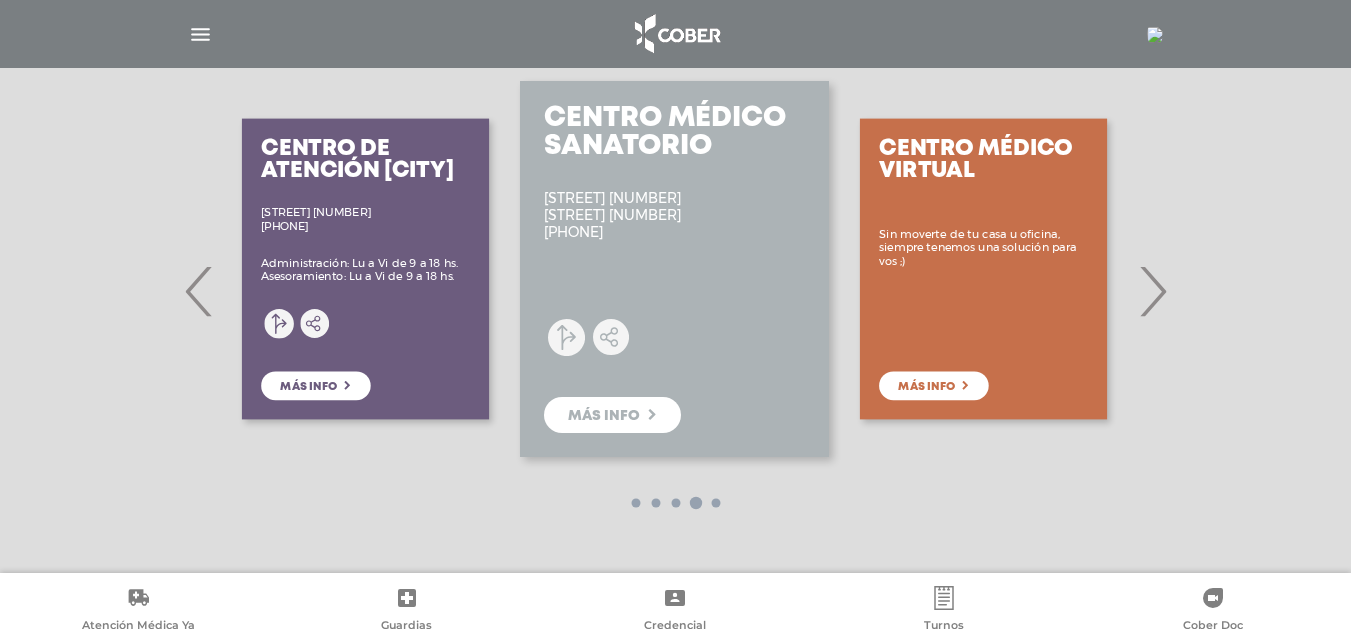 click on "›" at bounding box center [1152, 291] 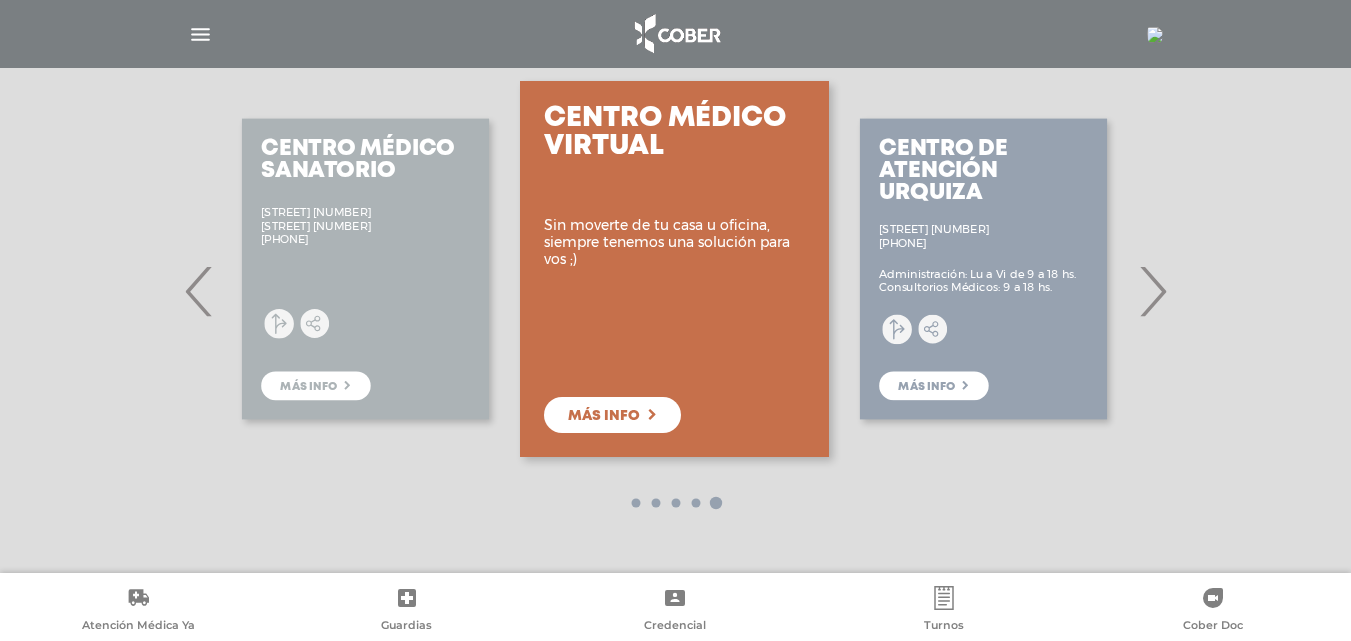 click on "›" at bounding box center (1152, 291) 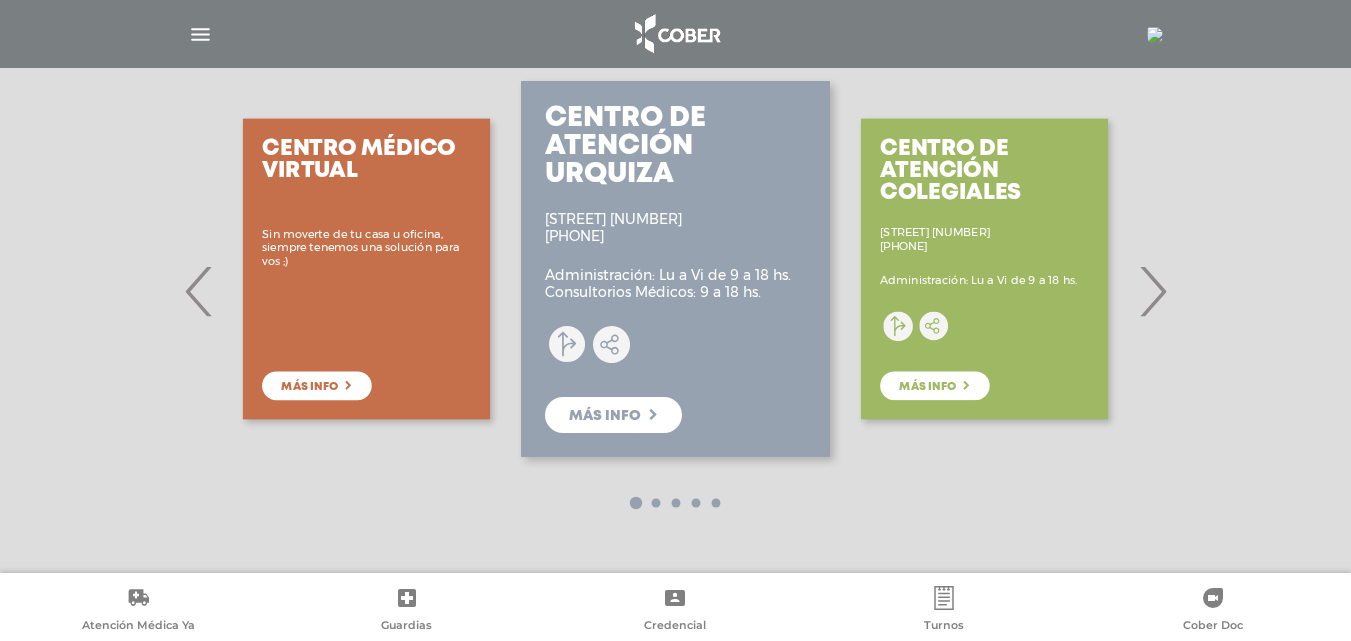 click on "›" at bounding box center (1152, 291) 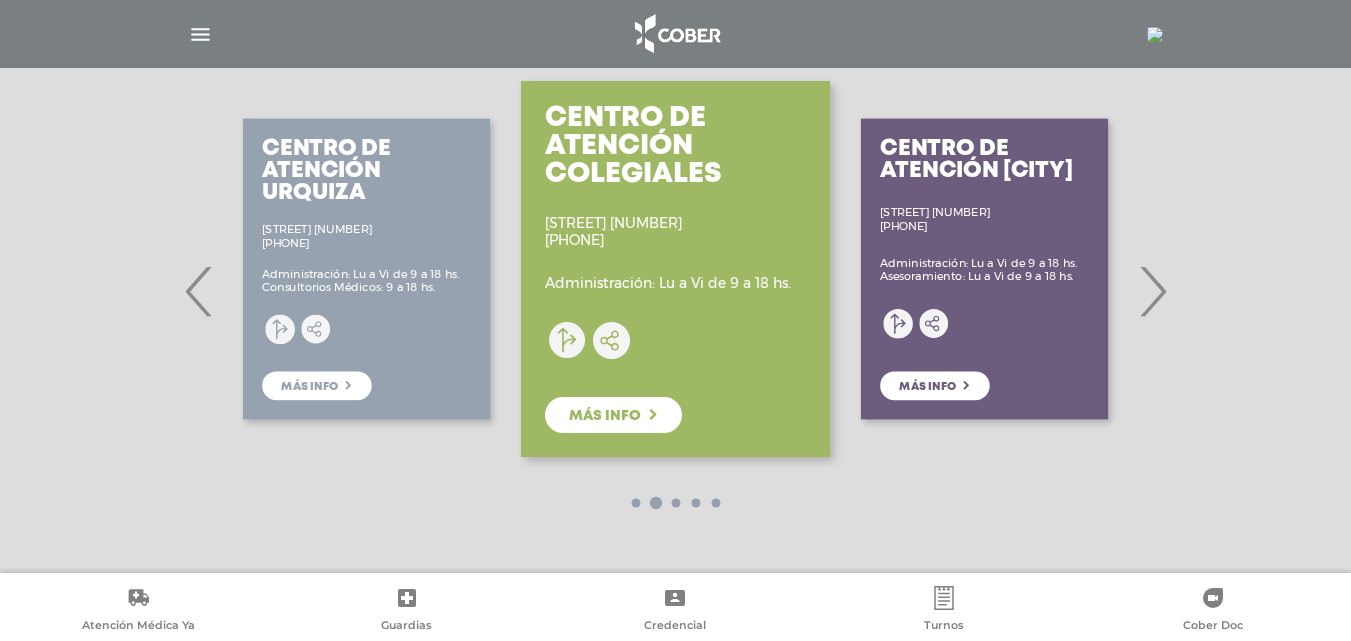 drag, startPoint x: 194, startPoint y: 47, endPoint x: 199, endPoint y: 35, distance: 13 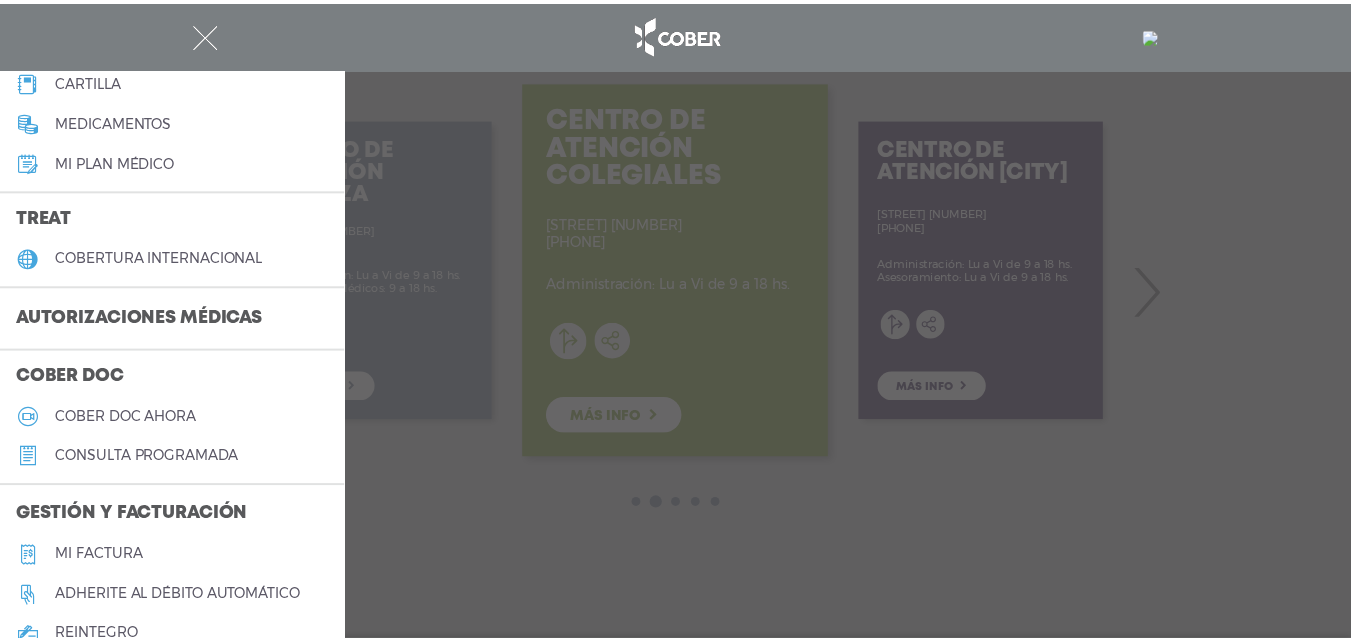 scroll, scrollTop: 202, scrollLeft: 0, axis: vertical 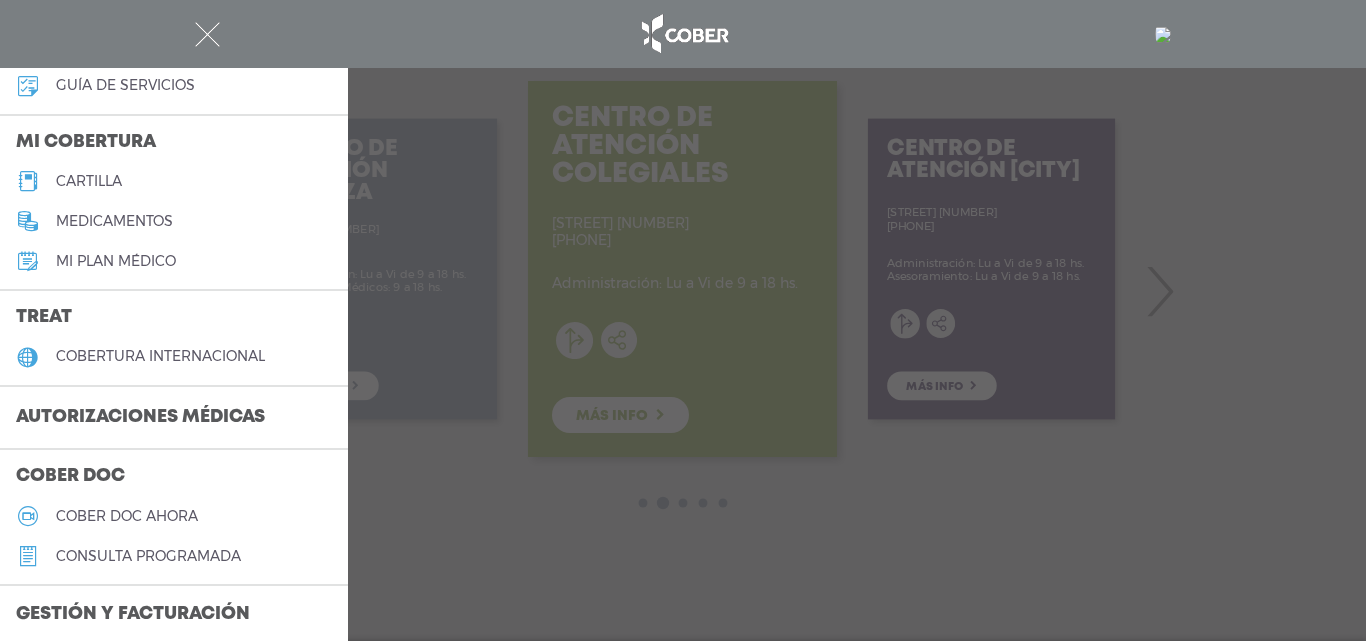 click on "Cober doc ahora" at bounding box center [127, 516] 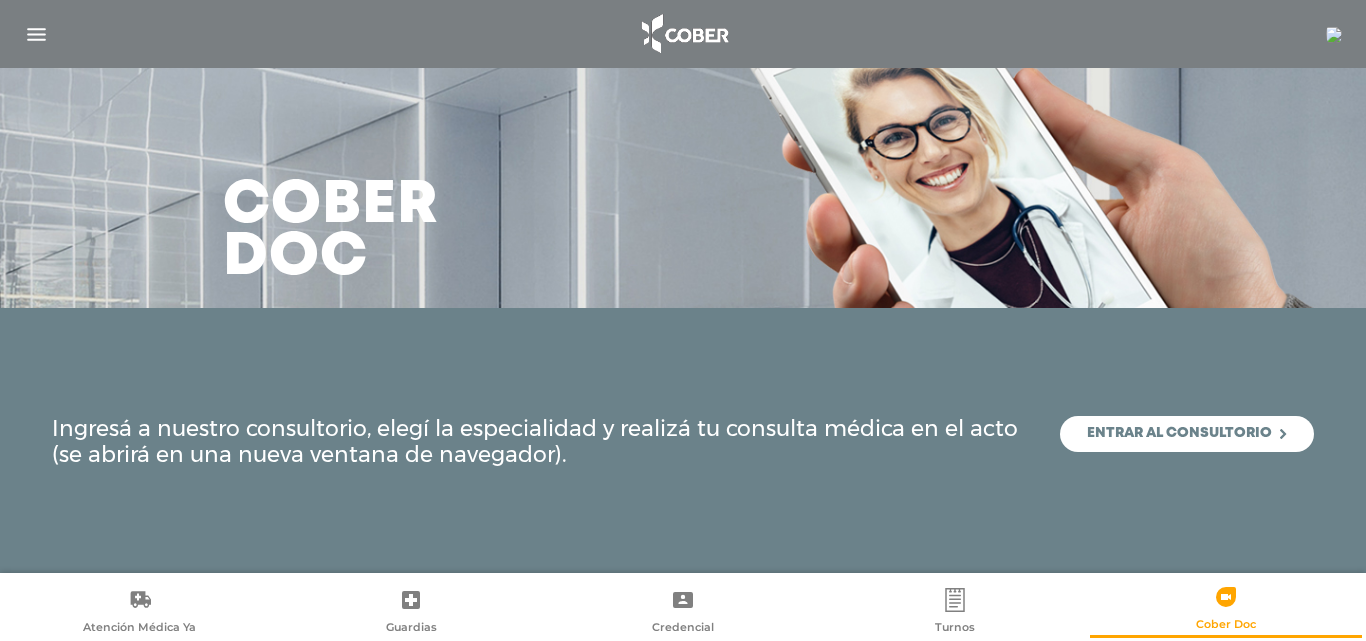 scroll, scrollTop: 0, scrollLeft: 0, axis: both 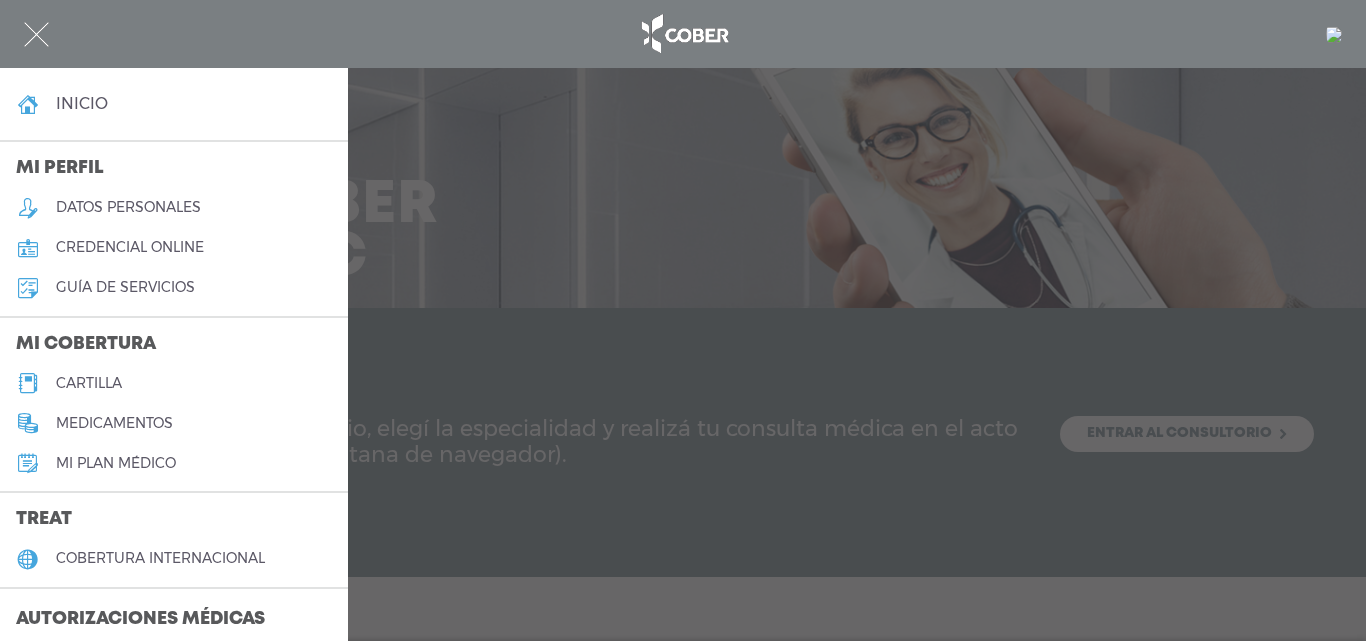 click at bounding box center [36, 34] 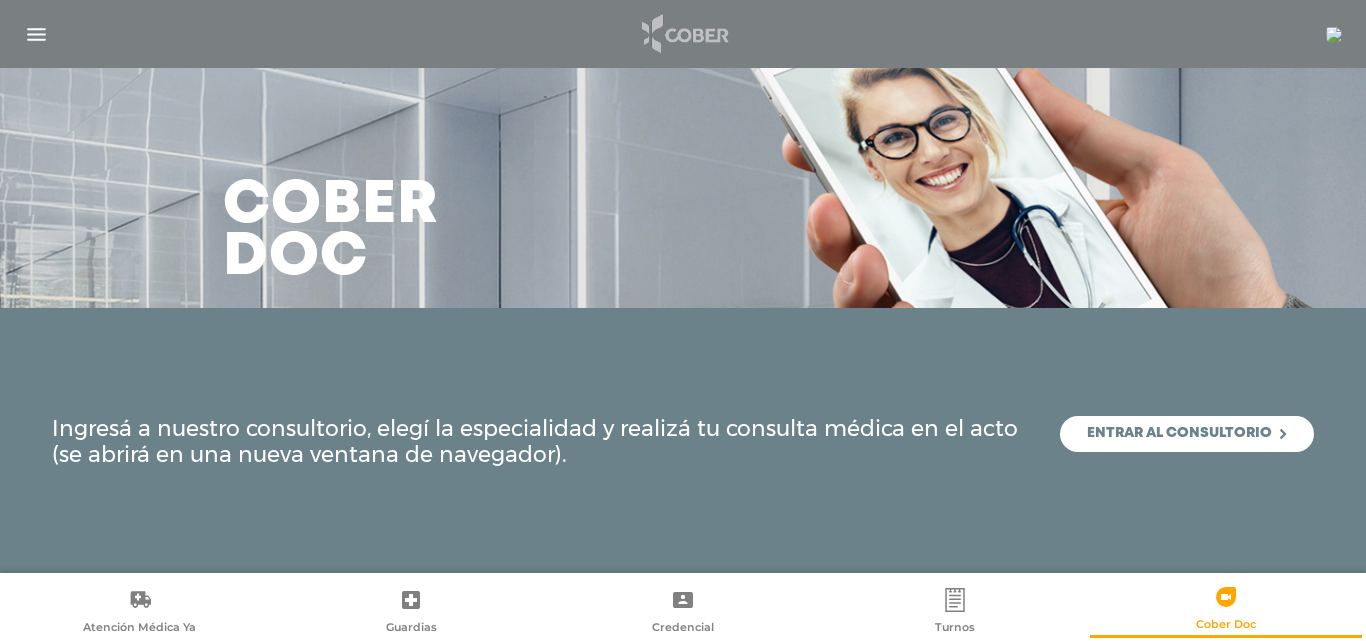 click at bounding box center [683, 34] 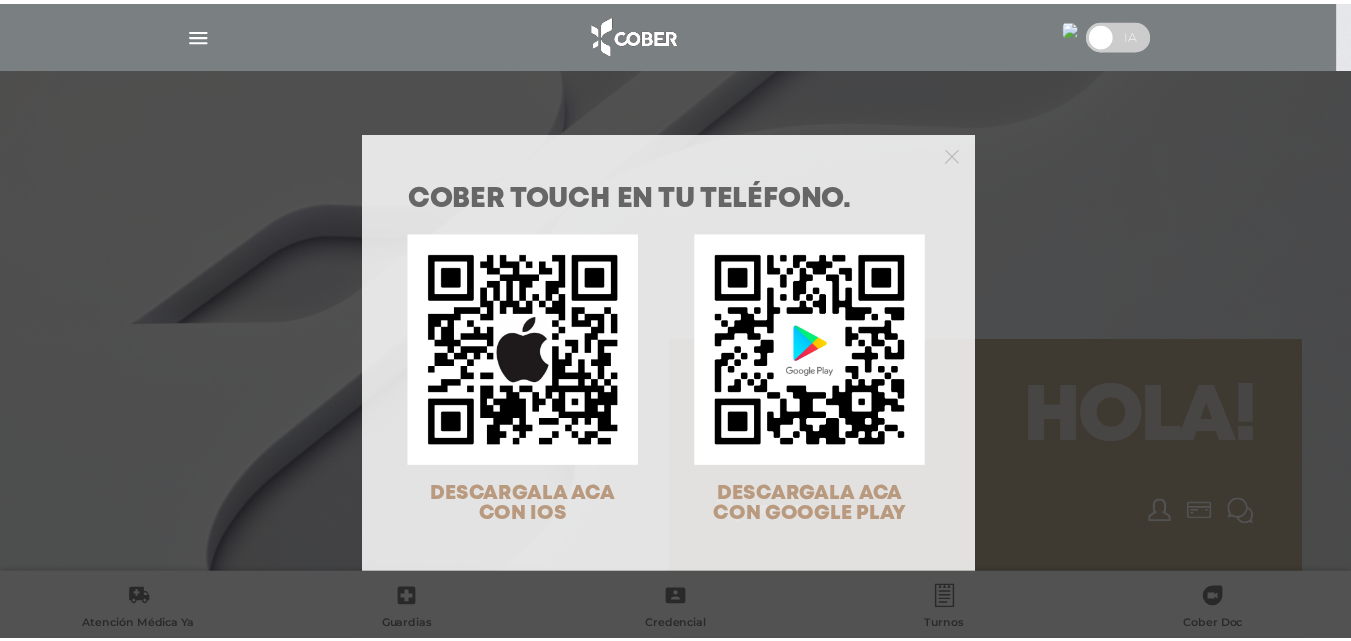 scroll, scrollTop: 0, scrollLeft: 0, axis: both 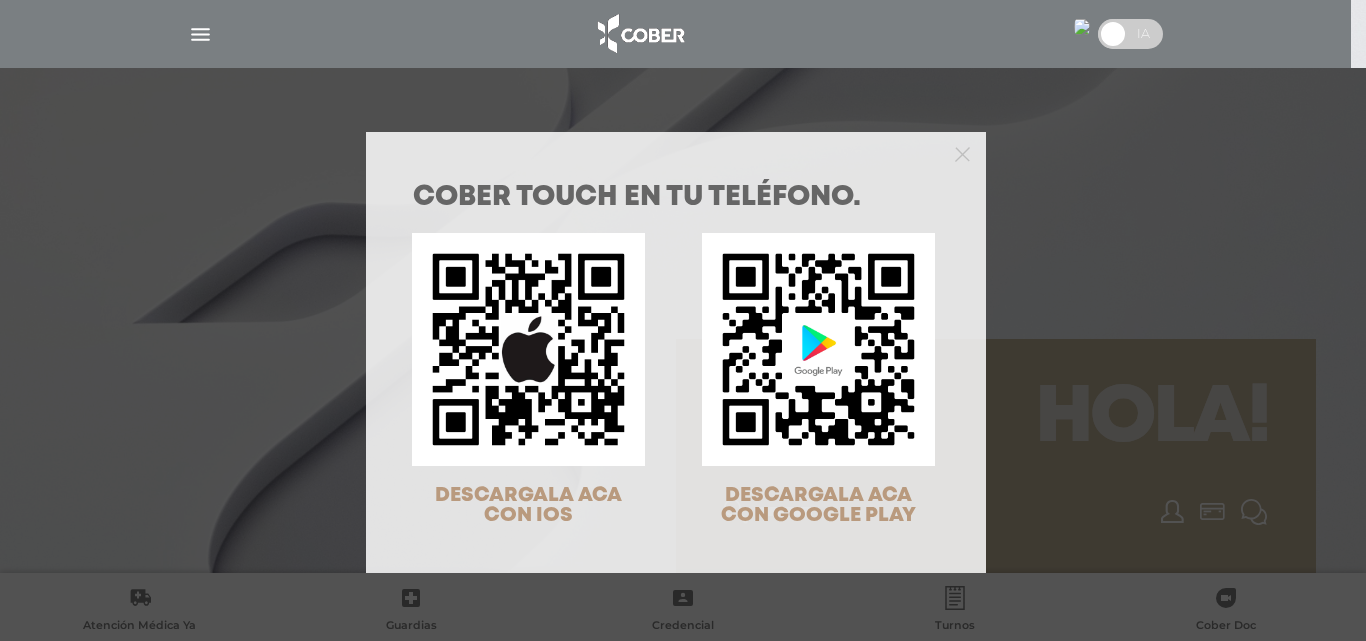 click on "COBER TOUCH en tu teléfono.
DESCARGALA ACA CON IOS
DESCARGALA ACA CON GOOGLE PLAY" at bounding box center [683, 320] 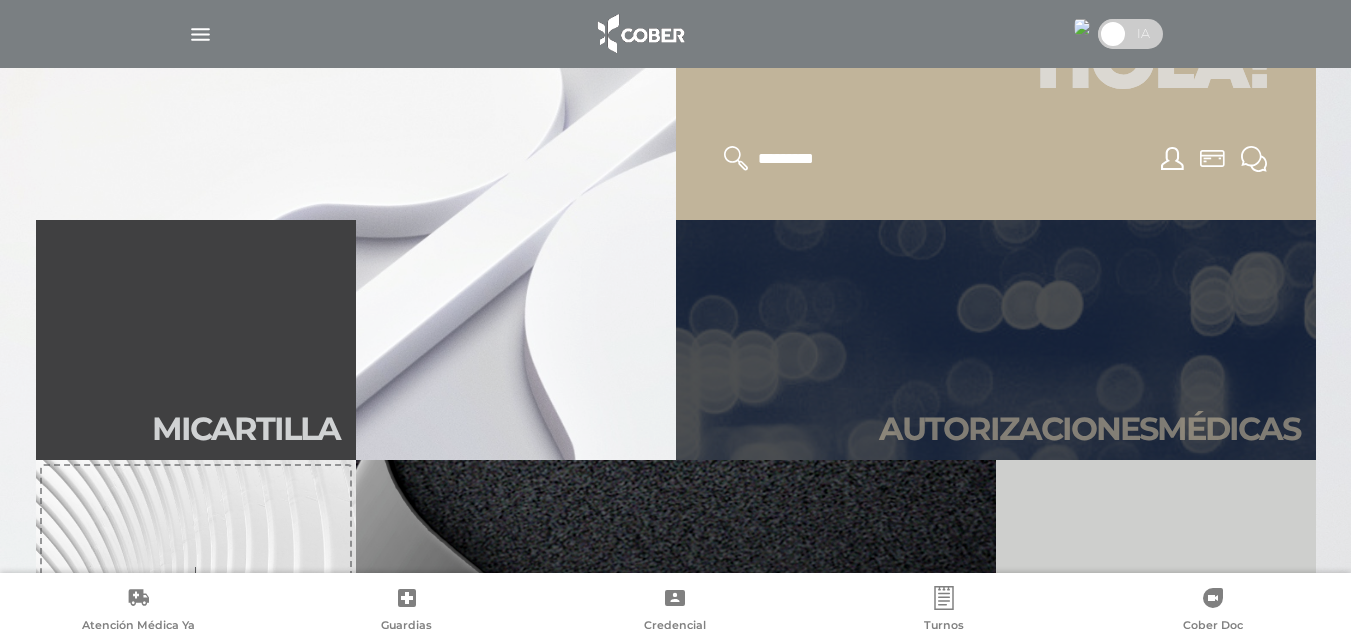 scroll, scrollTop: 400, scrollLeft: 0, axis: vertical 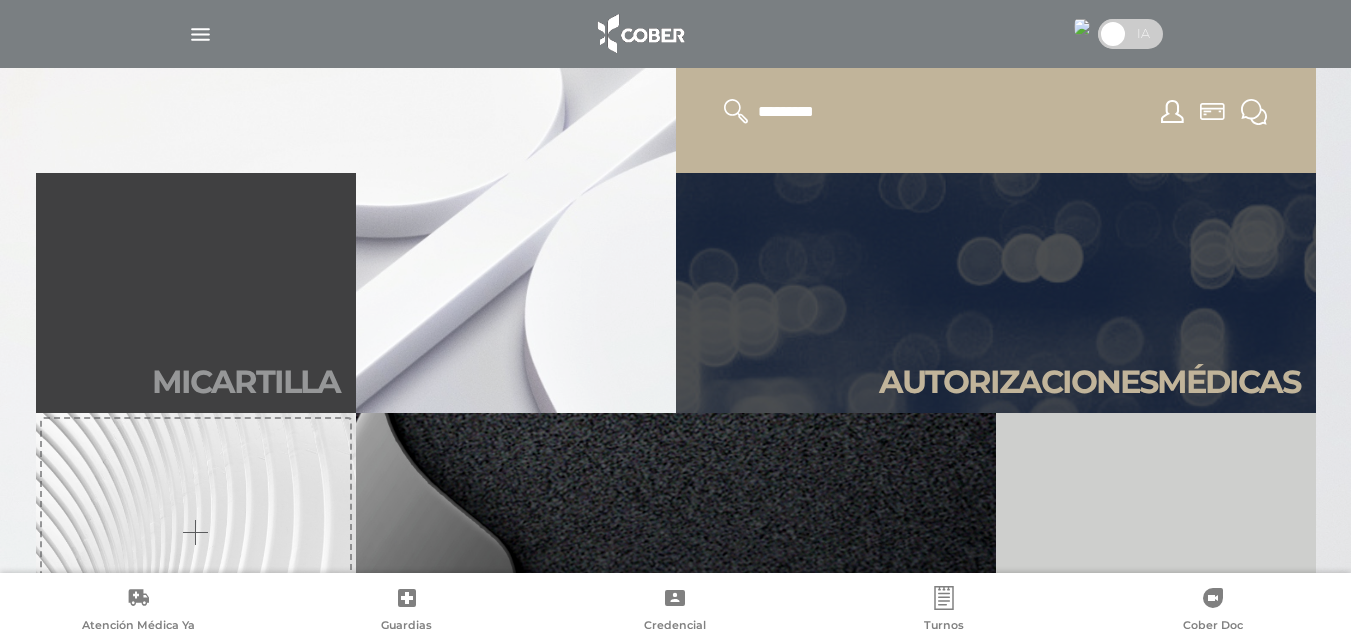 click on "Mi  car tilla" at bounding box center (246, 382) 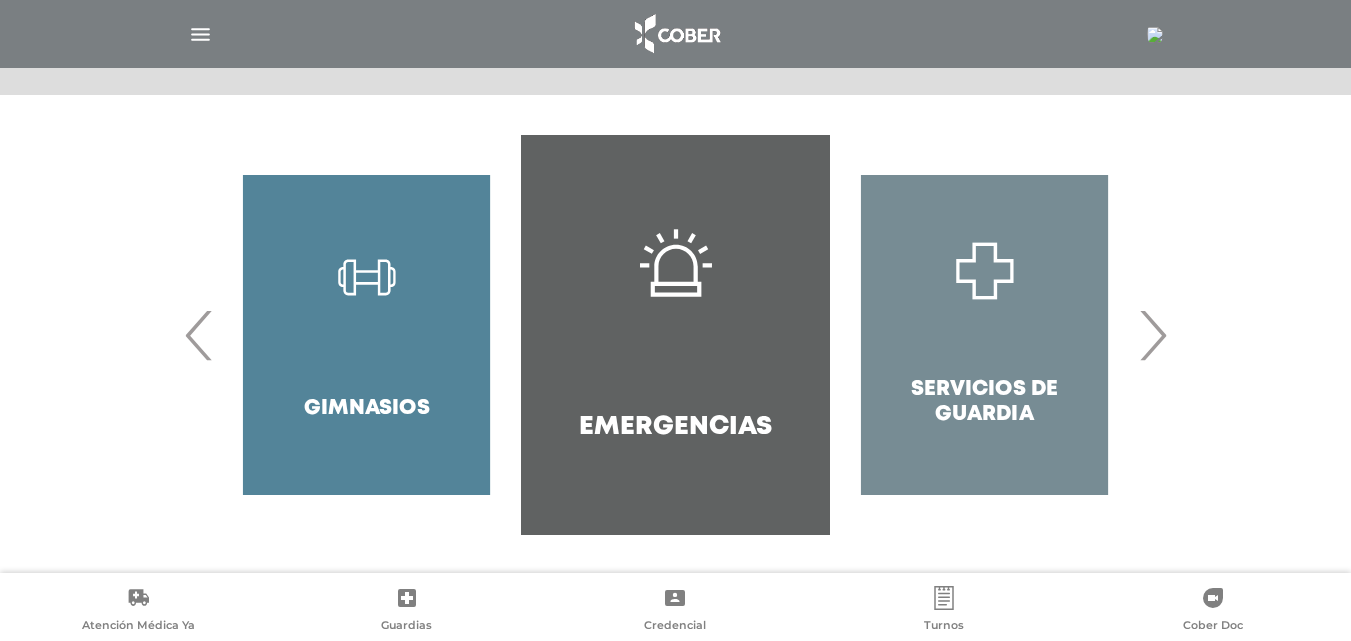 scroll, scrollTop: 386, scrollLeft: 0, axis: vertical 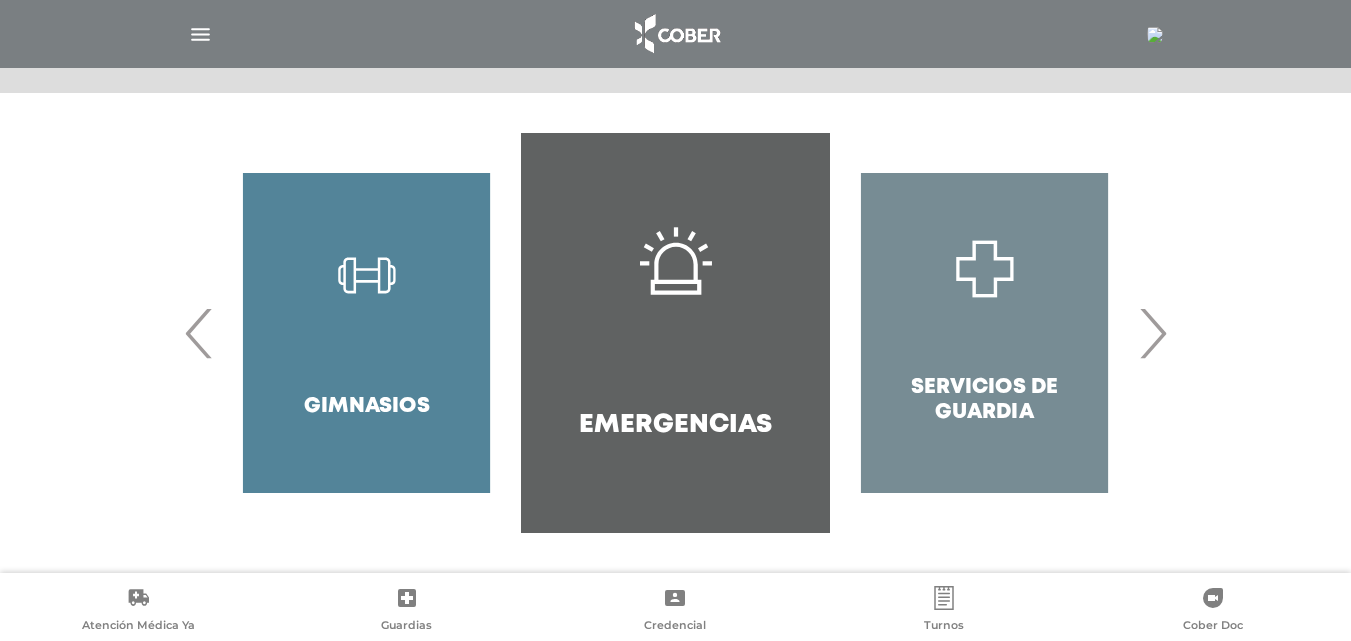 click on "Servicios de Guardia" at bounding box center [984, 333] 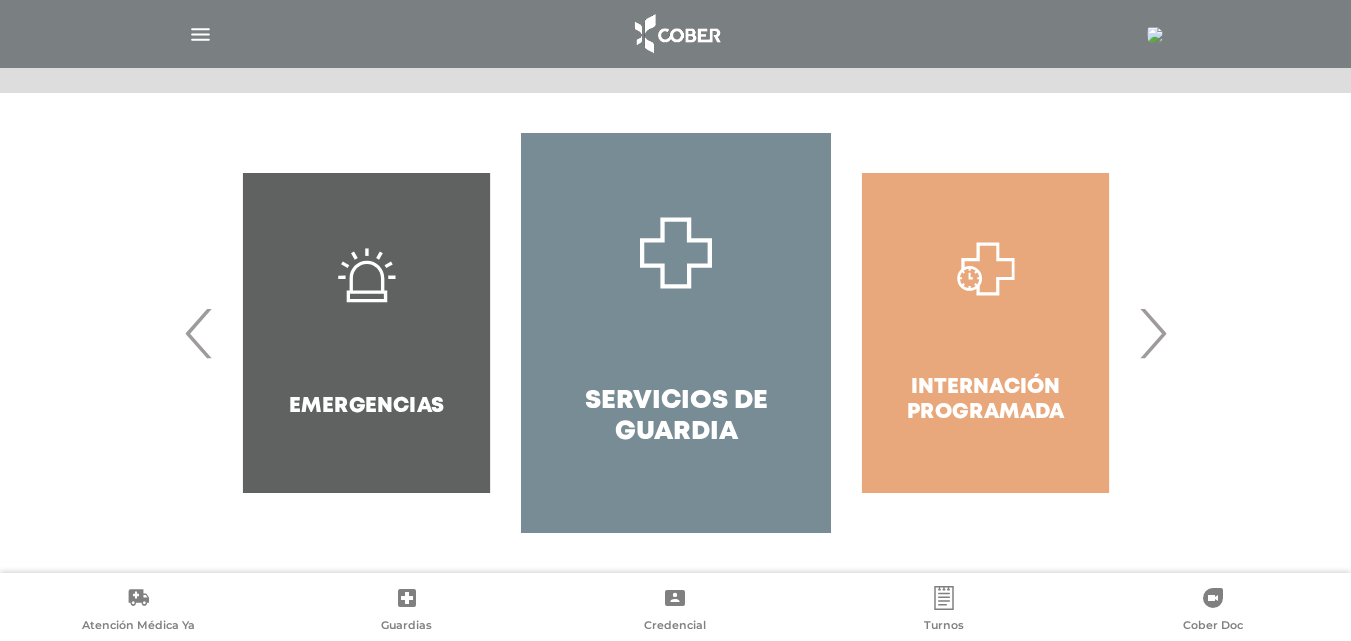 click on "›" at bounding box center [1152, 333] 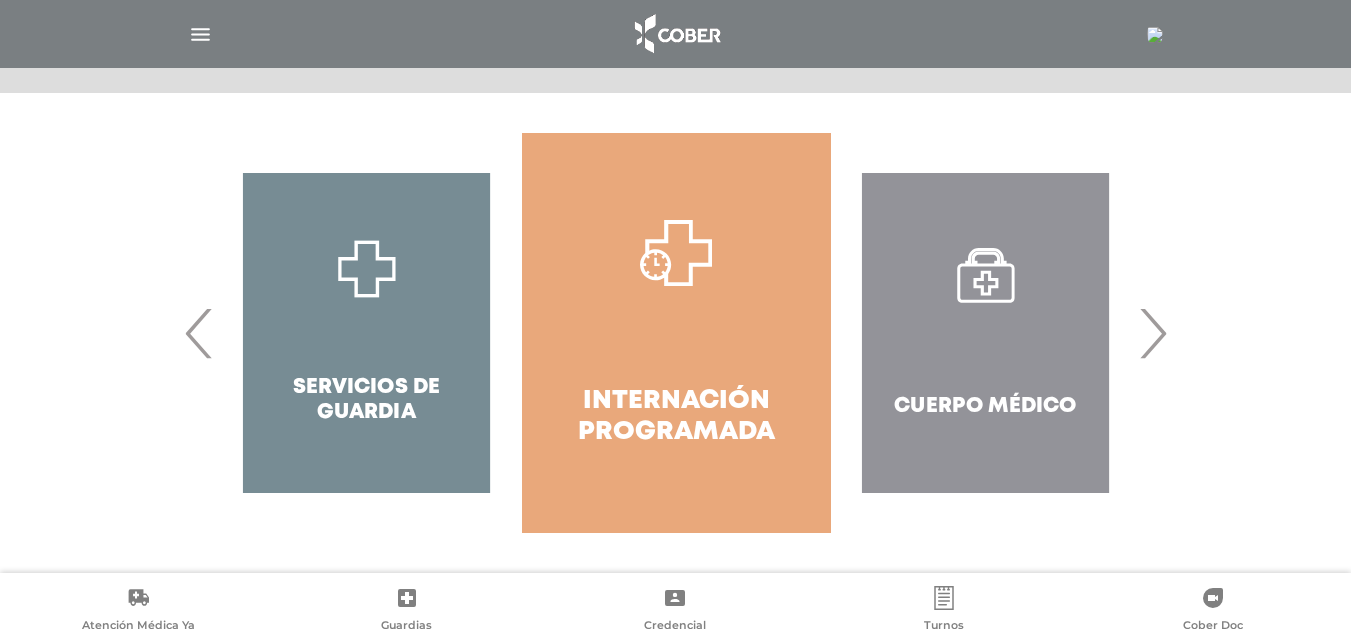 click on "›" at bounding box center [1152, 333] 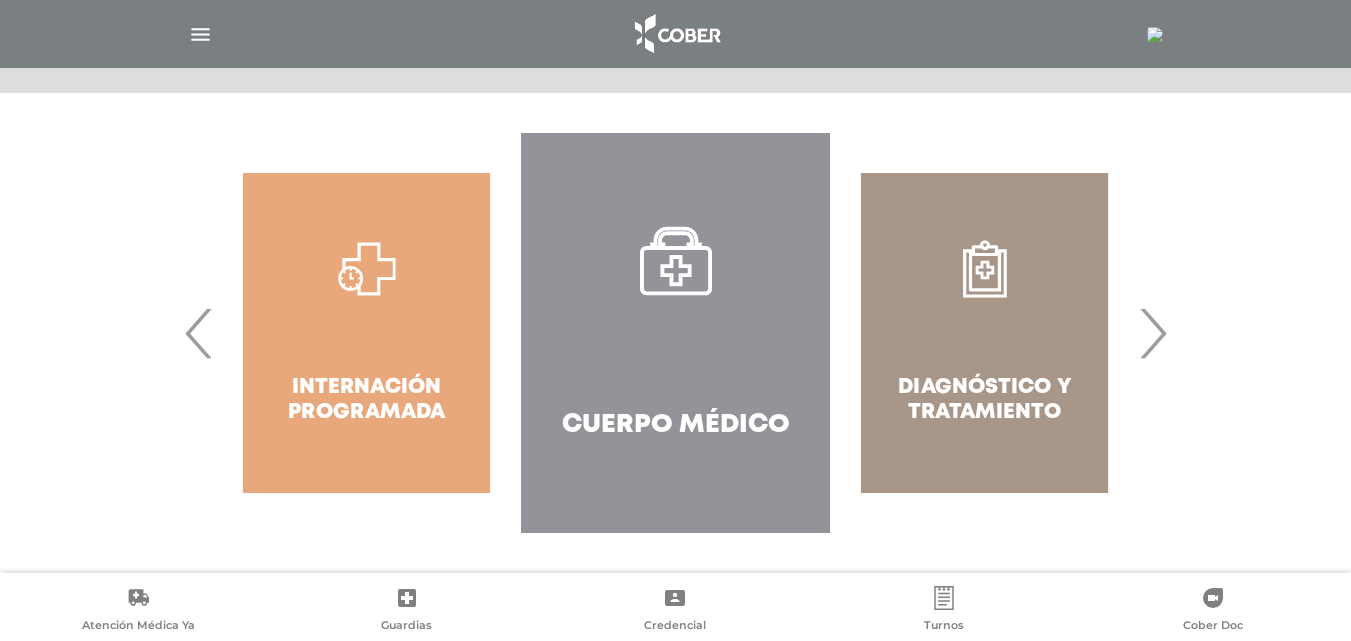 click on "›" at bounding box center [1152, 333] 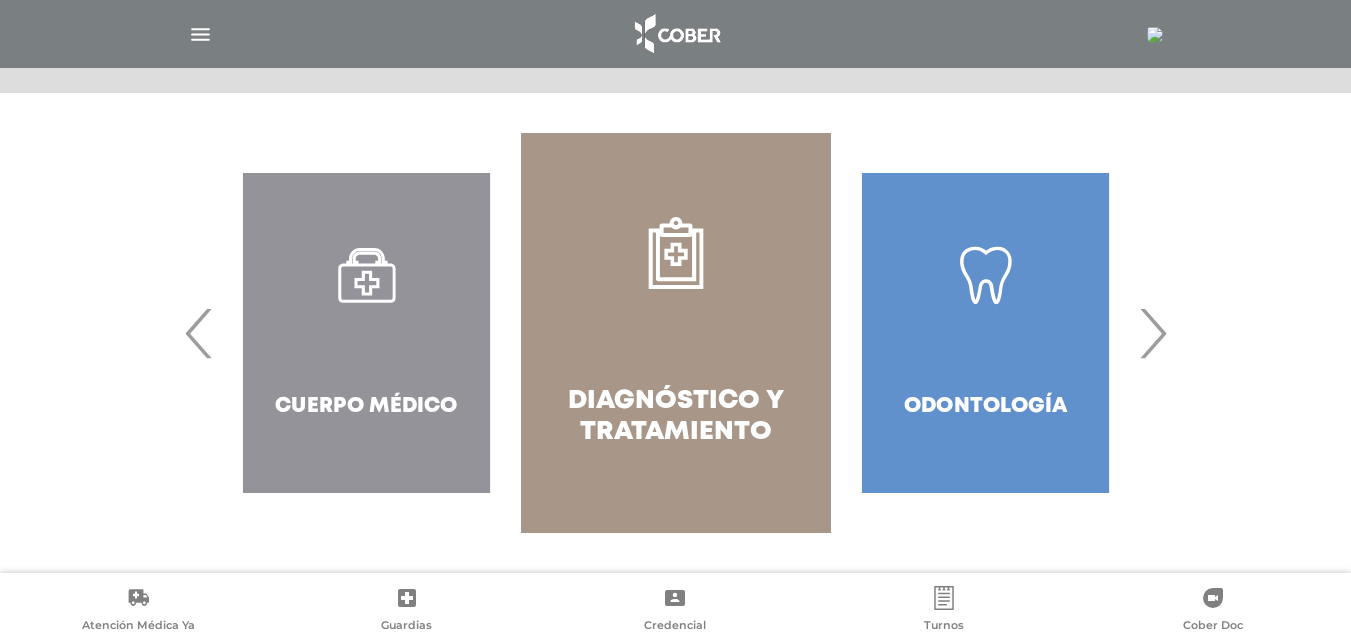 click on "›" at bounding box center (1152, 333) 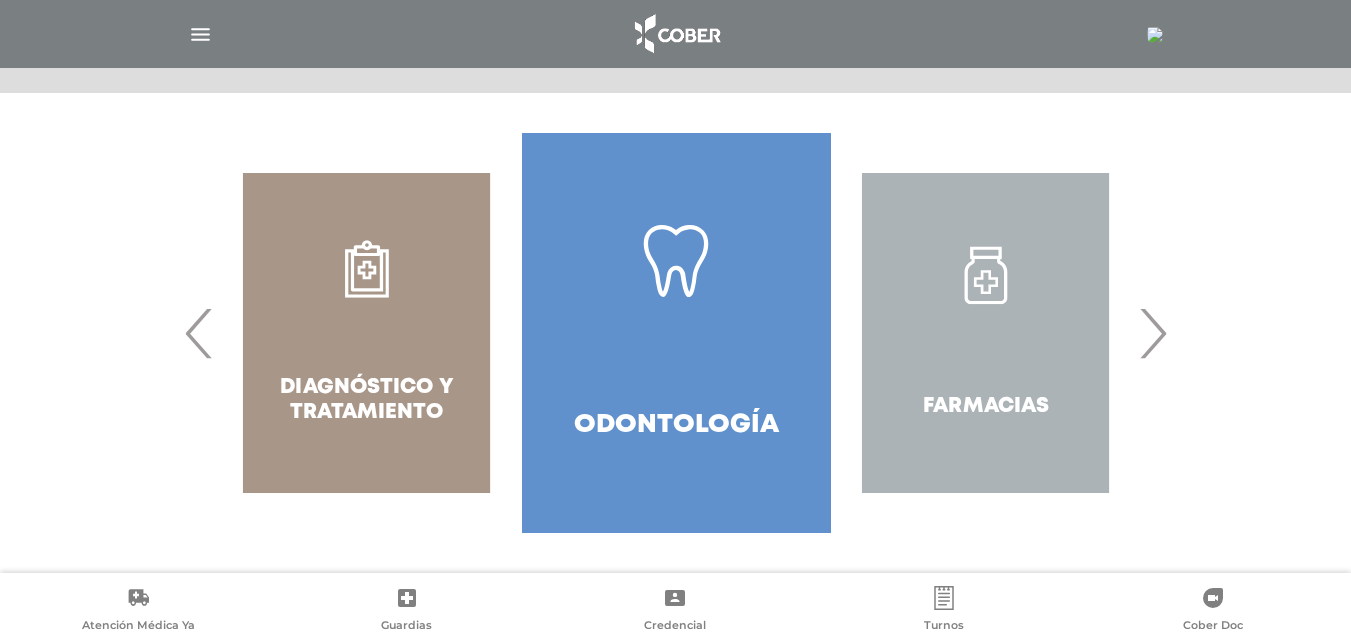 click on "›" at bounding box center (1152, 333) 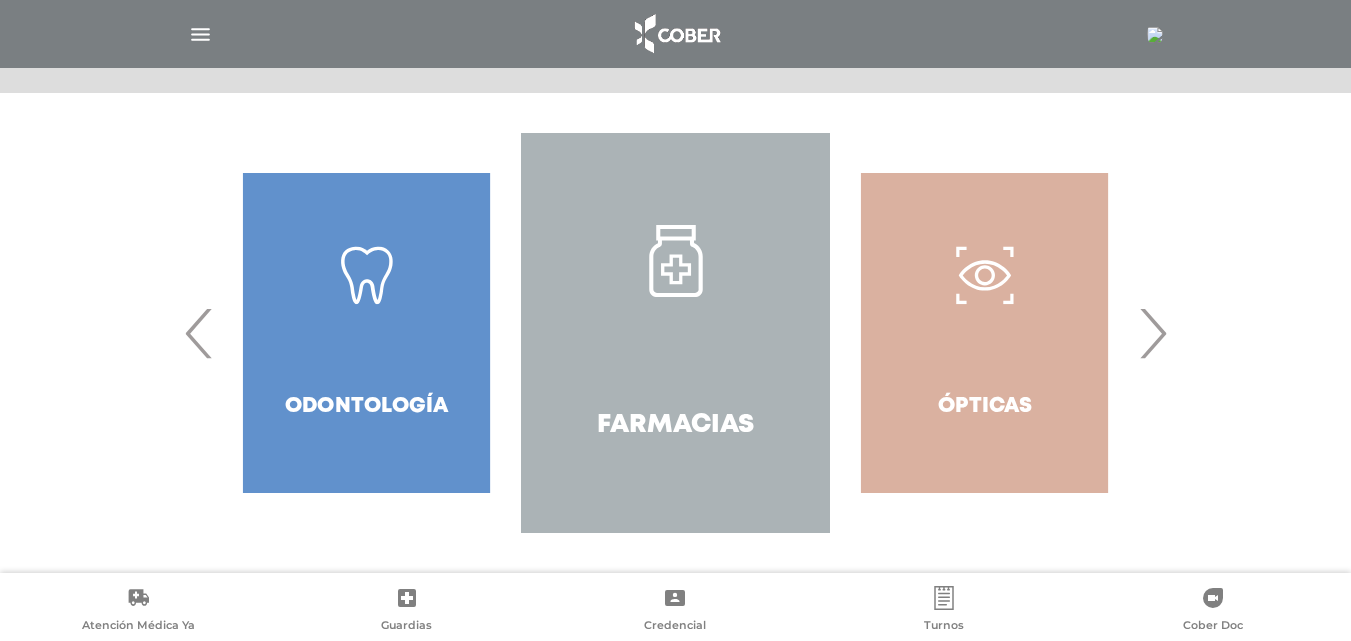 click on "›" at bounding box center (1152, 333) 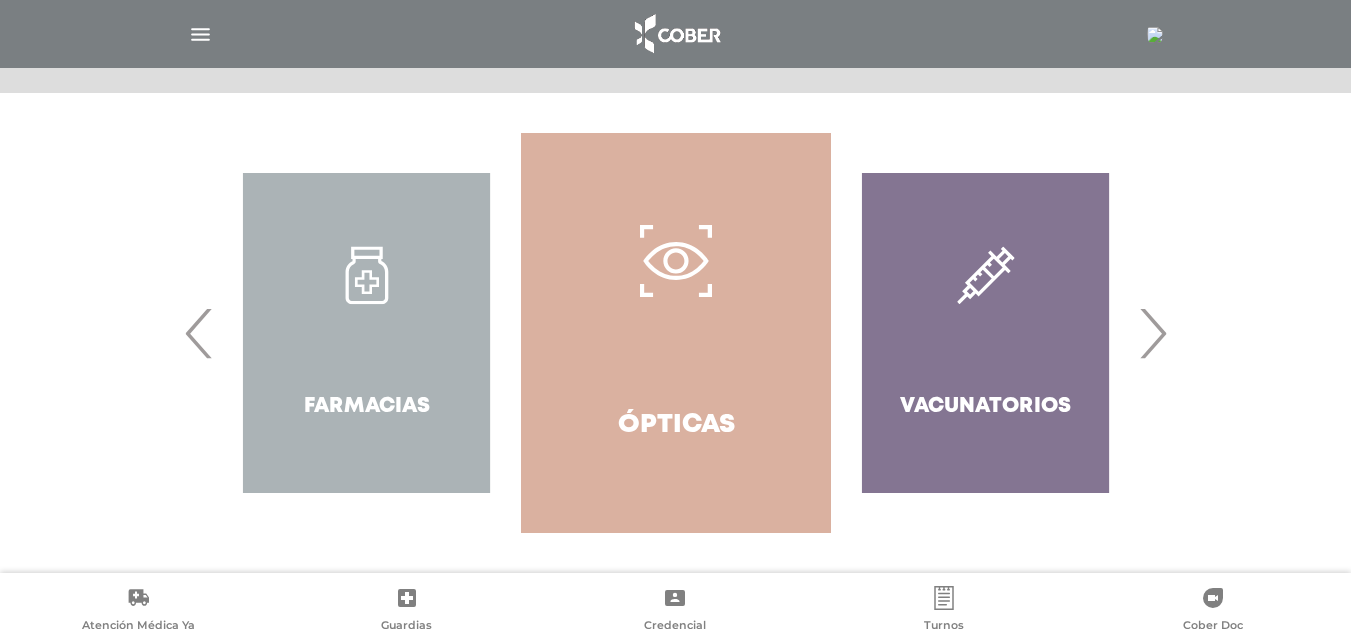 click on "›" at bounding box center [1152, 333] 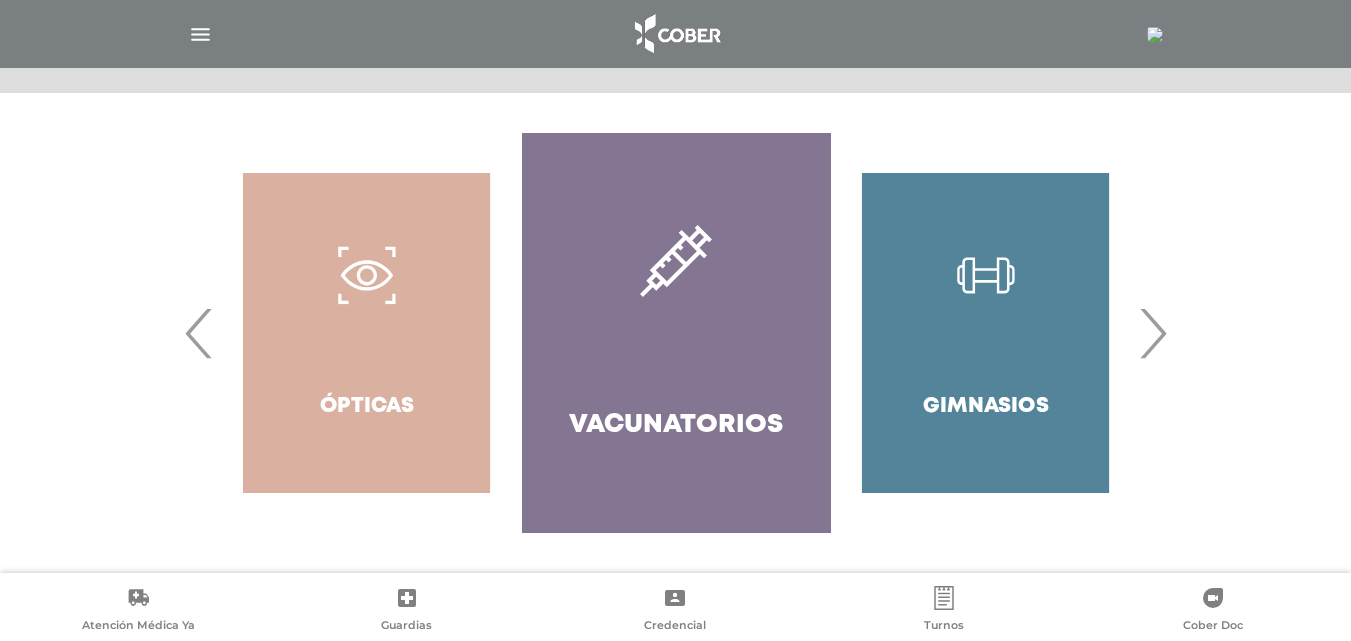 click on "›" at bounding box center (1152, 333) 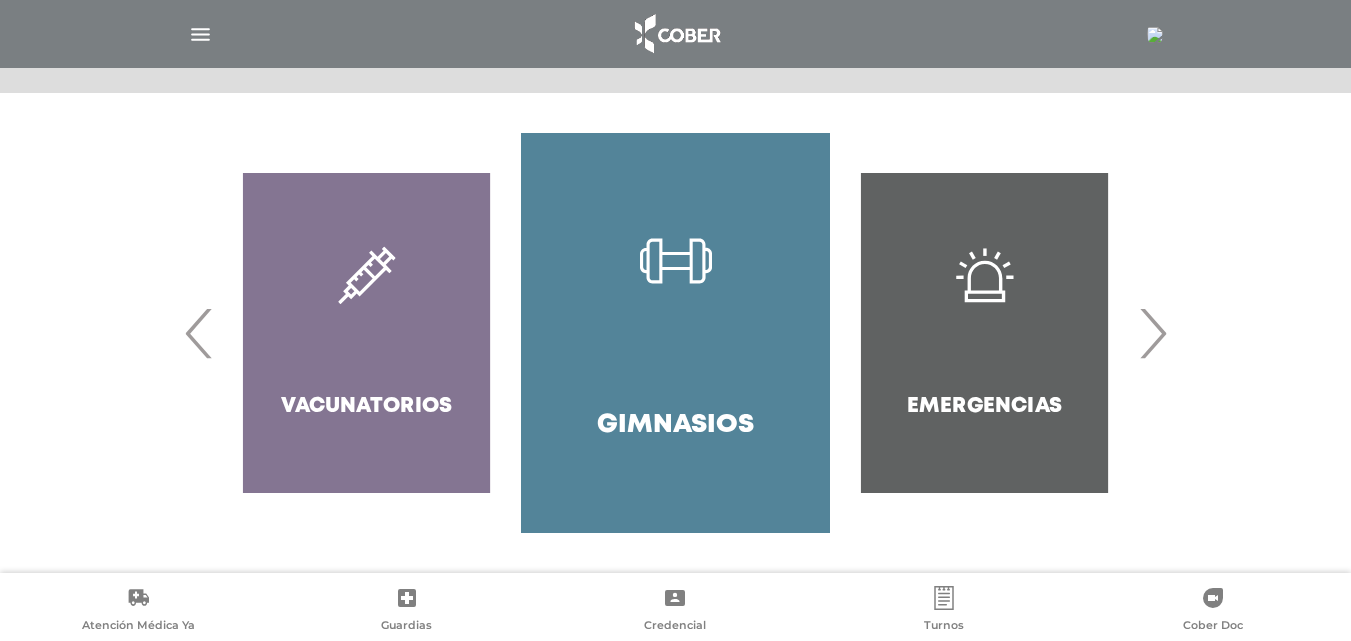 click on "›" at bounding box center [1152, 333] 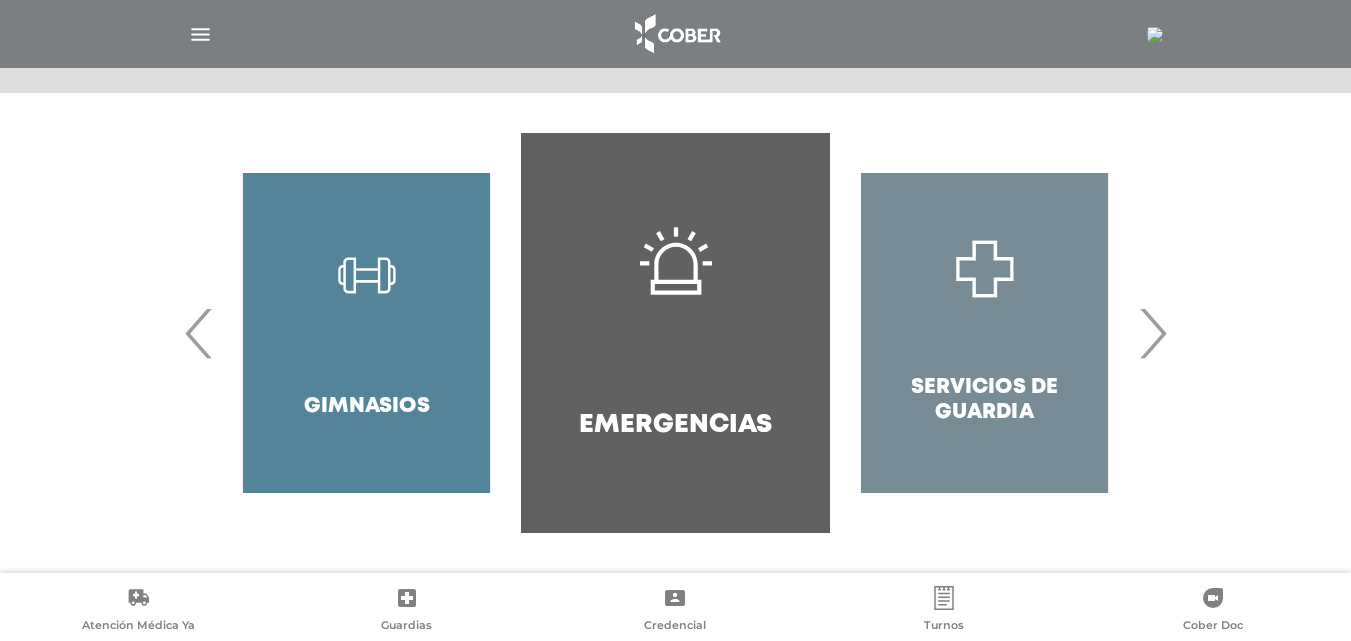 click on "›" at bounding box center [1152, 333] 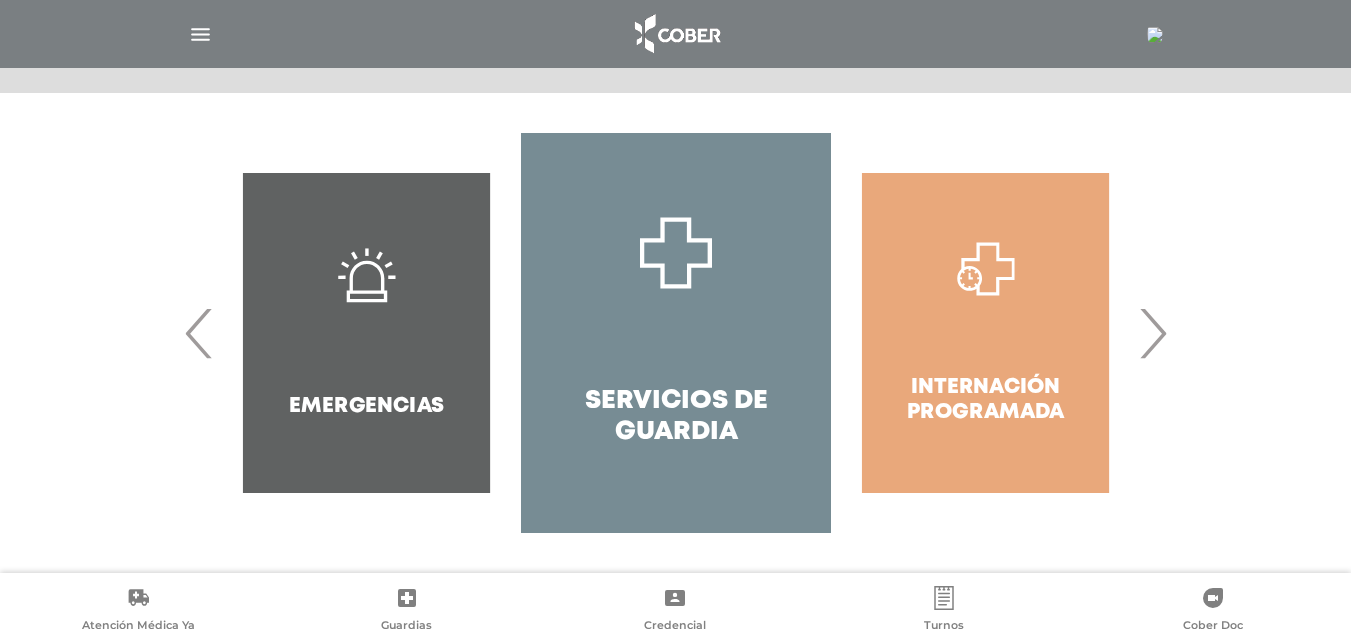 click 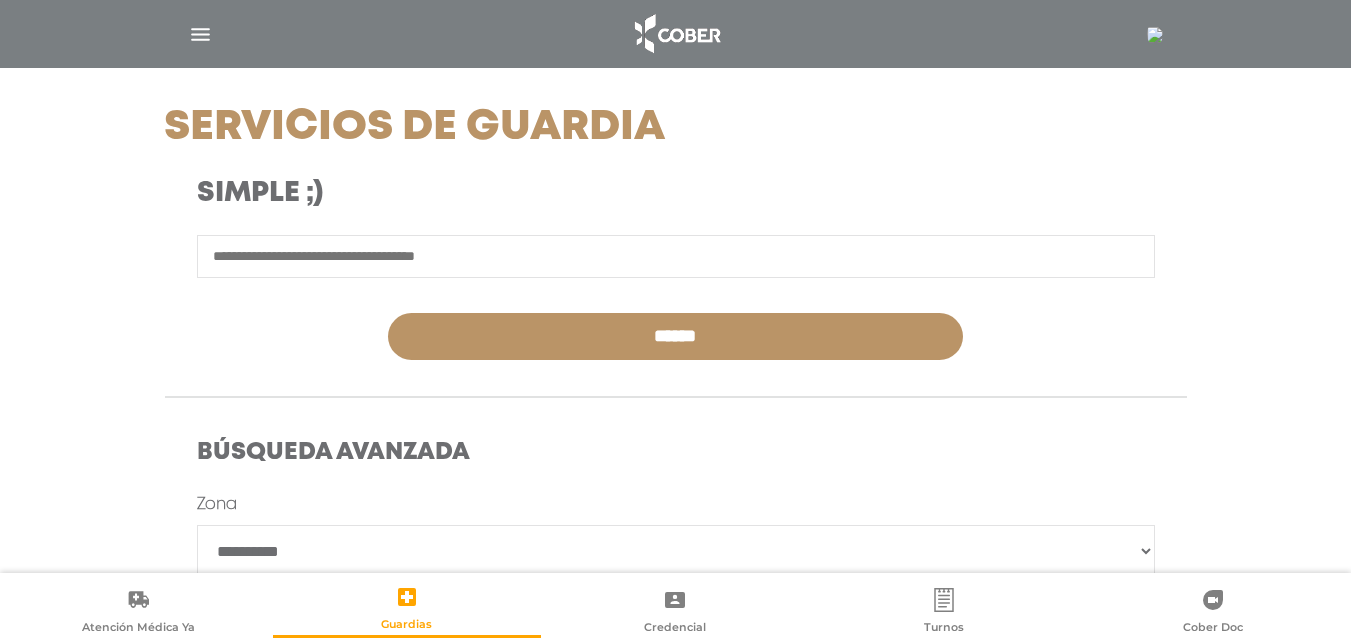 scroll, scrollTop: 300, scrollLeft: 0, axis: vertical 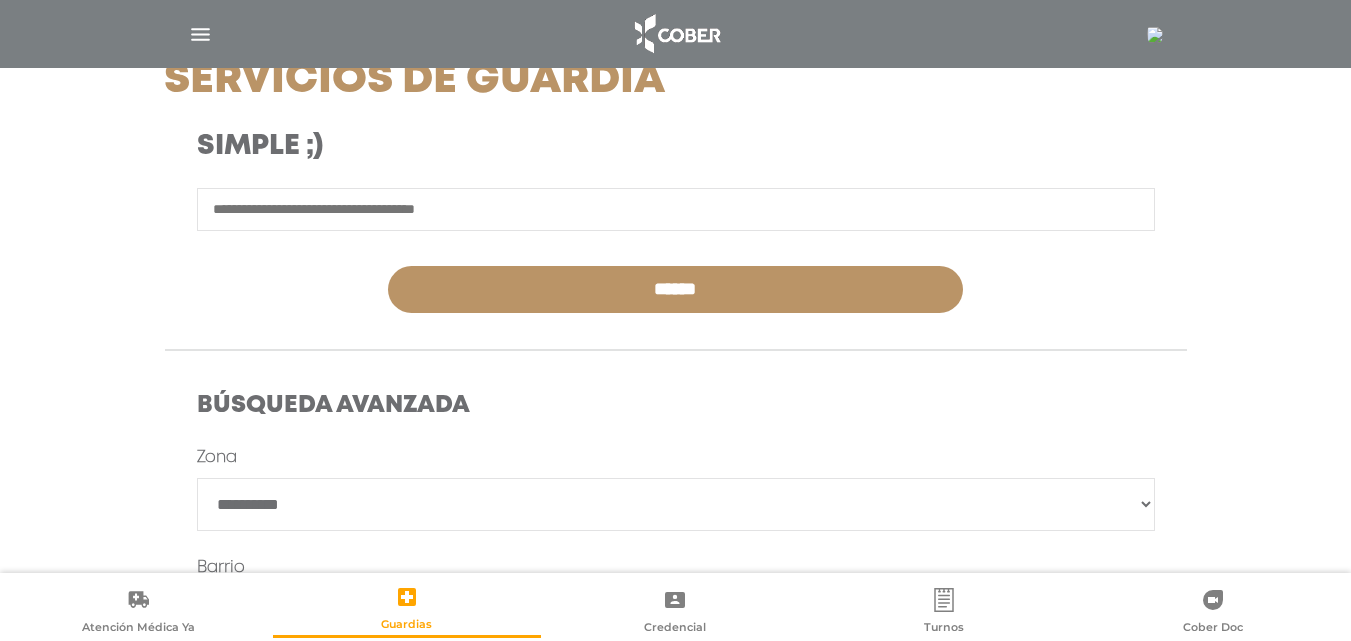 click at bounding box center (676, 209) 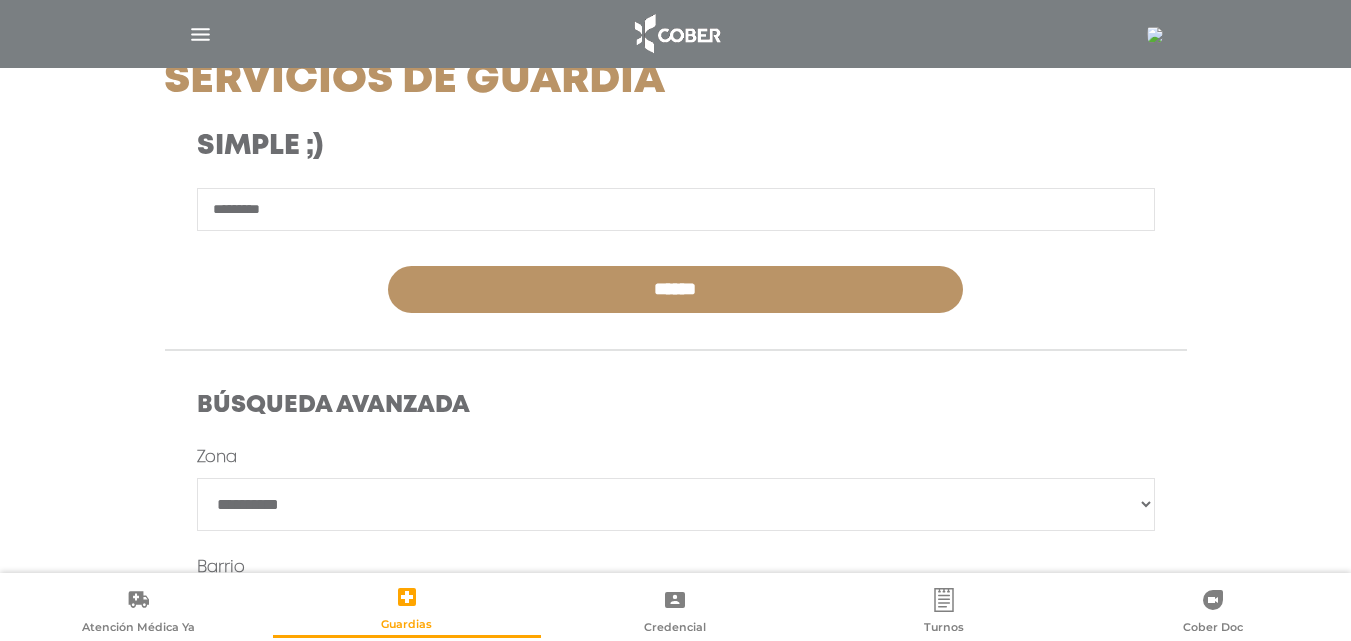 type on "*********" 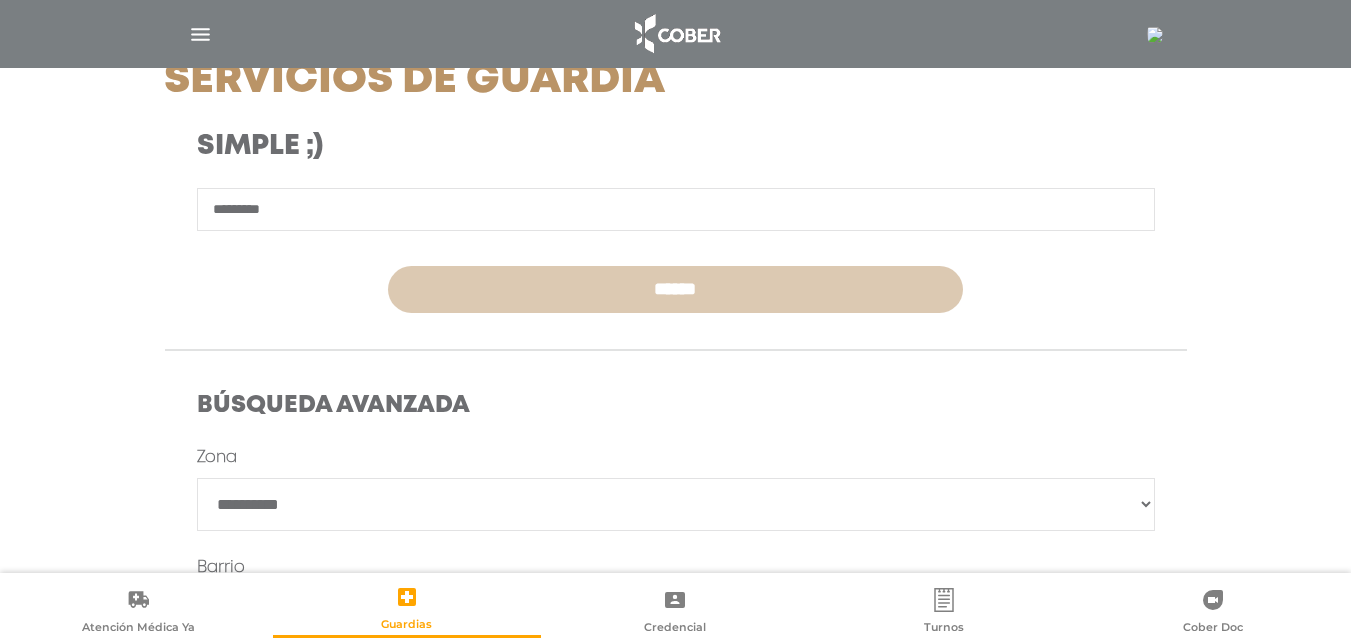click on "******" at bounding box center (675, 289) 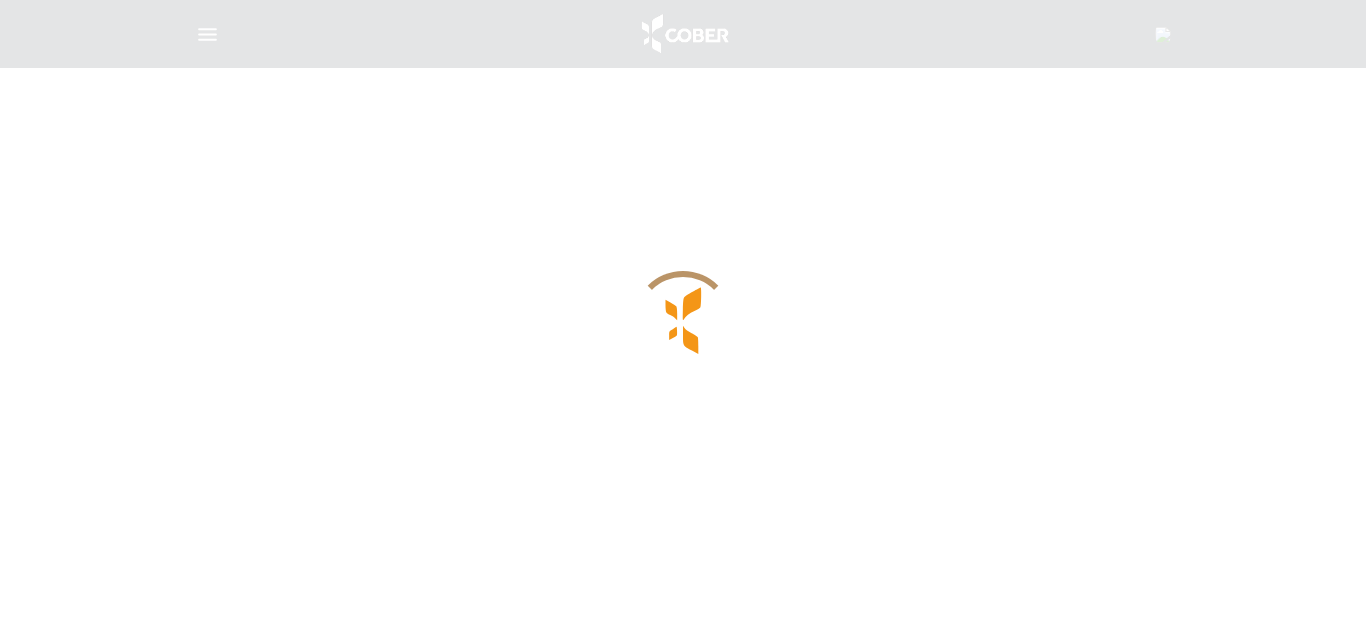 scroll, scrollTop: 0, scrollLeft: 0, axis: both 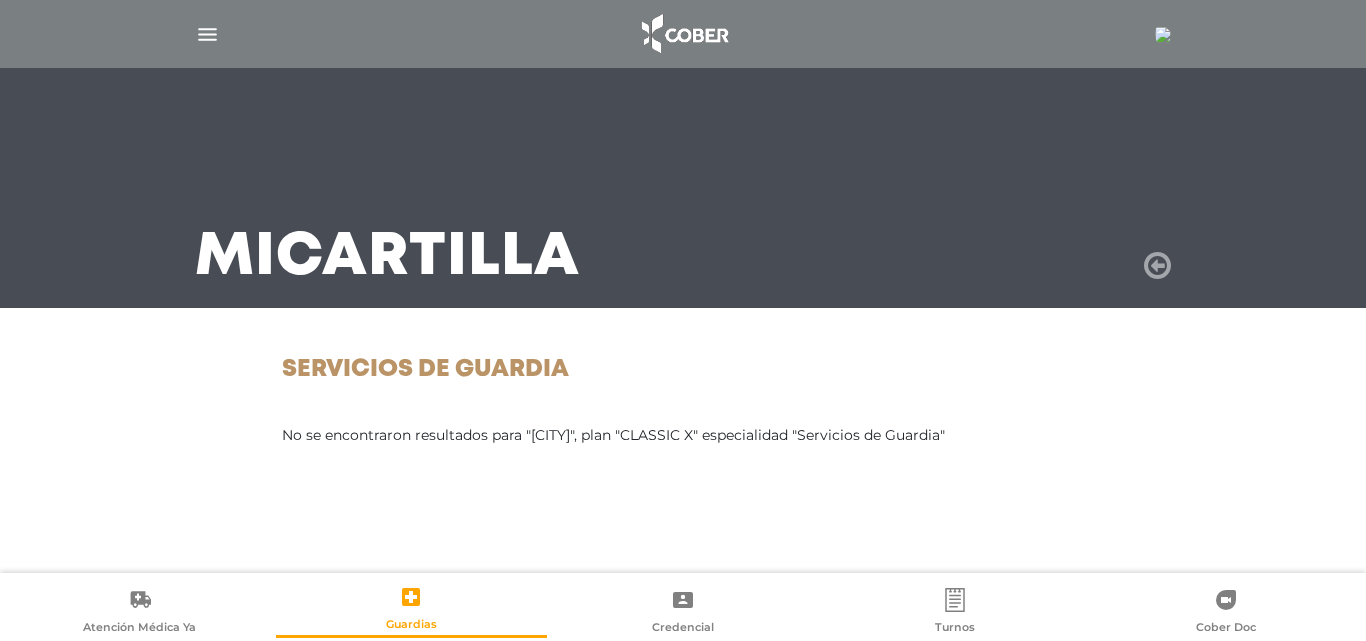click at bounding box center [1157, 266] 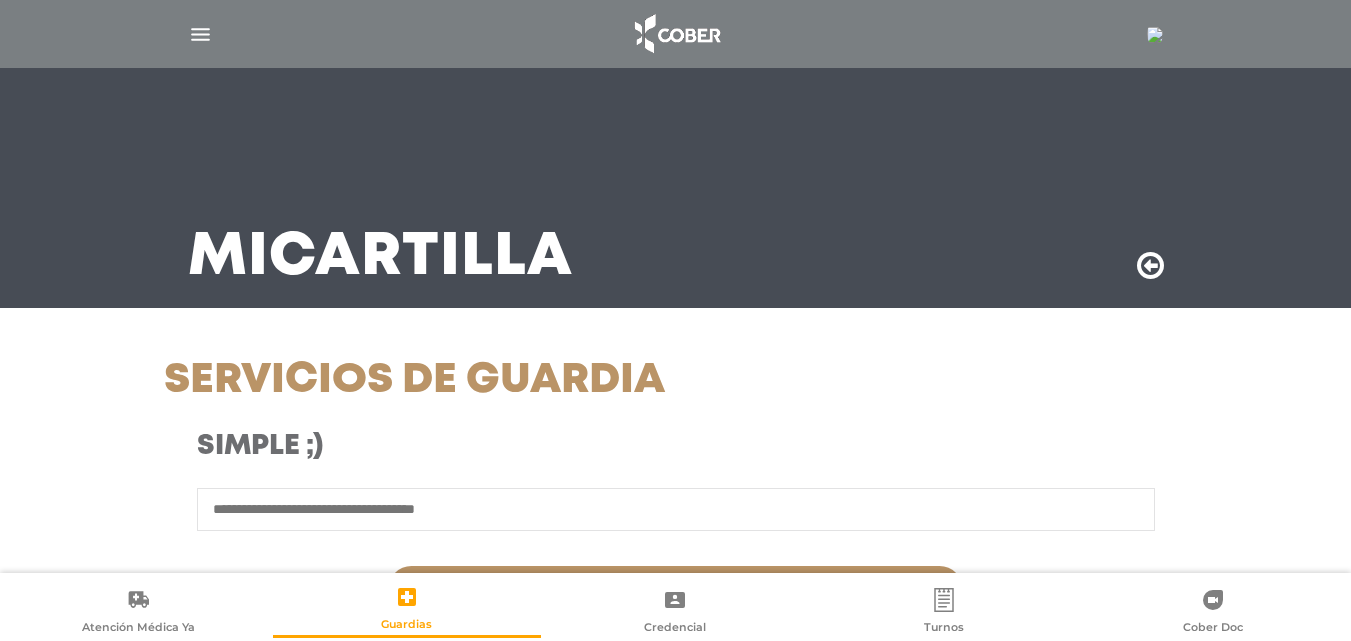 scroll, scrollTop: 0, scrollLeft: 0, axis: both 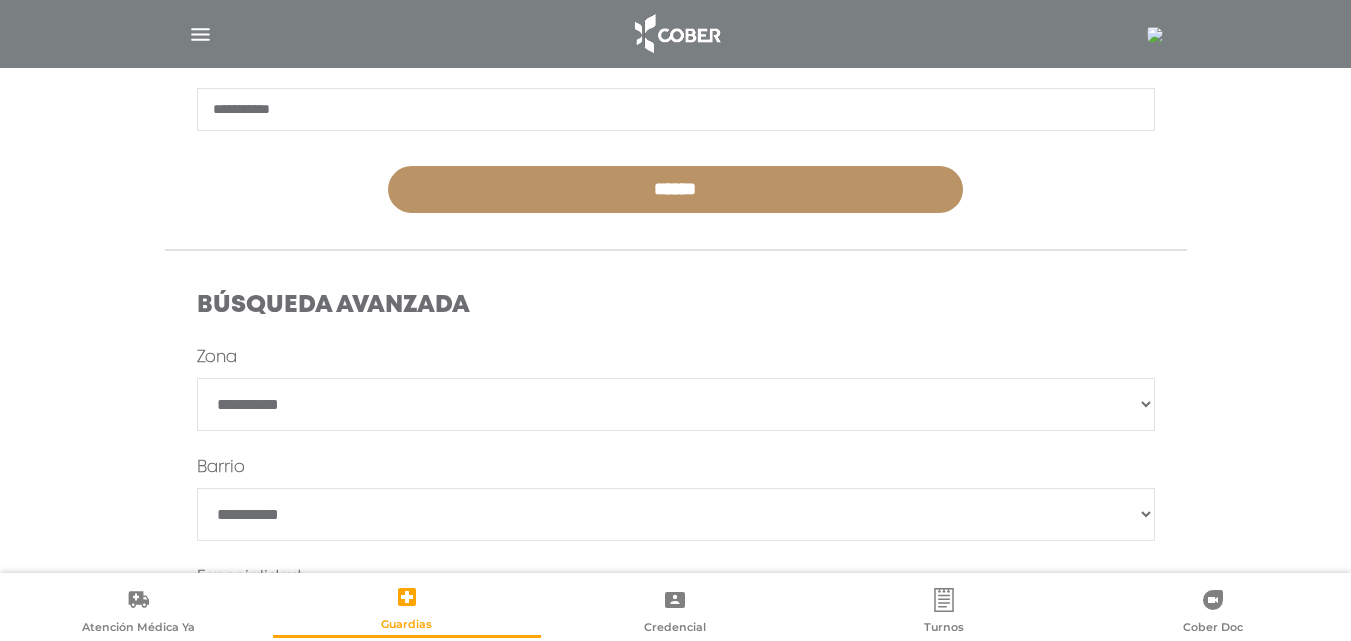 type on "**********" 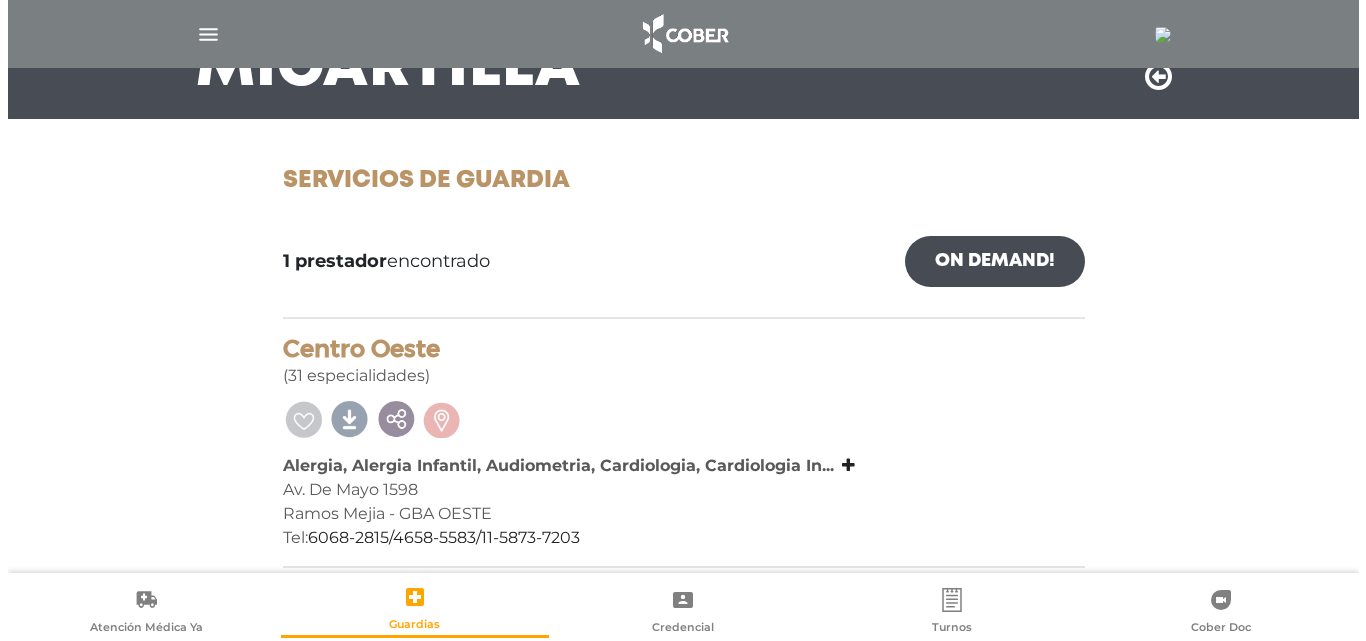 scroll, scrollTop: 200, scrollLeft: 0, axis: vertical 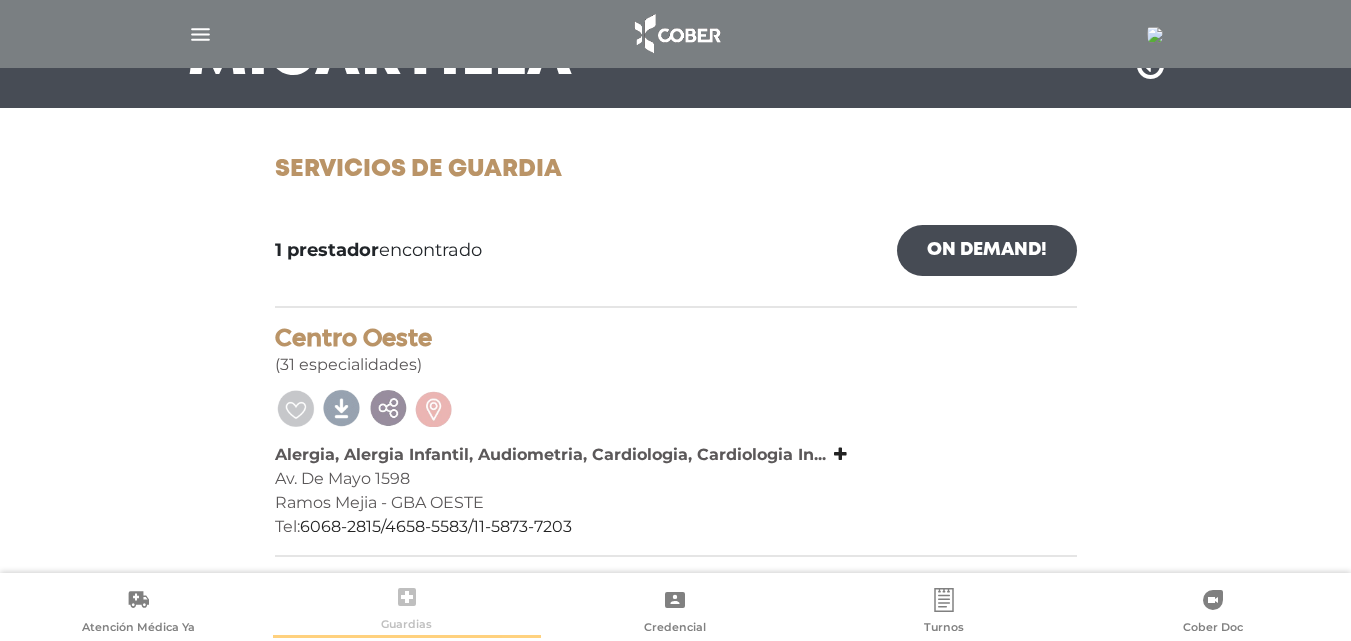 click on "Guardias" at bounding box center (406, 626) 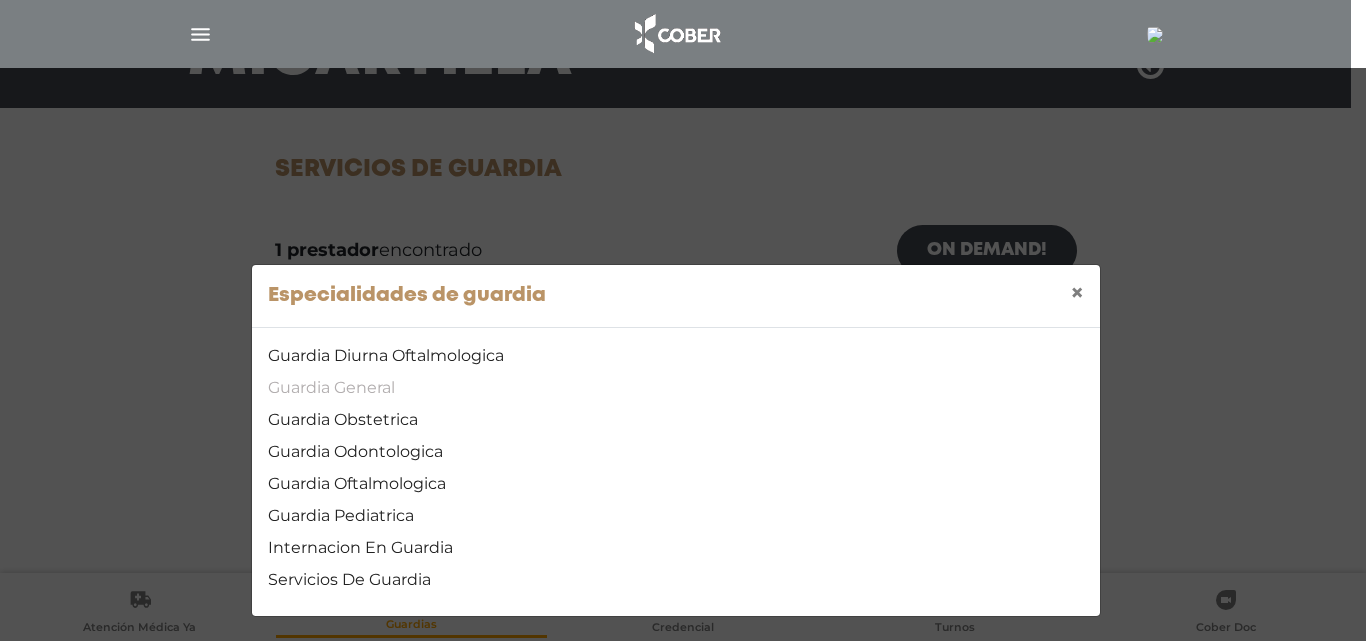 click on "Guardia General" at bounding box center (676, 388) 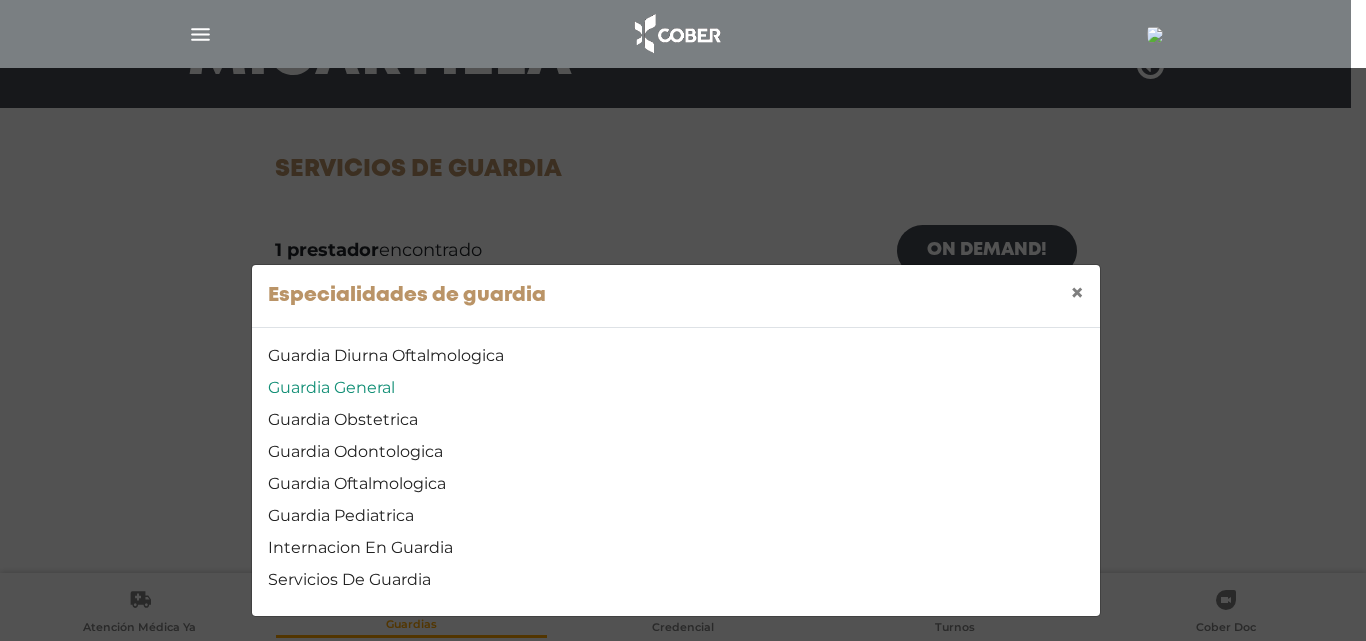 scroll, scrollTop: 0, scrollLeft: 0, axis: both 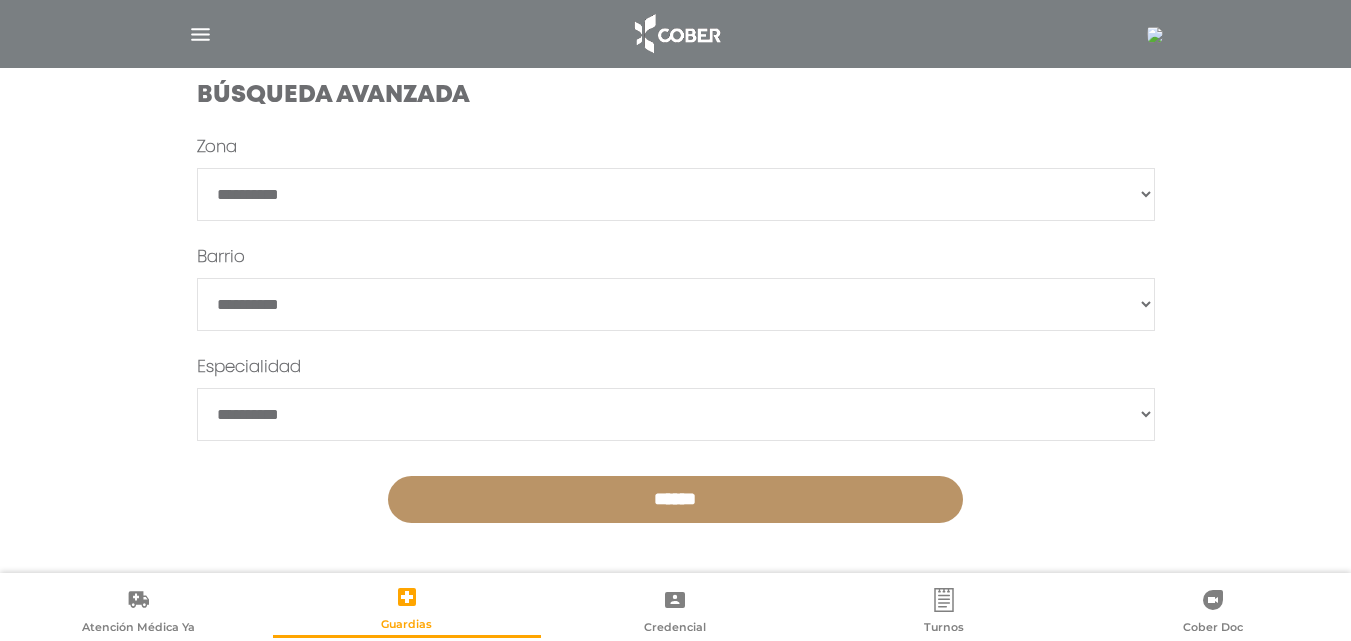 click 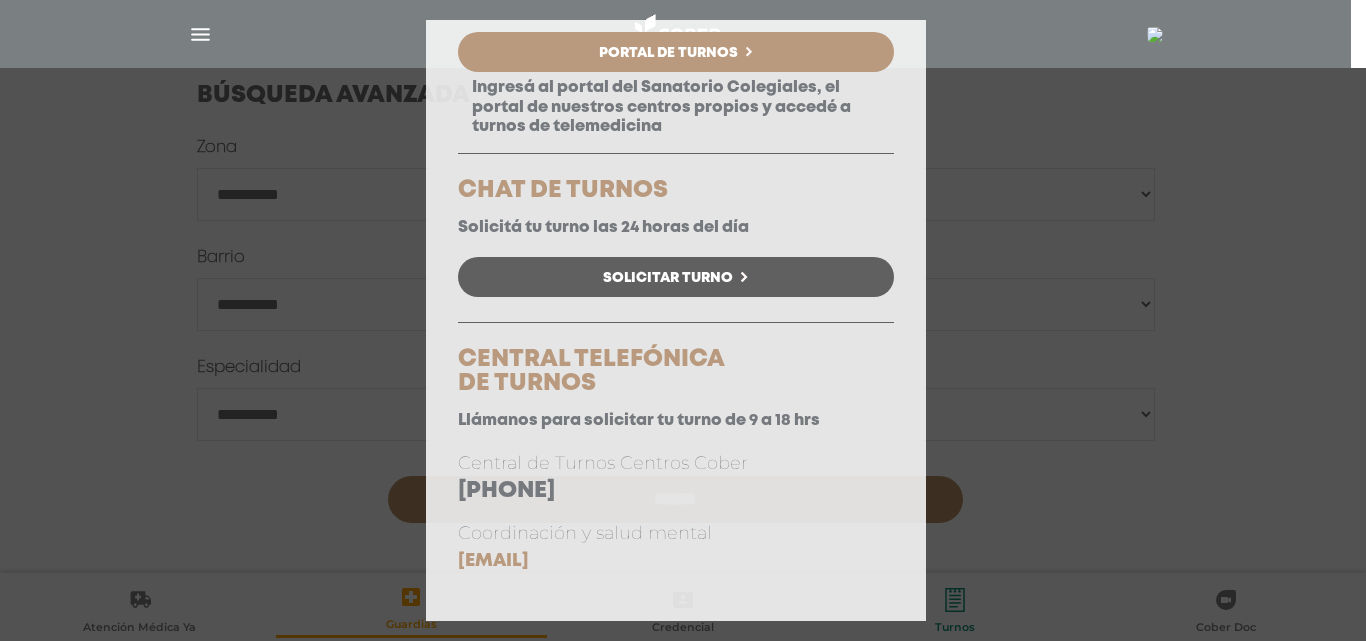 scroll, scrollTop: 249, scrollLeft: 0, axis: vertical 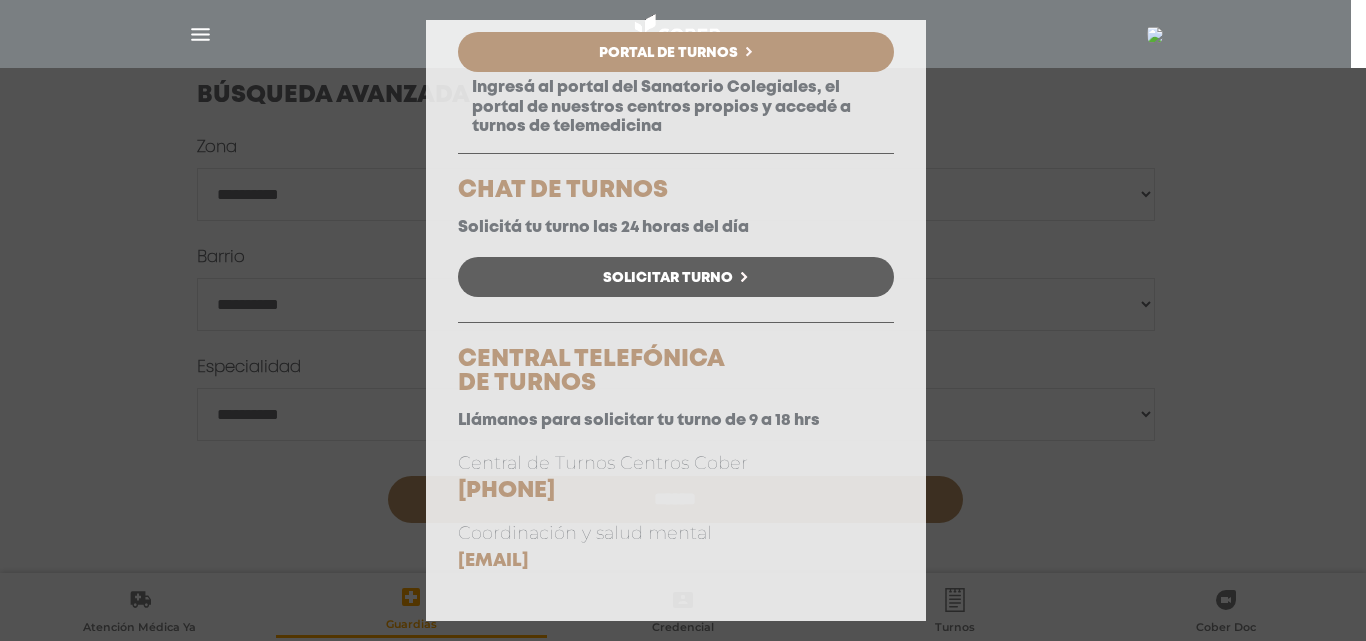 click on "Solicitar Turno" at bounding box center (668, 278) 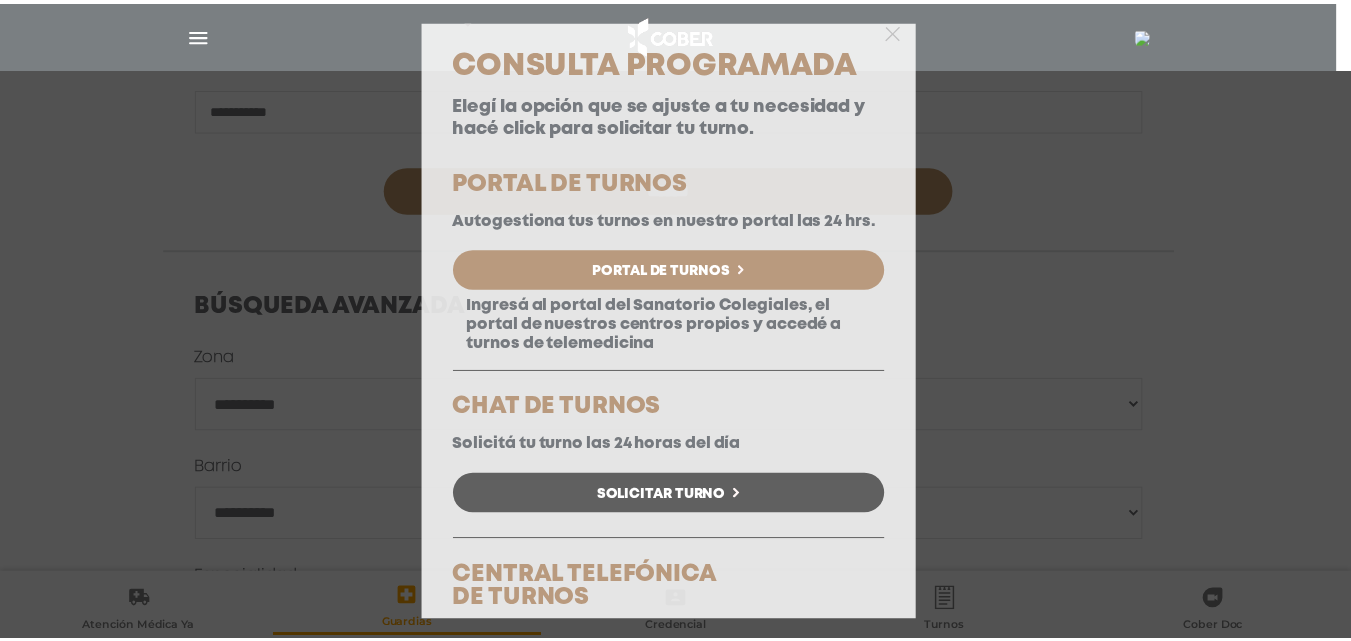 scroll, scrollTop: 0, scrollLeft: 0, axis: both 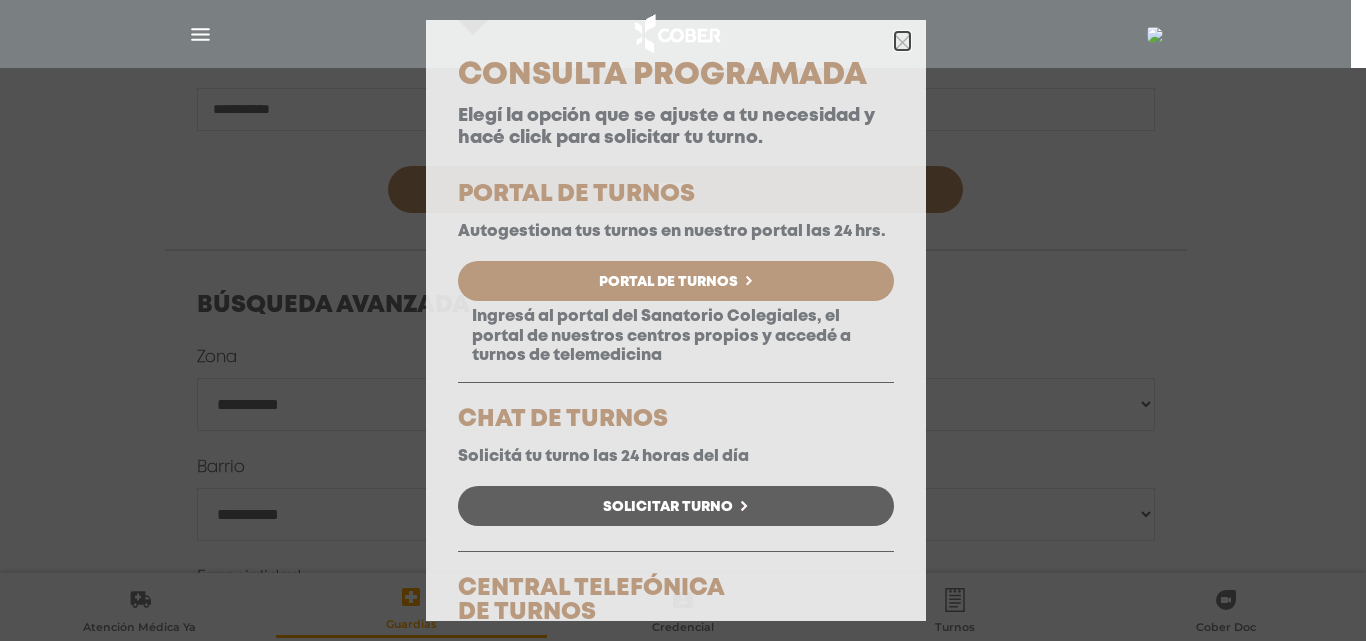 click 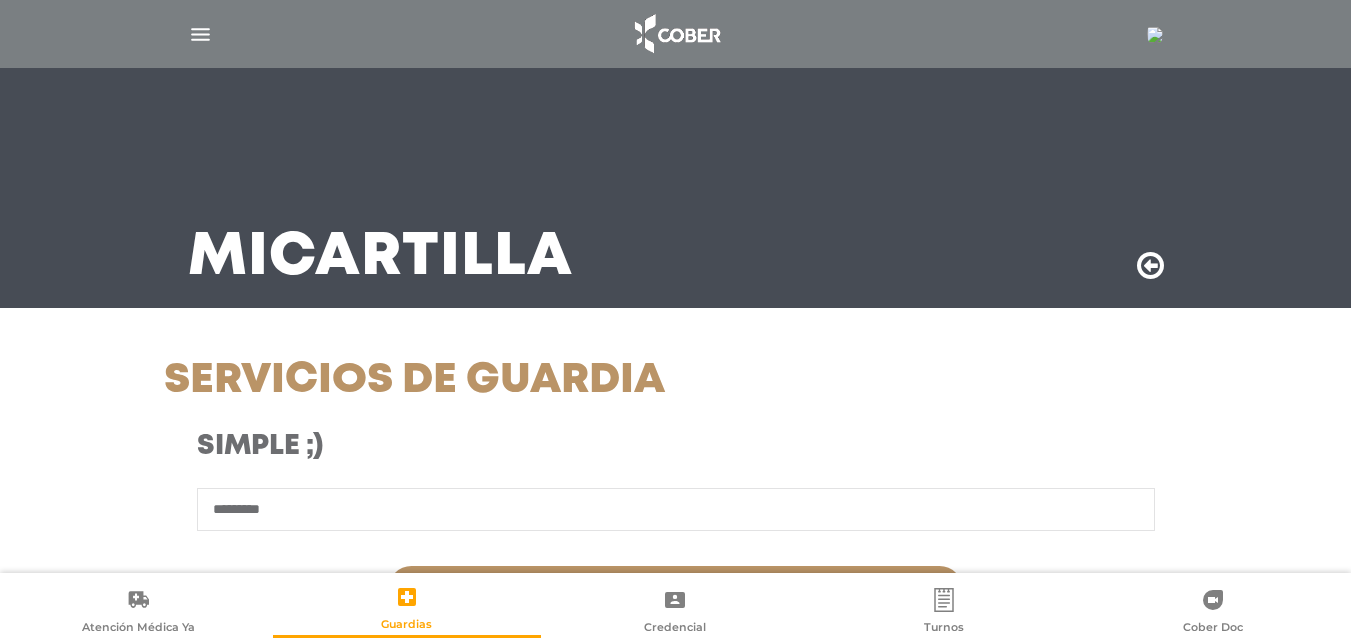 scroll, scrollTop: 300, scrollLeft: 0, axis: vertical 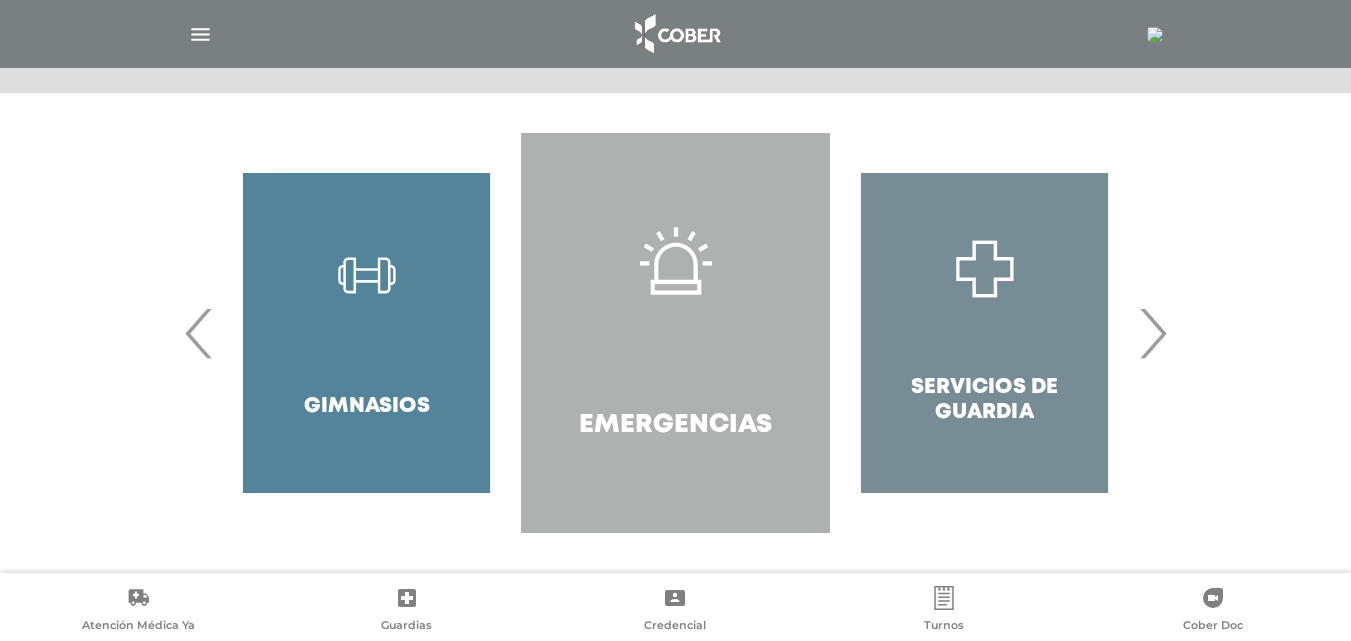 click on "Emergencias" at bounding box center (675, 333) 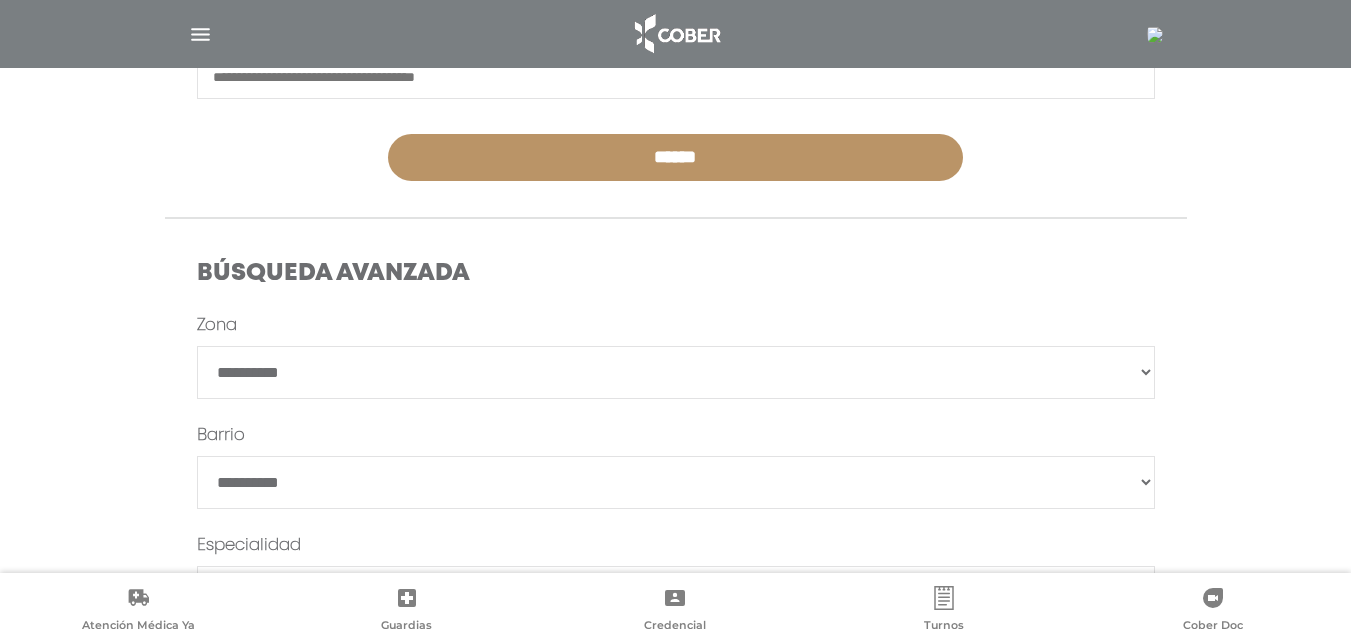 scroll, scrollTop: 400, scrollLeft: 0, axis: vertical 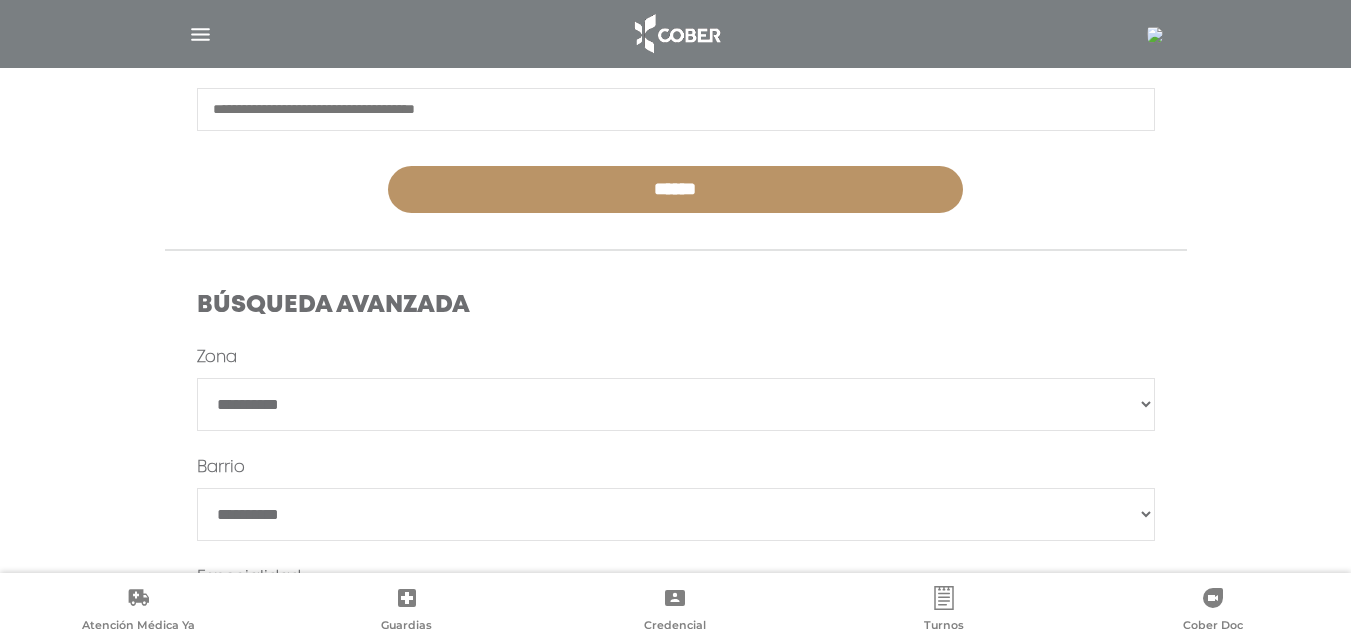 click at bounding box center (676, 109) 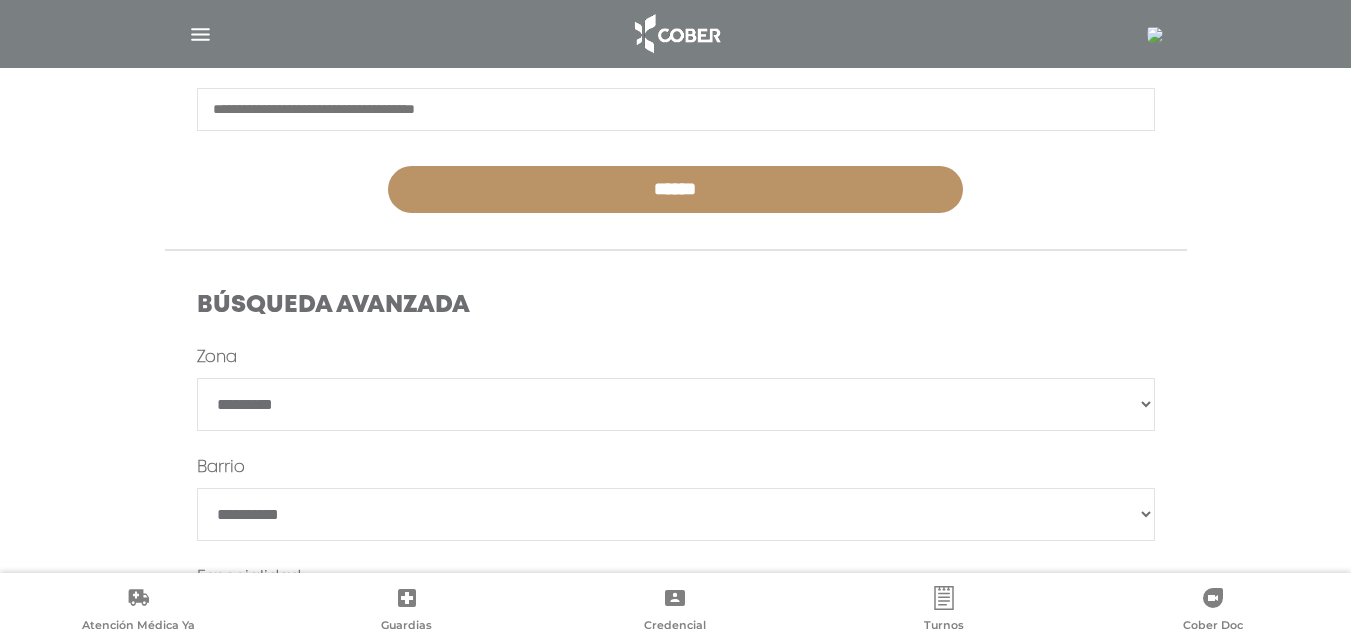 click on "**********" at bounding box center (676, 404) 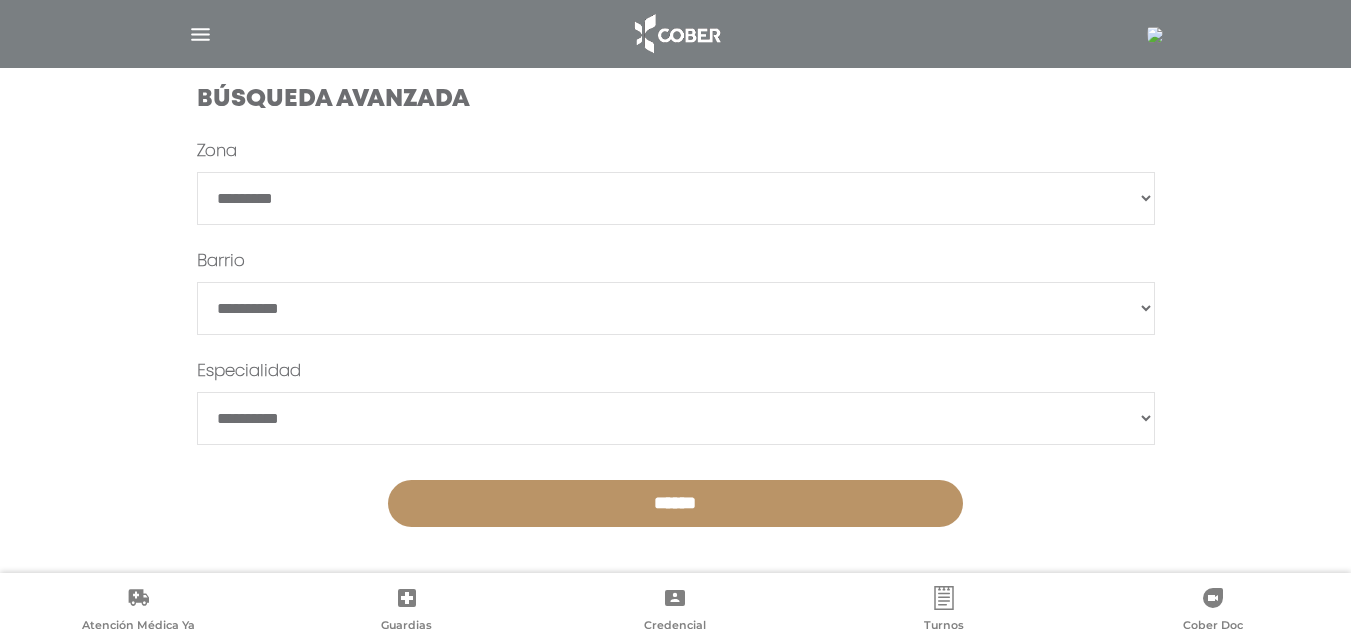 scroll, scrollTop: 610, scrollLeft: 0, axis: vertical 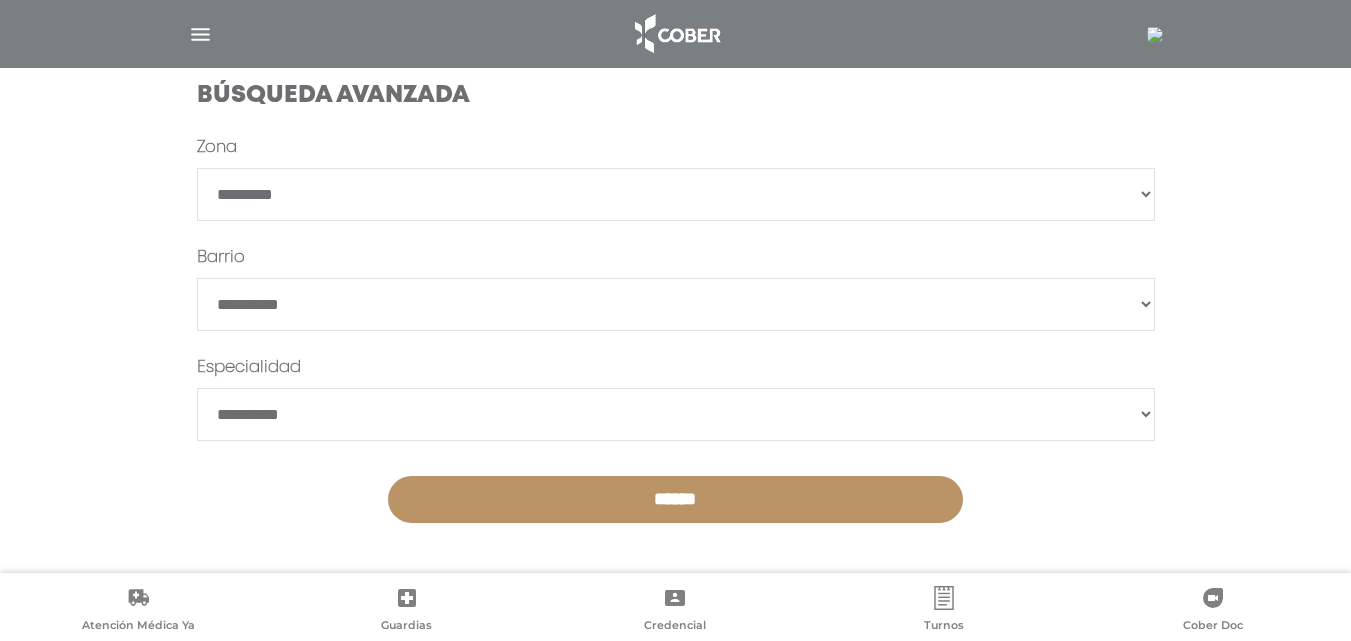 click on "******" at bounding box center [675, 499] 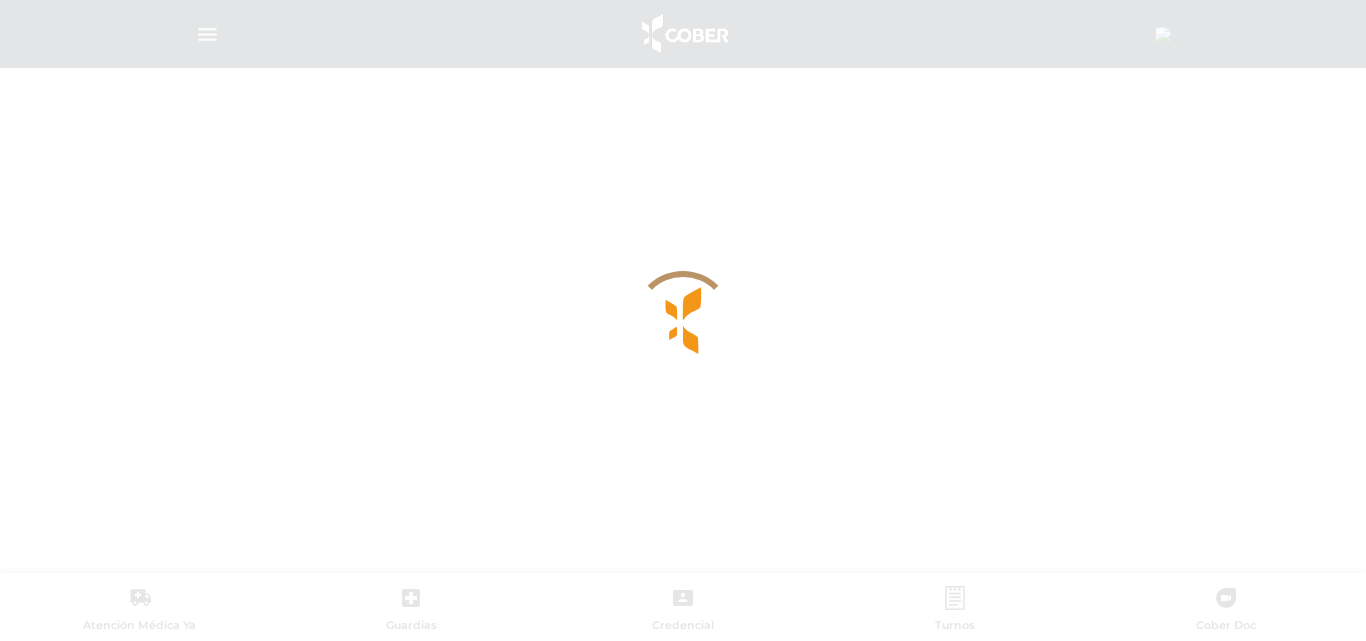 scroll, scrollTop: 0, scrollLeft: 0, axis: both 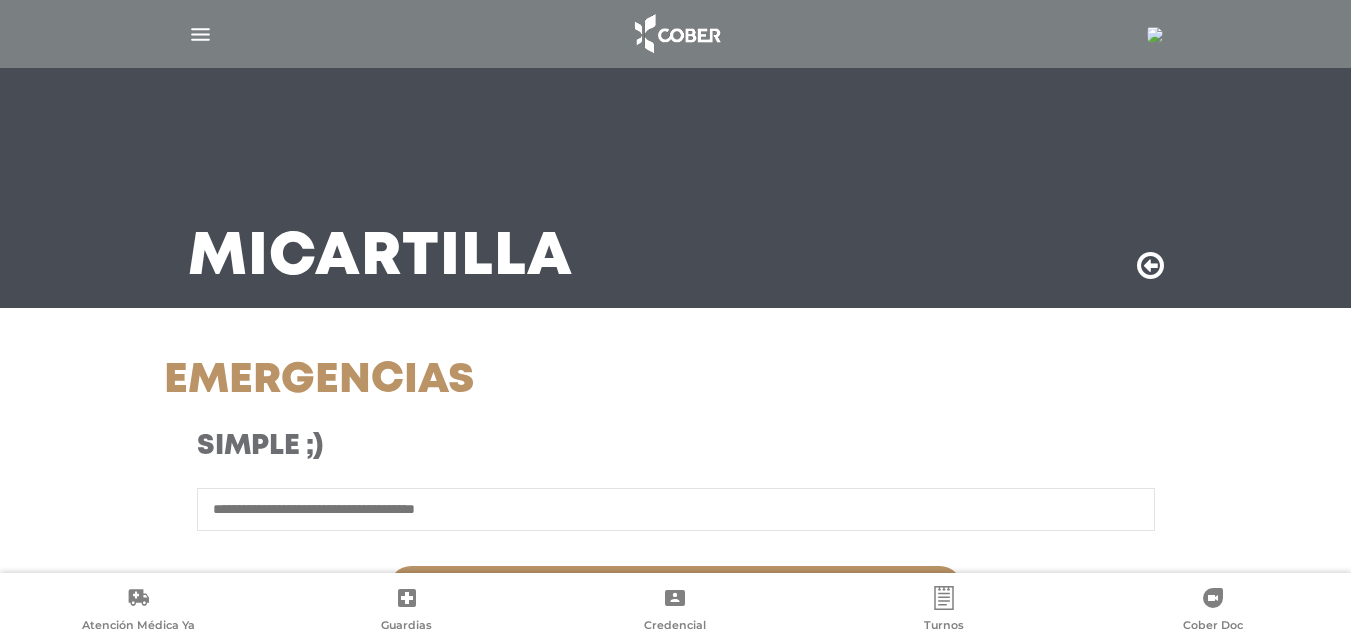 select on "*********" 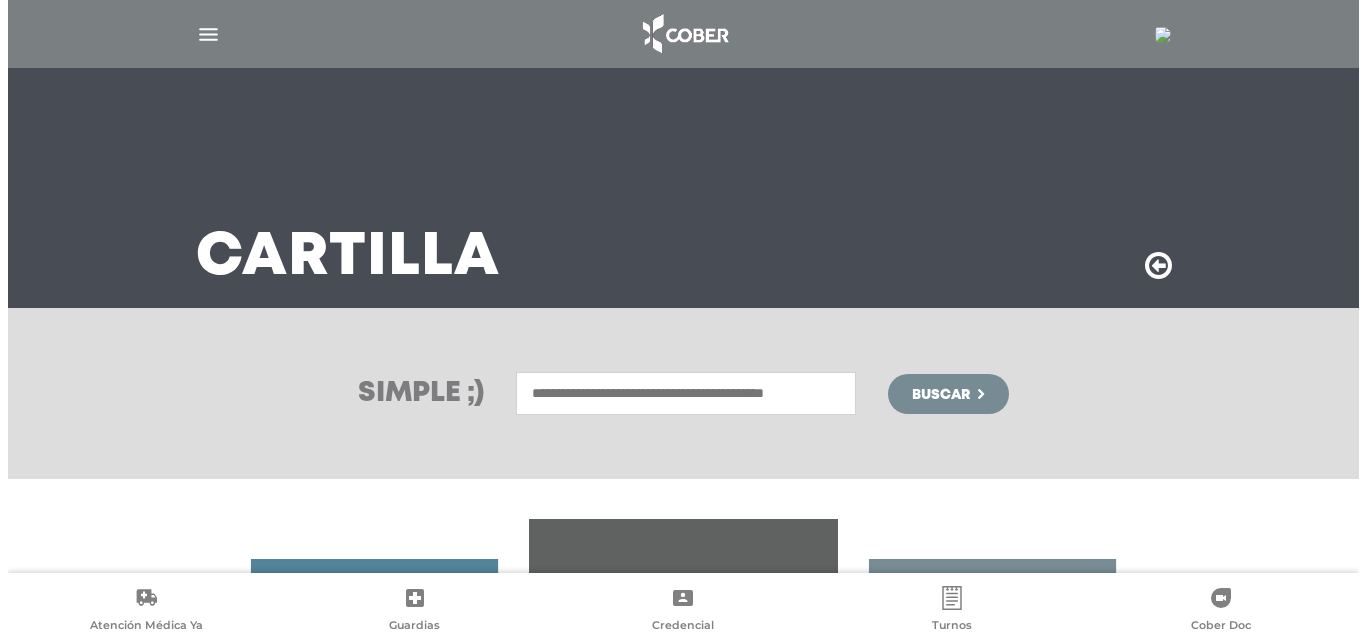 scroll, scrollTop: 386, scrollLeft: 0, axis: vertical 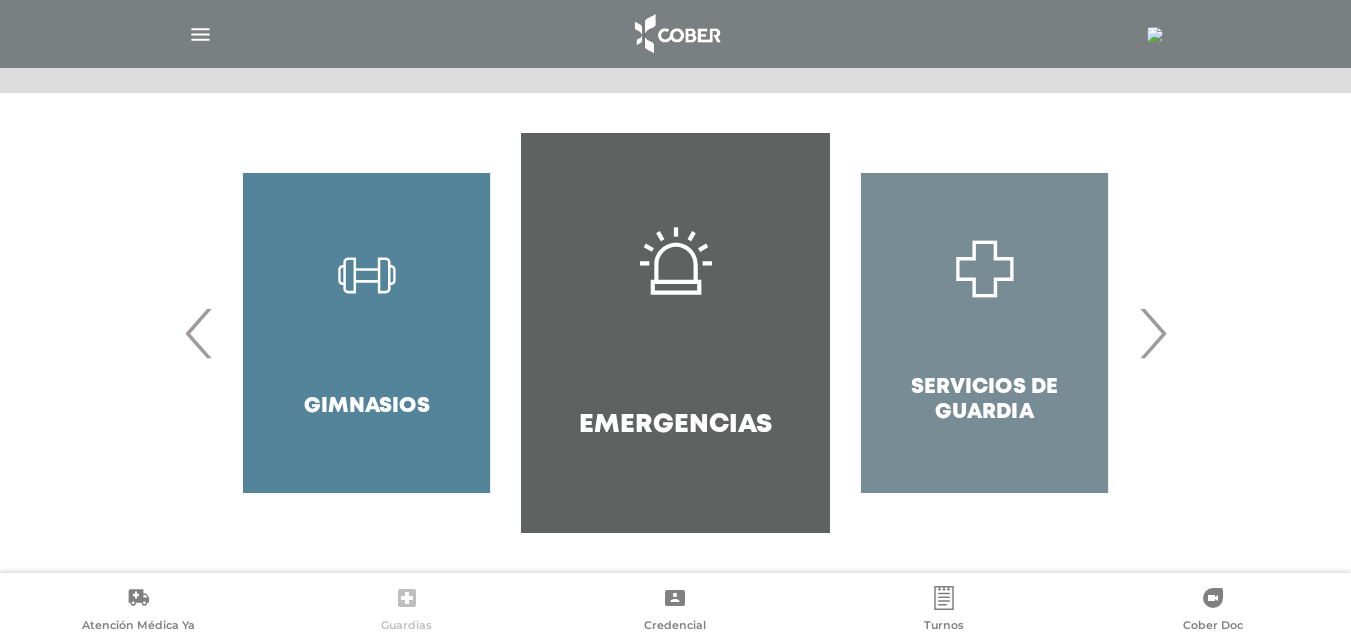 click 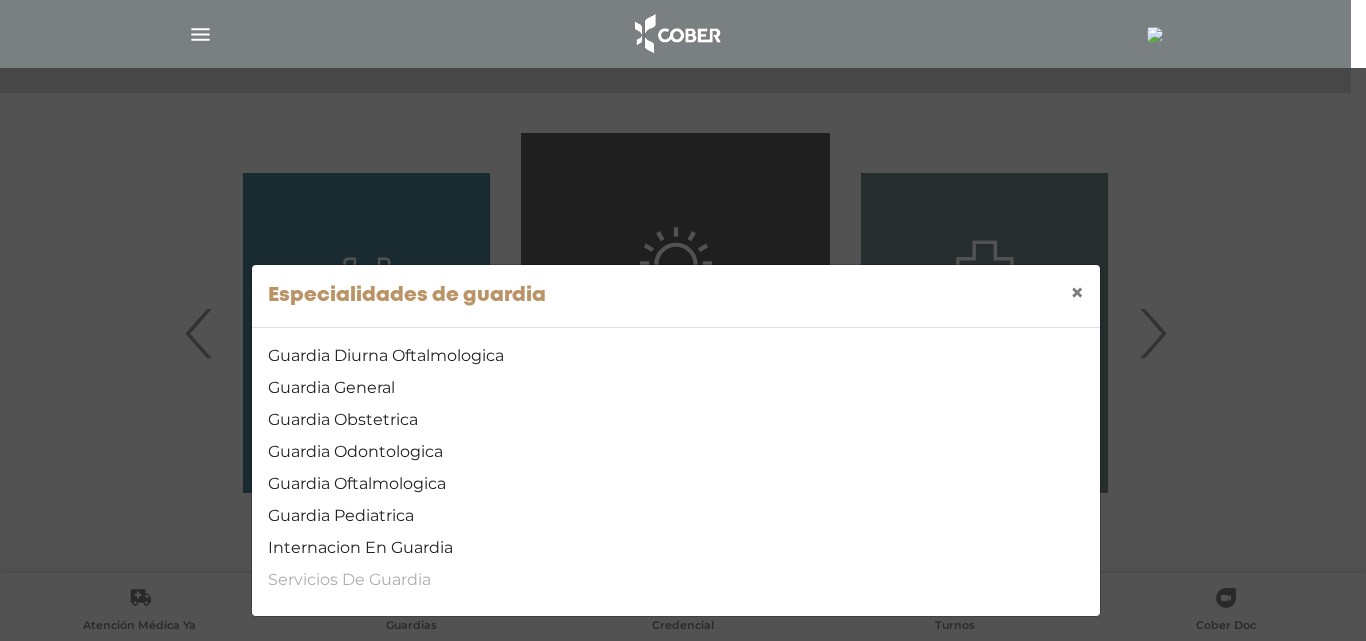 click on "Servicios De Guardia" at bounding box center (676, 580) 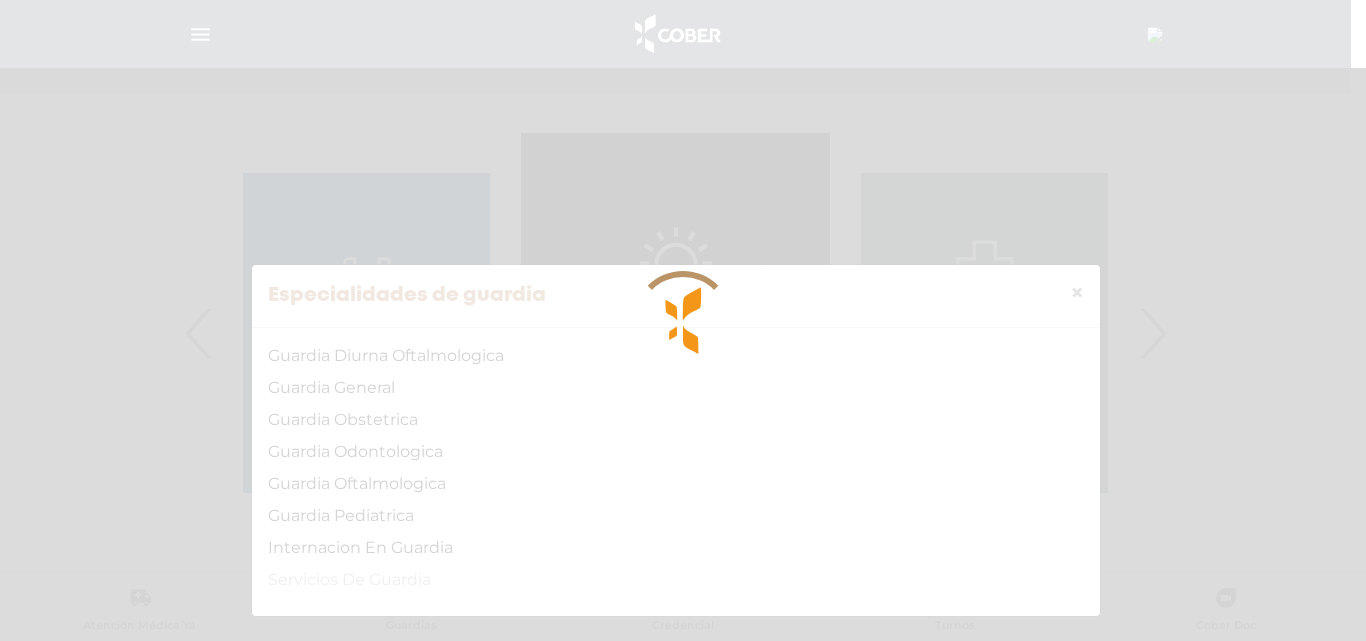 scroll, scrollTop: 0, scrollLeft: 0, axis: both 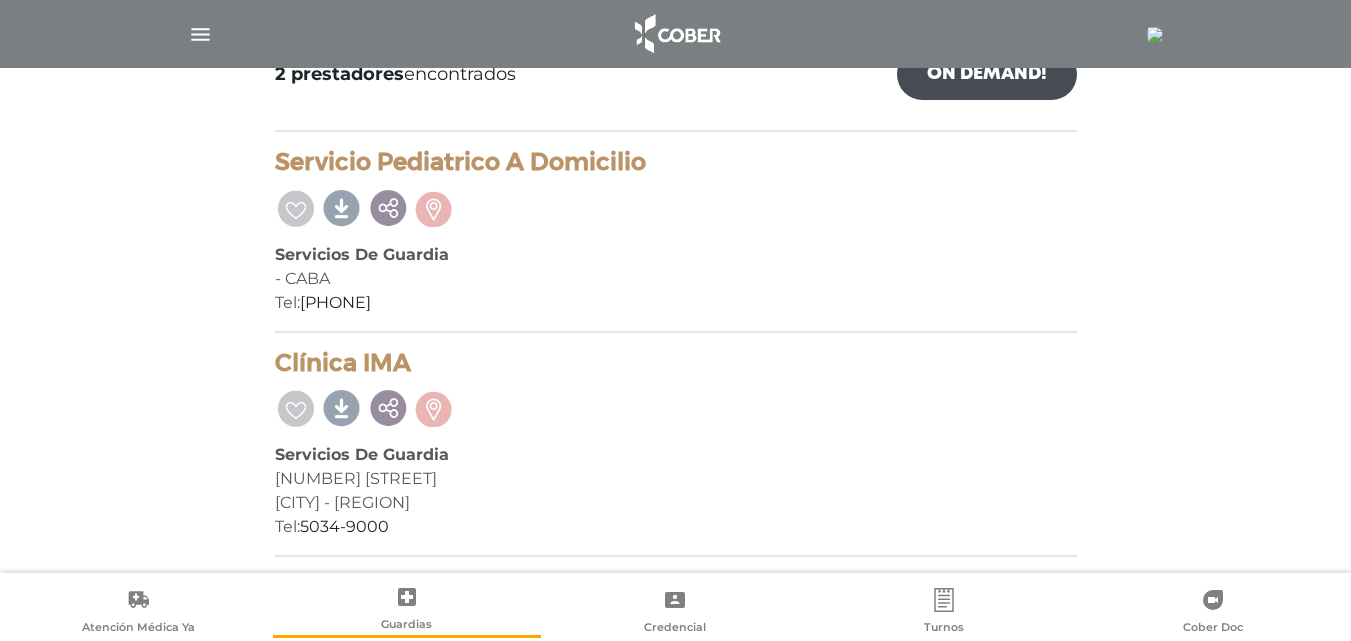 click 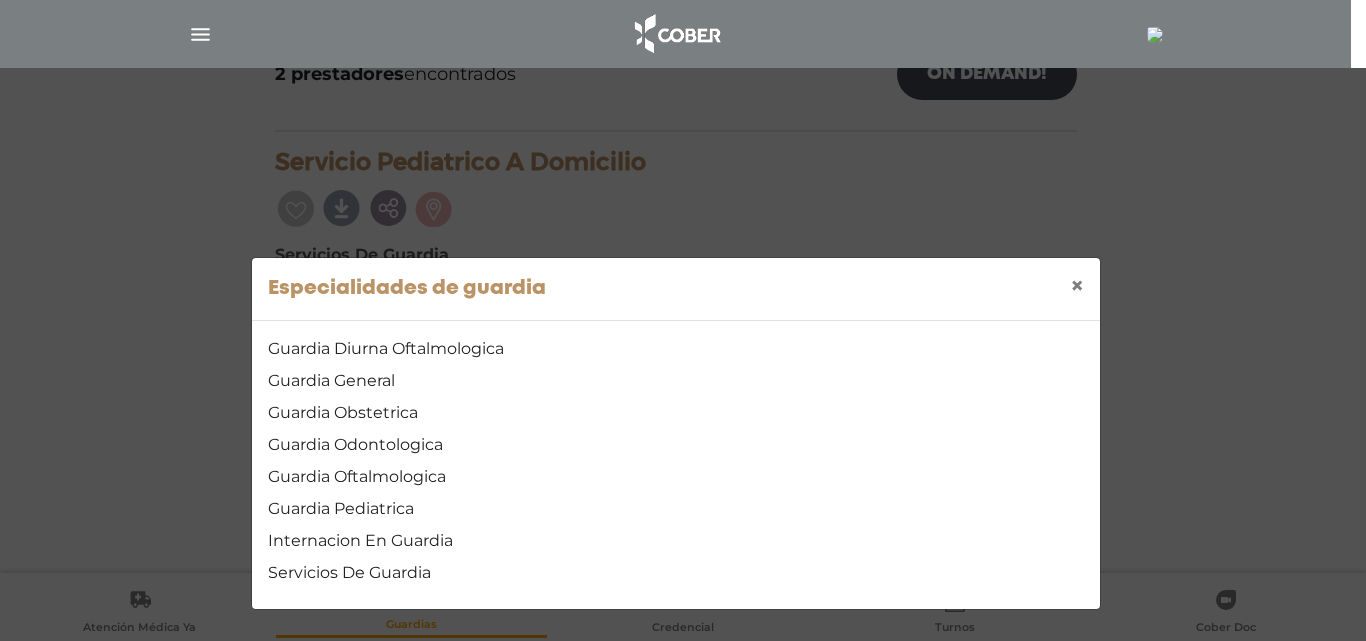 scroll, scrollTop: 8, scrollLeft: 0, axis: vertical 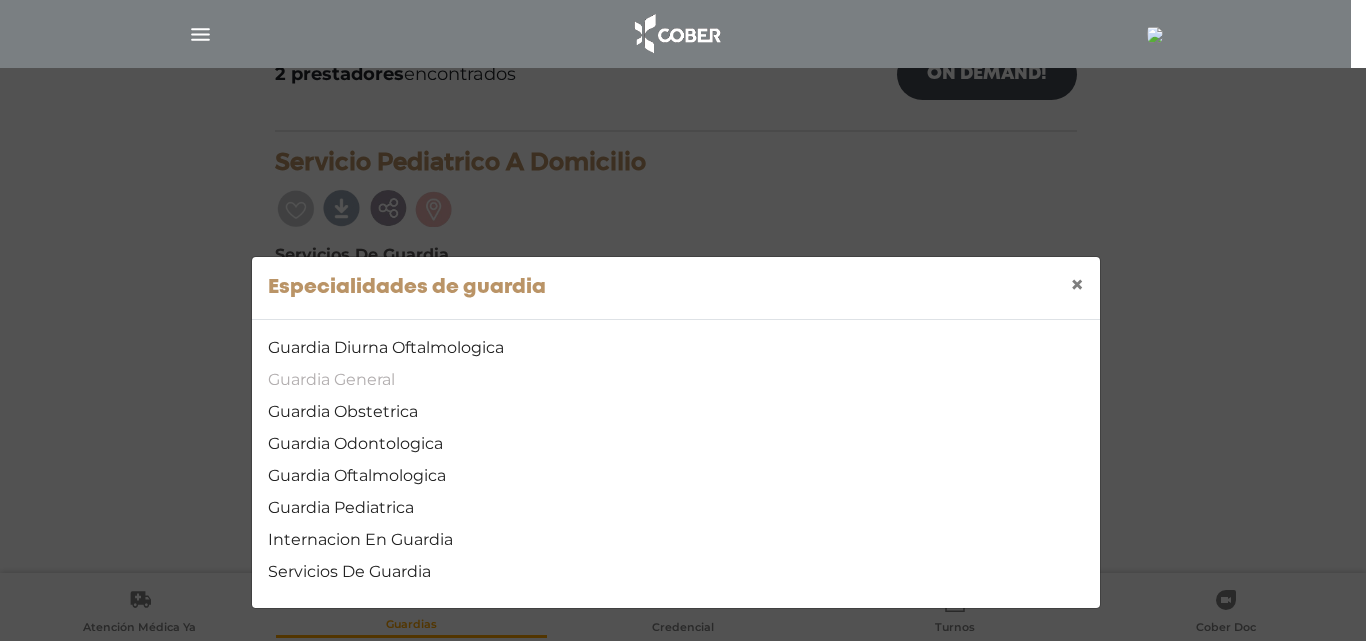 click on "Guardia General" at bounding box center [676, 380] 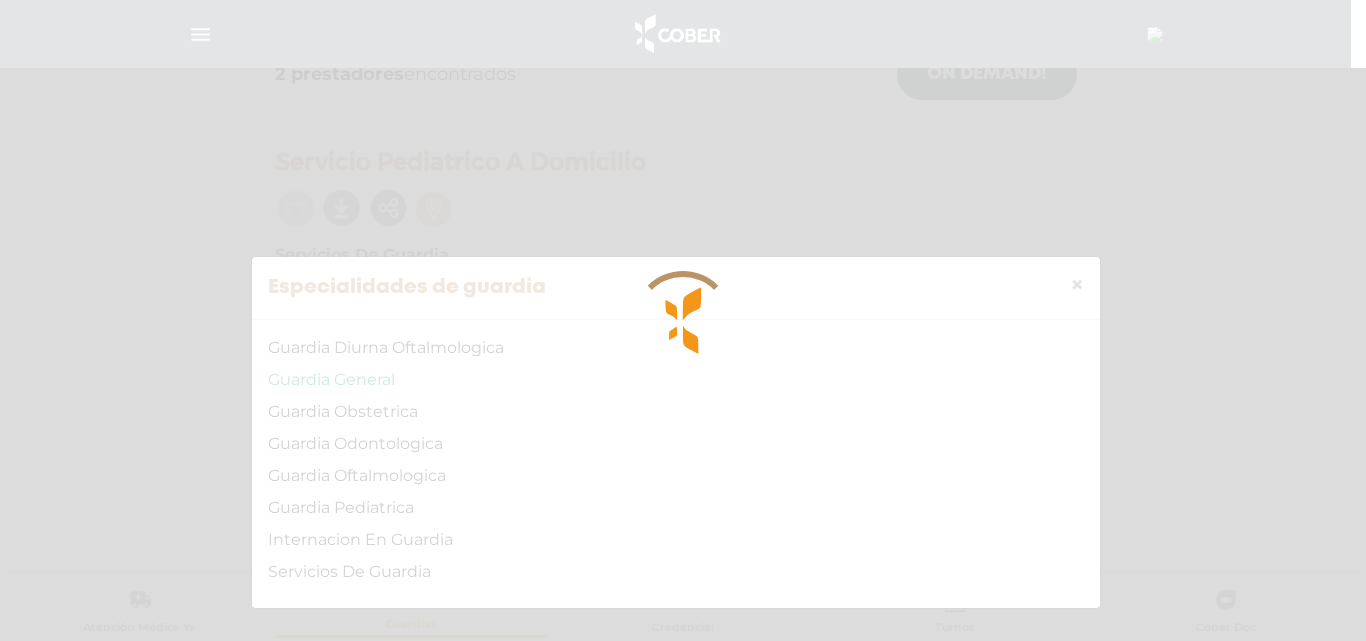 scroll, scrollTop: 0, scrollLeft: 0, axis: both 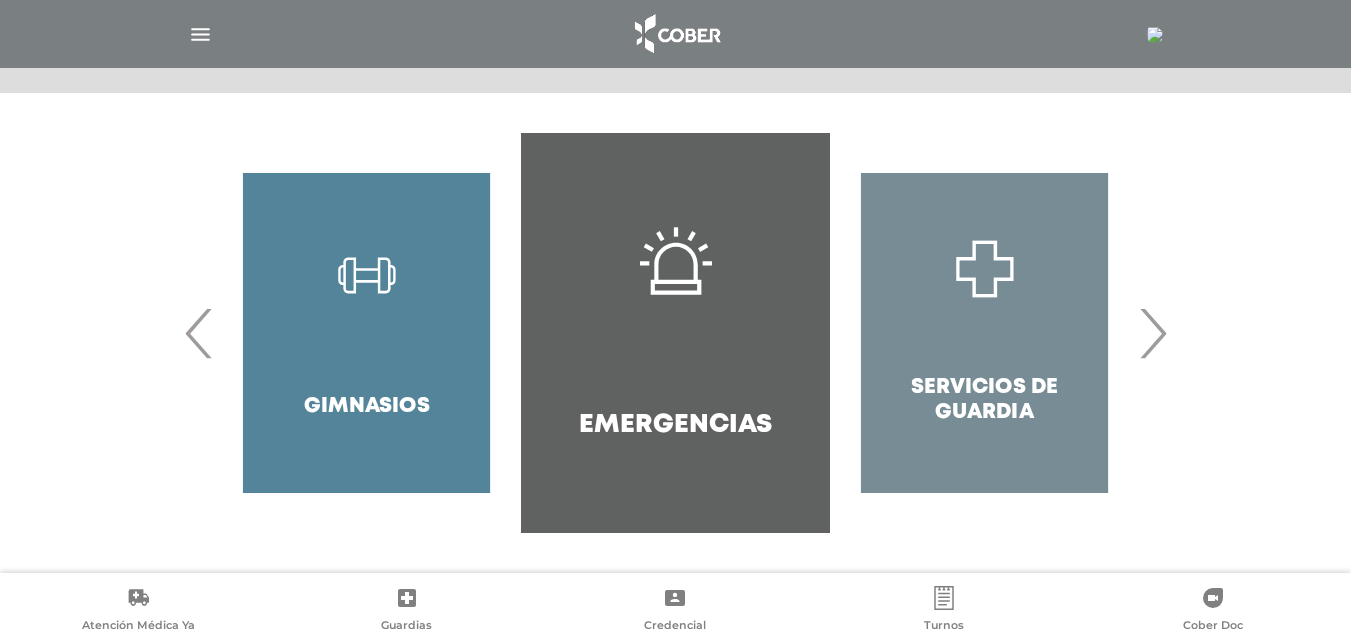 click on "›" at bounding box center [1152, 333] 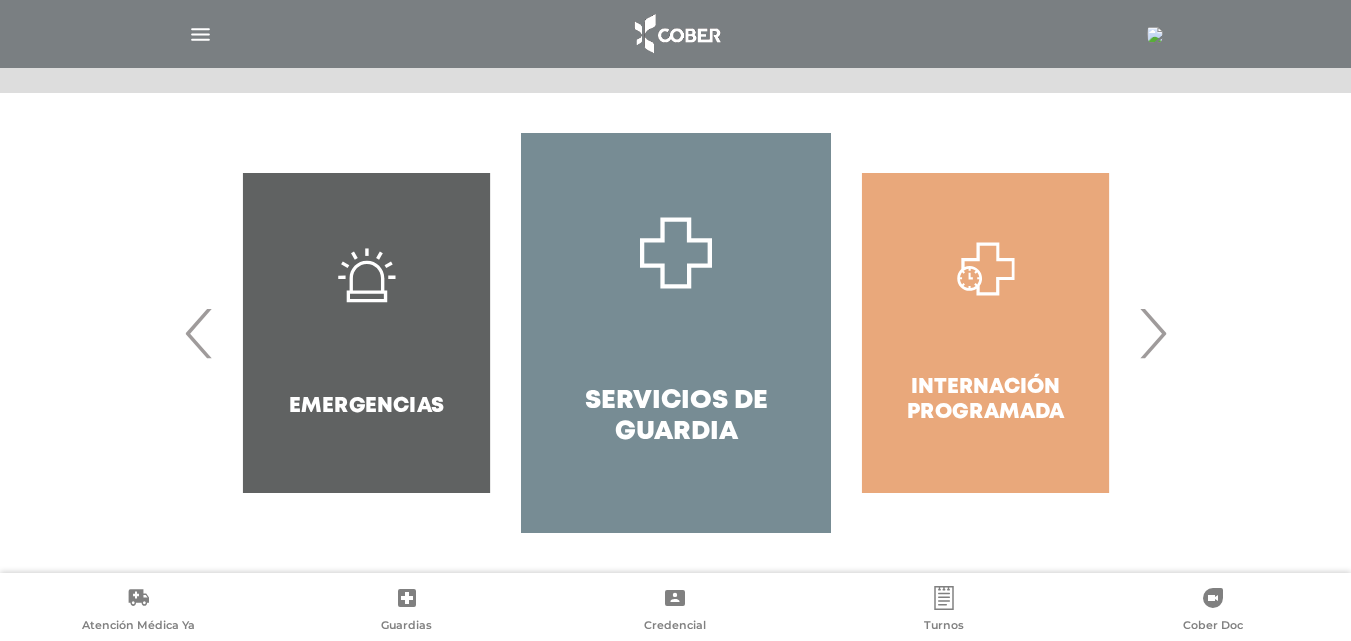 click on "Internación Programada" at bounding box center [985, 333] 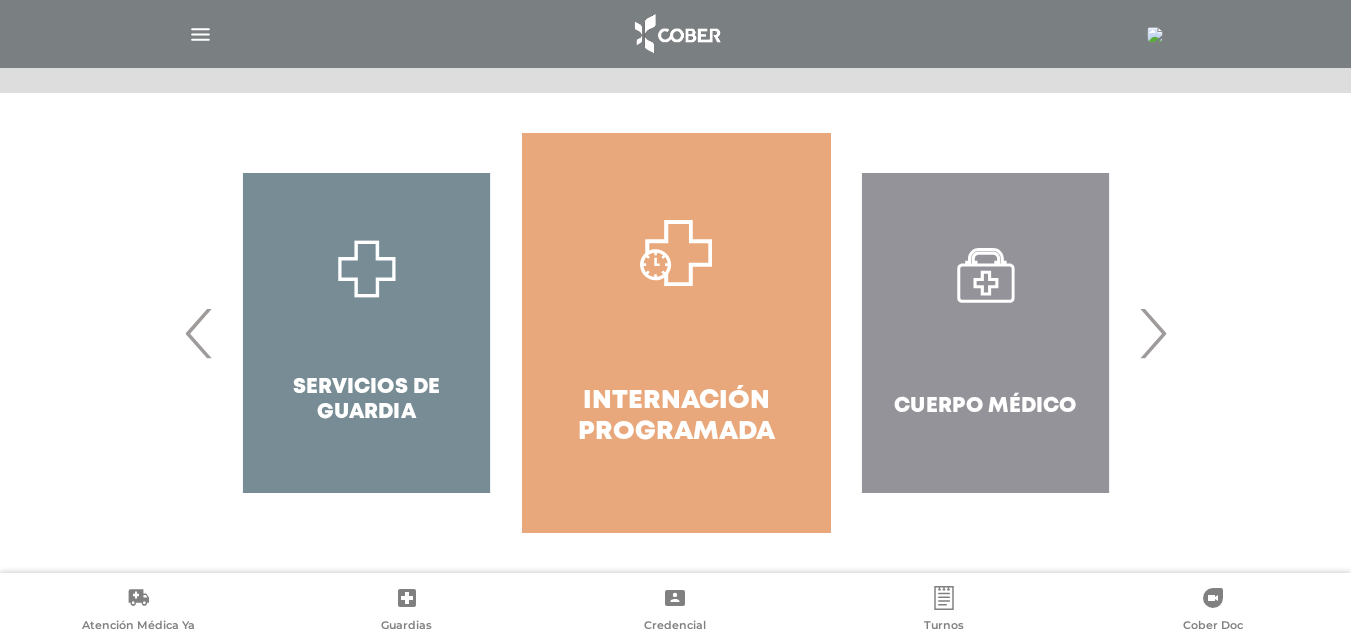 click on "Cuerpo Médico" at bounding box center [985, 333] 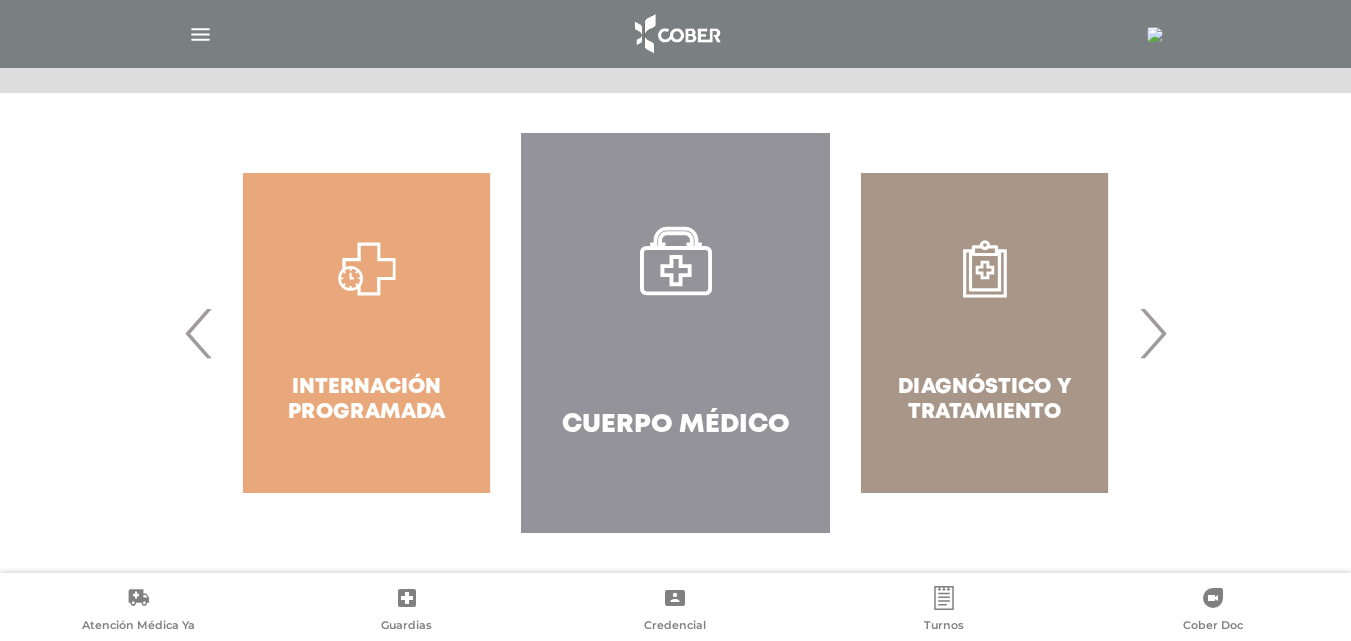 click on "Diagnóstico y Tratamiento" at bounding box center (984, 333) 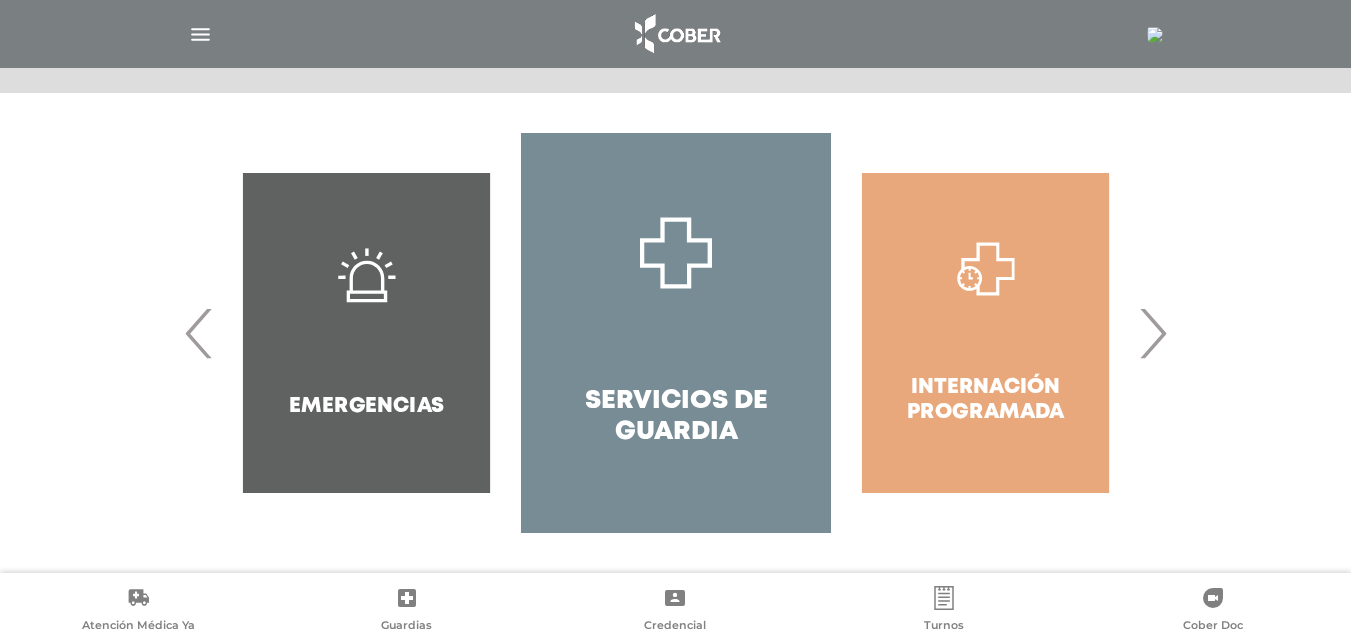 click on "›" at bounding box center [1152, 333] 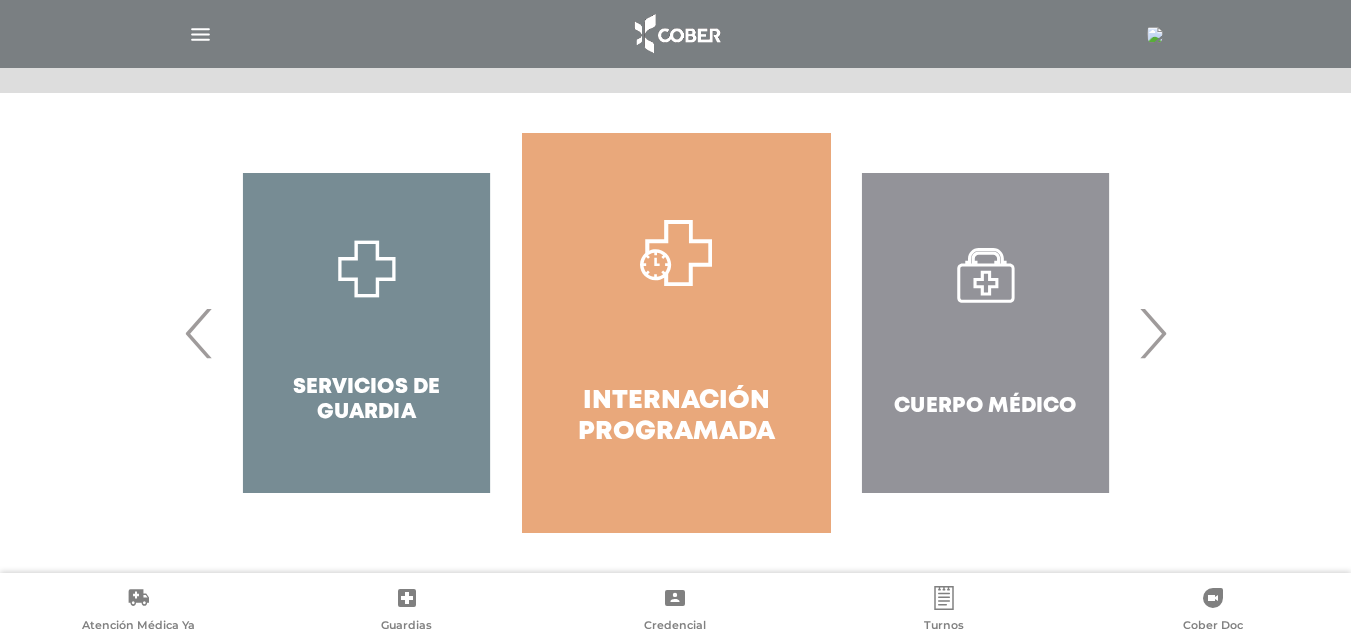 click on "›" at bounding box center [1152, 333] 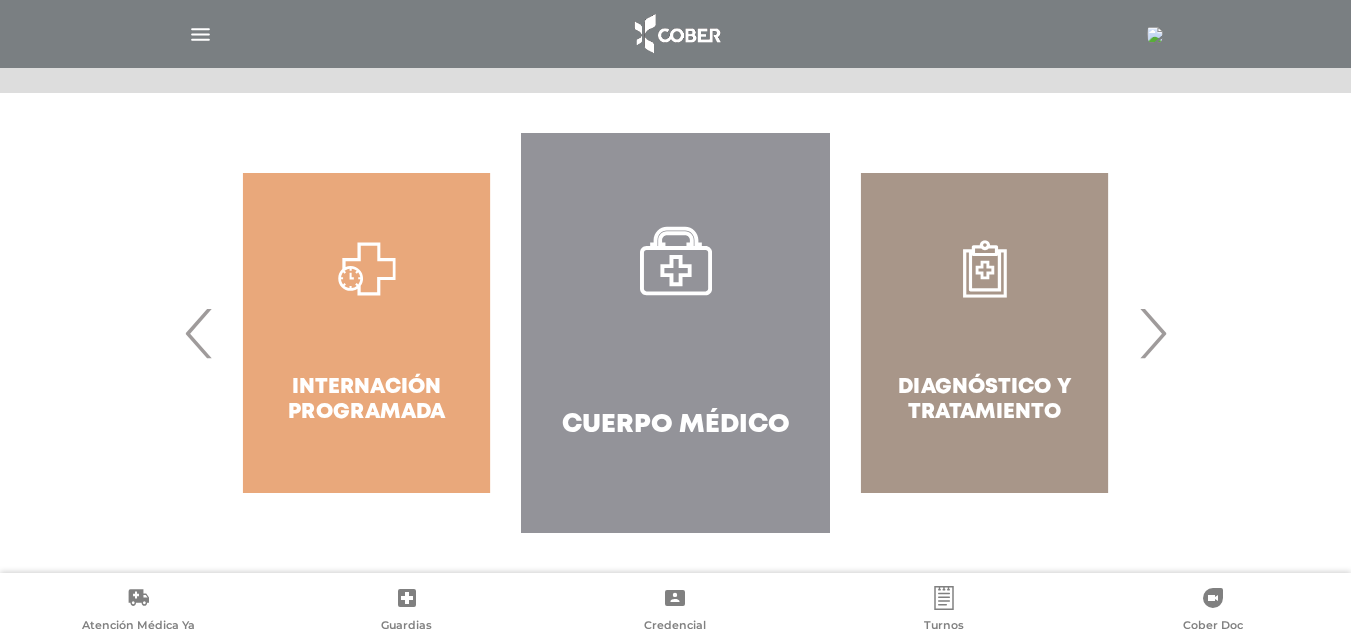 click on "›" at bounding box center [1152, 333] 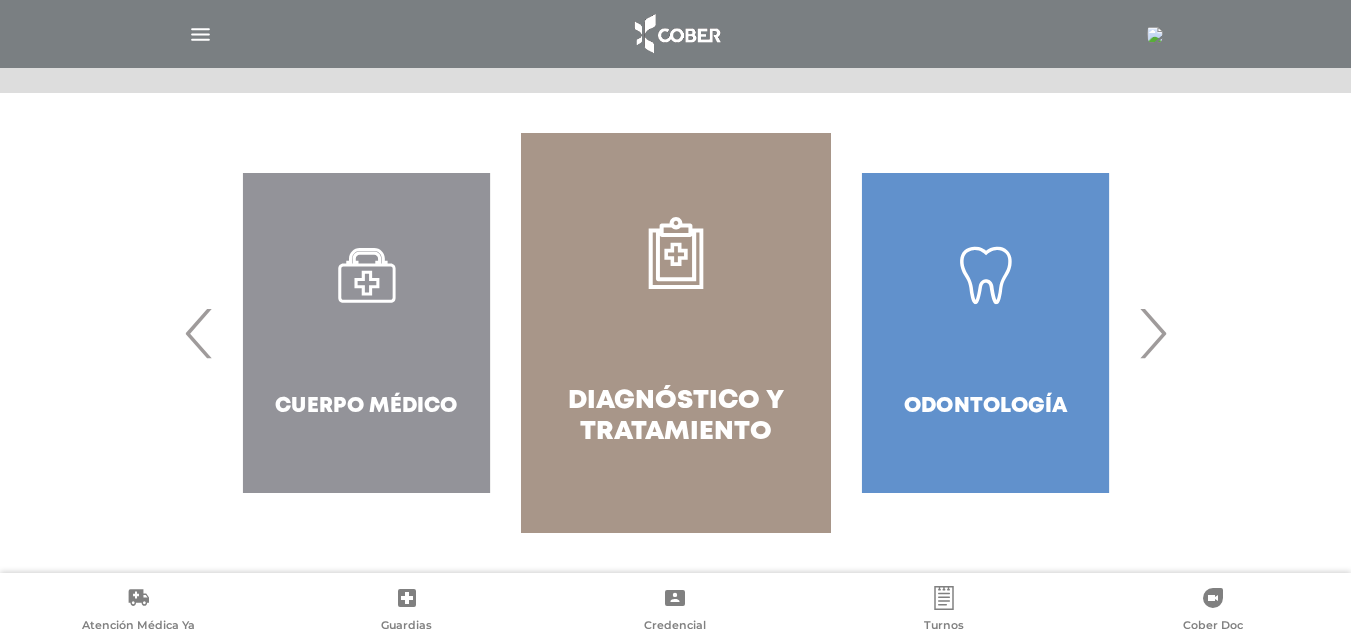 click on "Diagnóstico y Tratamiento" at bounding box center (675, 333) 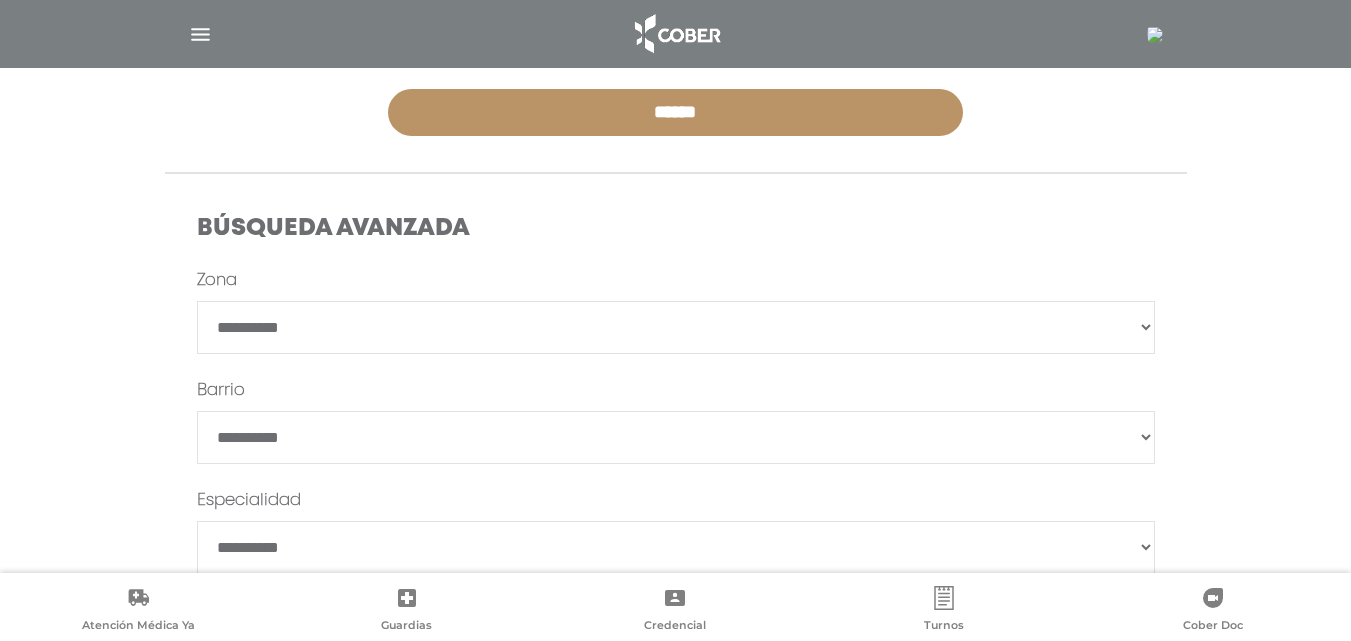 scroll, scrollTop: 500, scrollLeft: 0, axis: vertical 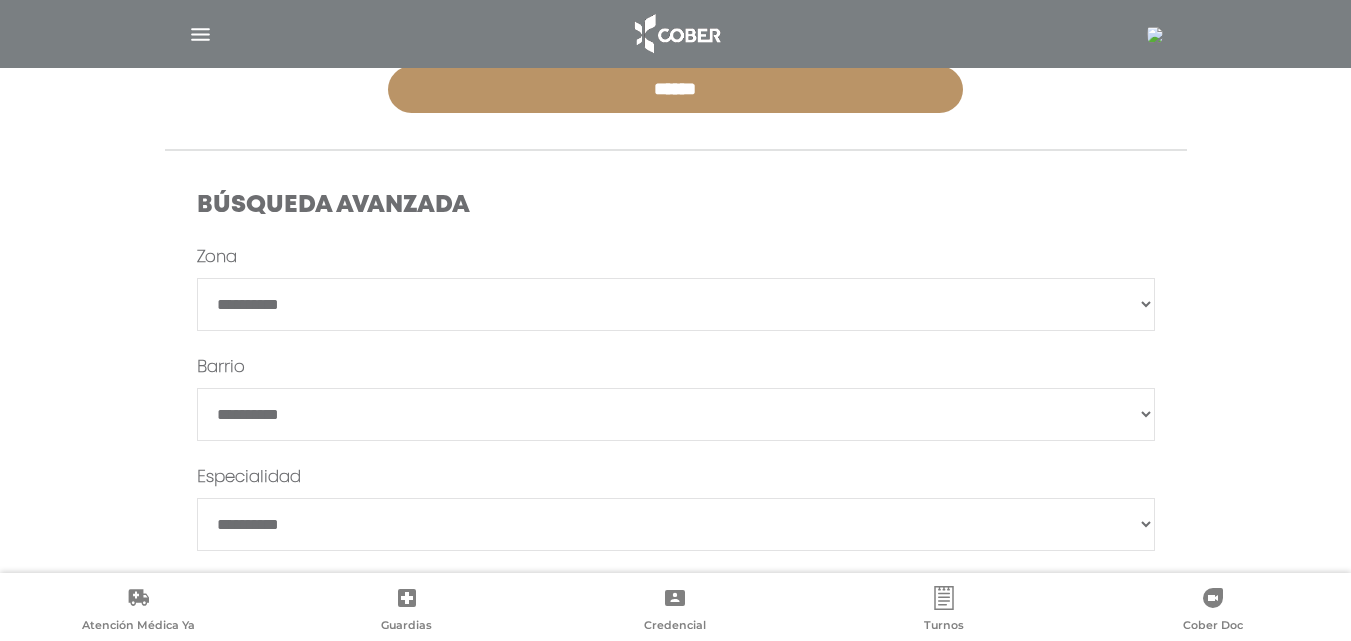 click on "**********" at bounding box center (676, 304) 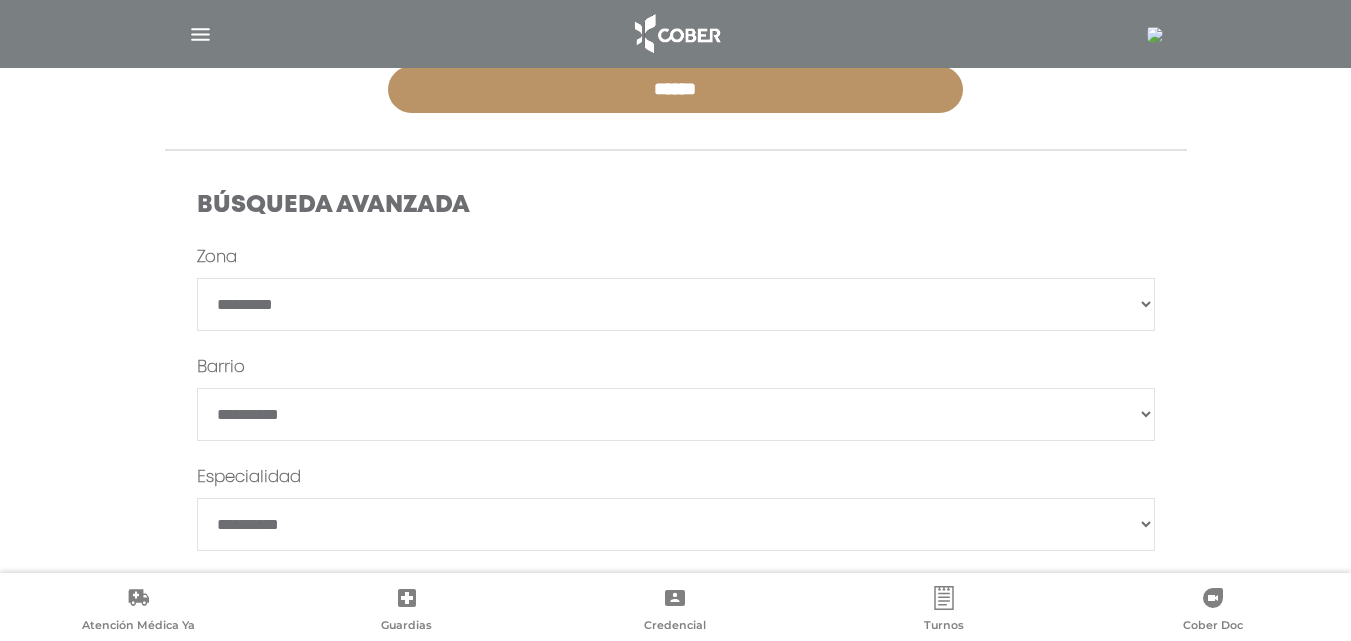 click on "**********" at bounding box center (676, 304) 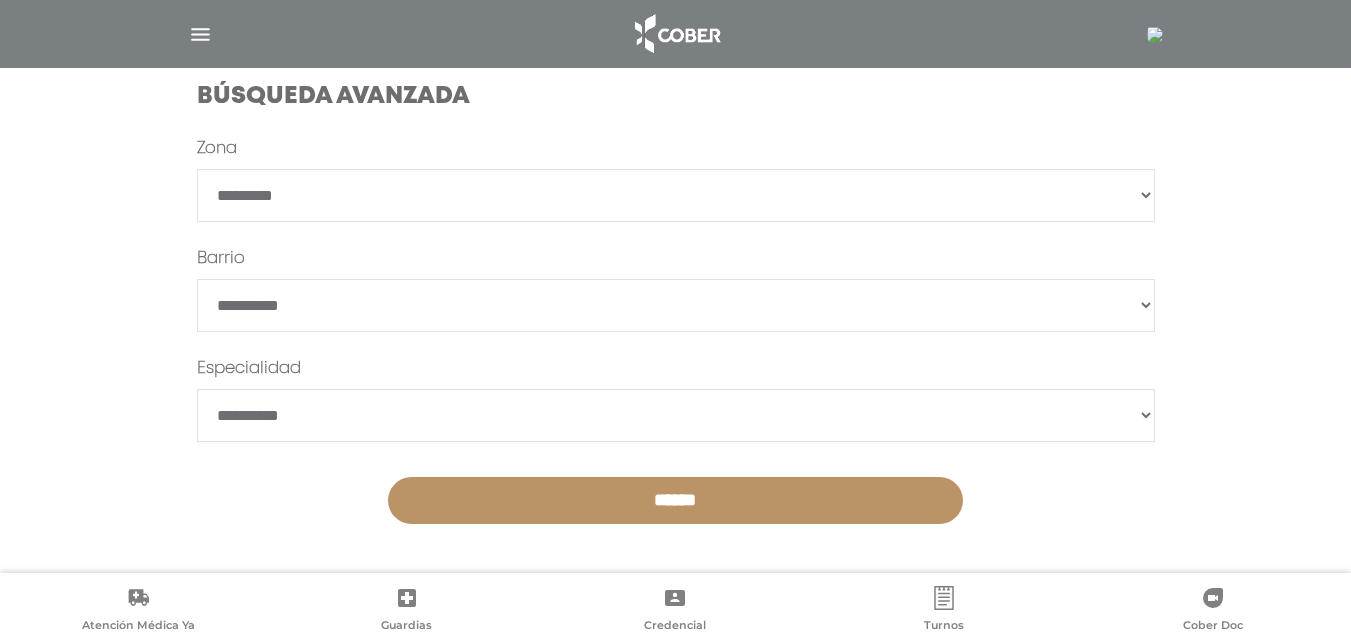scroll, scrollTop: 610, scrollLeft: 0, axis: vertical 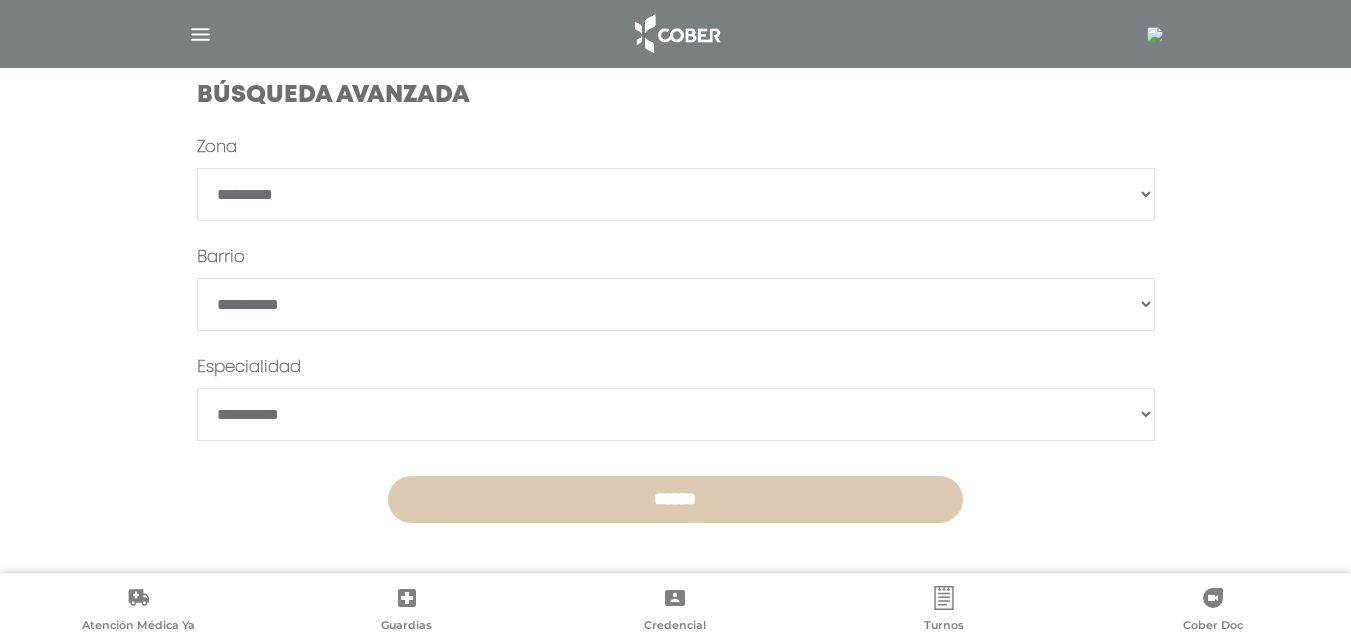 click on "******" at bounding box center (675, 499) 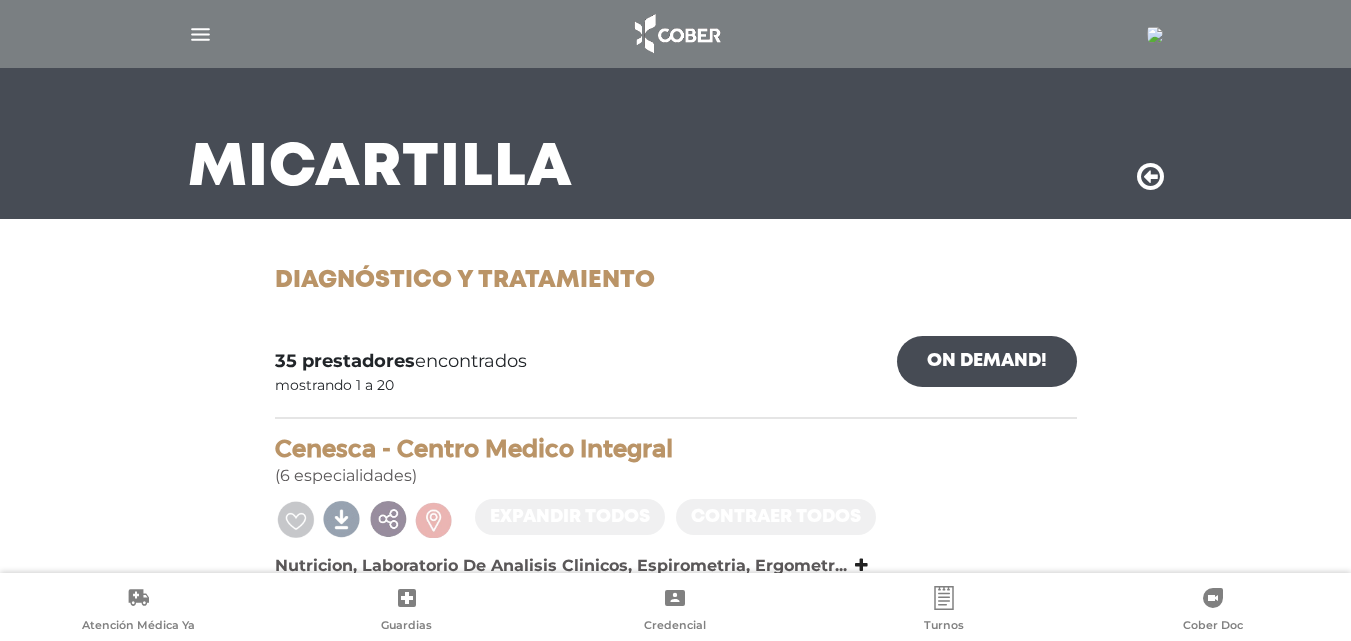 scroll, scrollTop: 0, scrollLeft: 0, axis: both 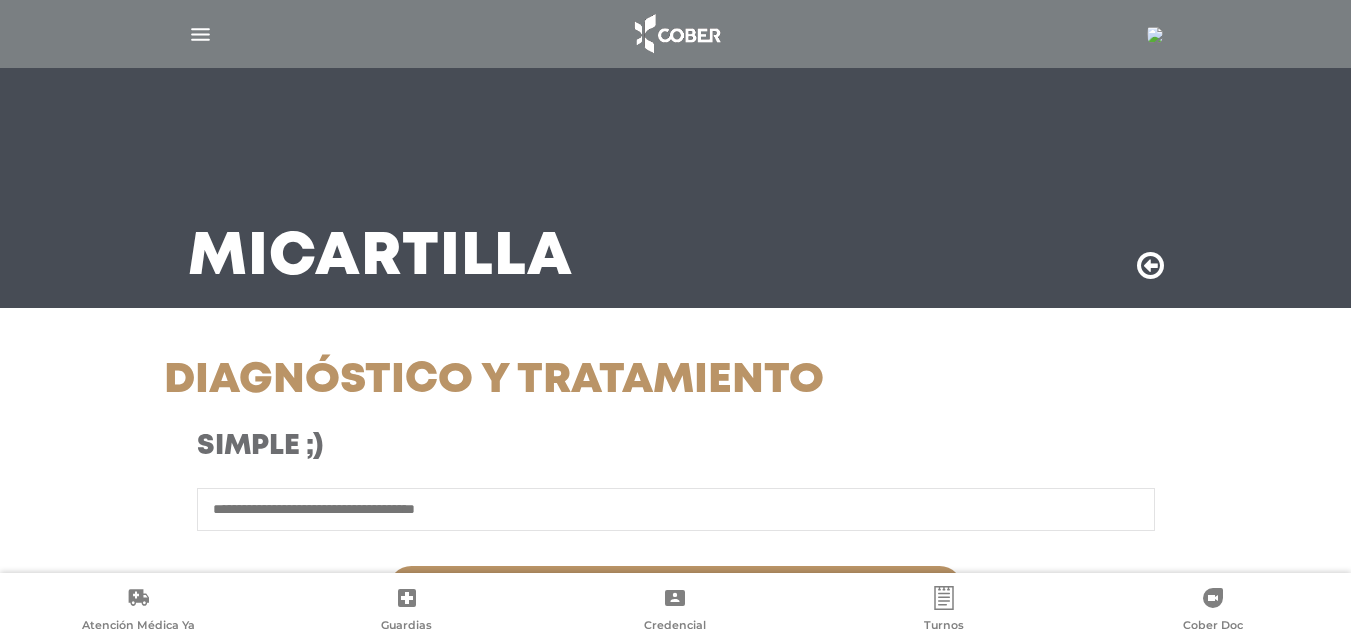 select on "*********" 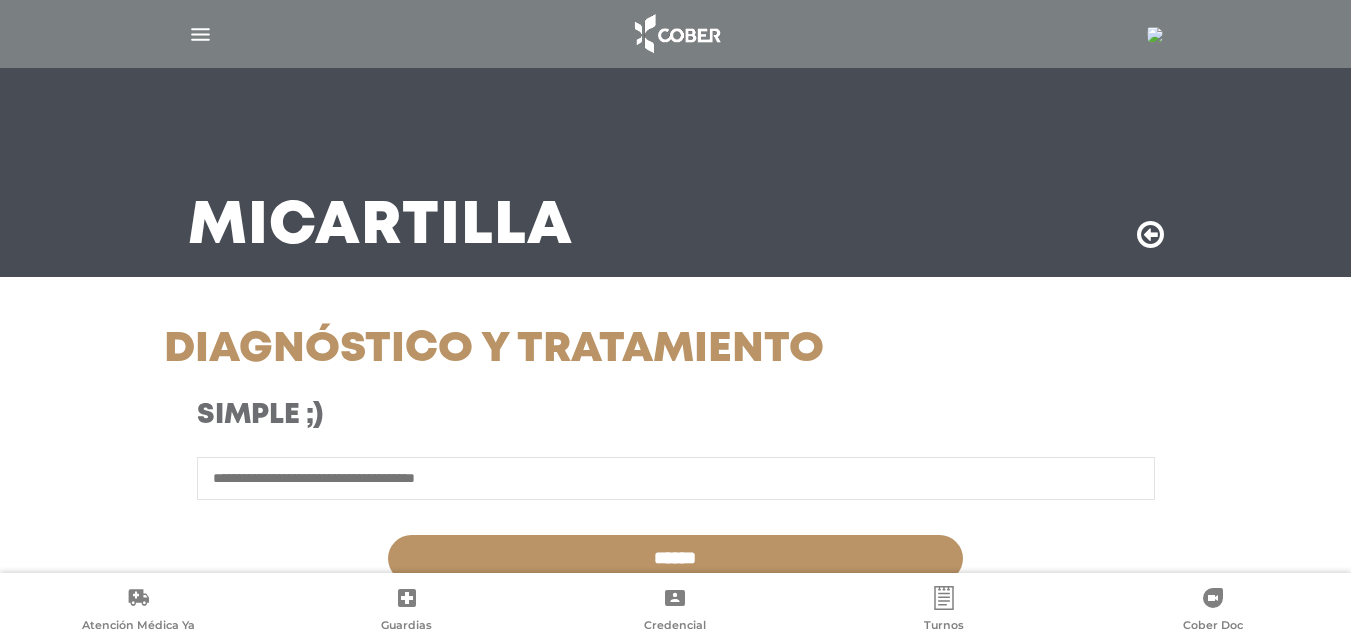 scroll, scrollTop: 0, scrollLeft: 0, axis: both 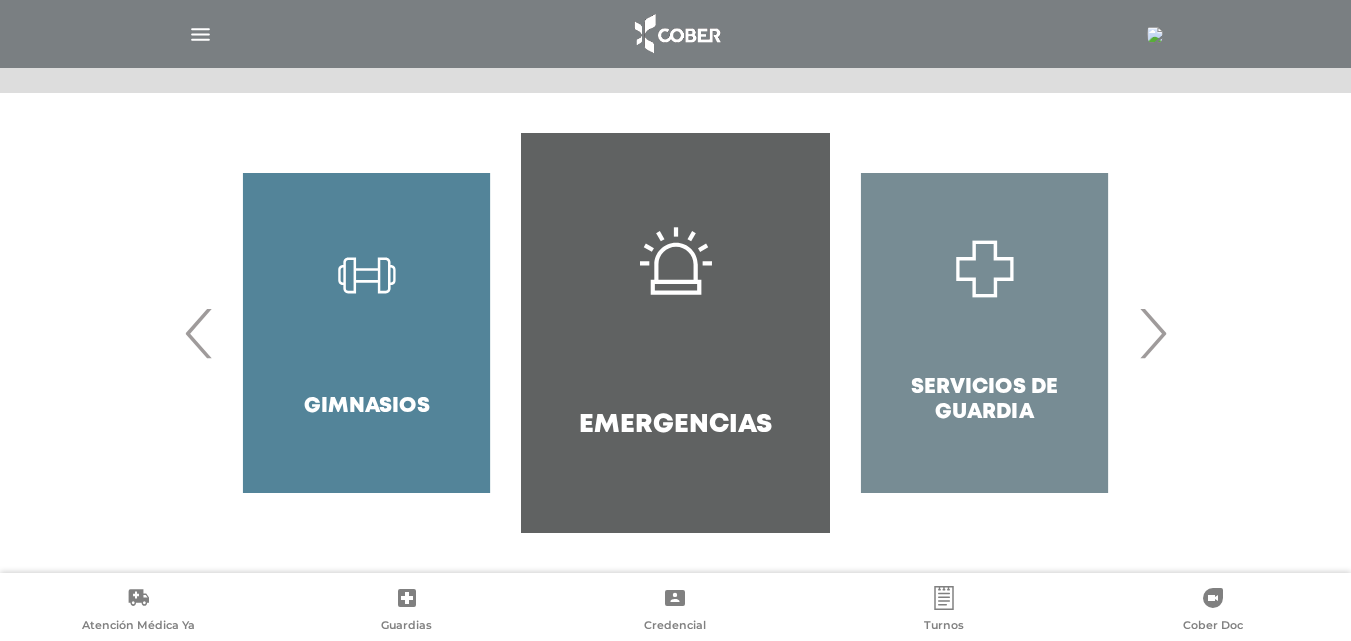 click on "›" at bounding box center (1152, 333) 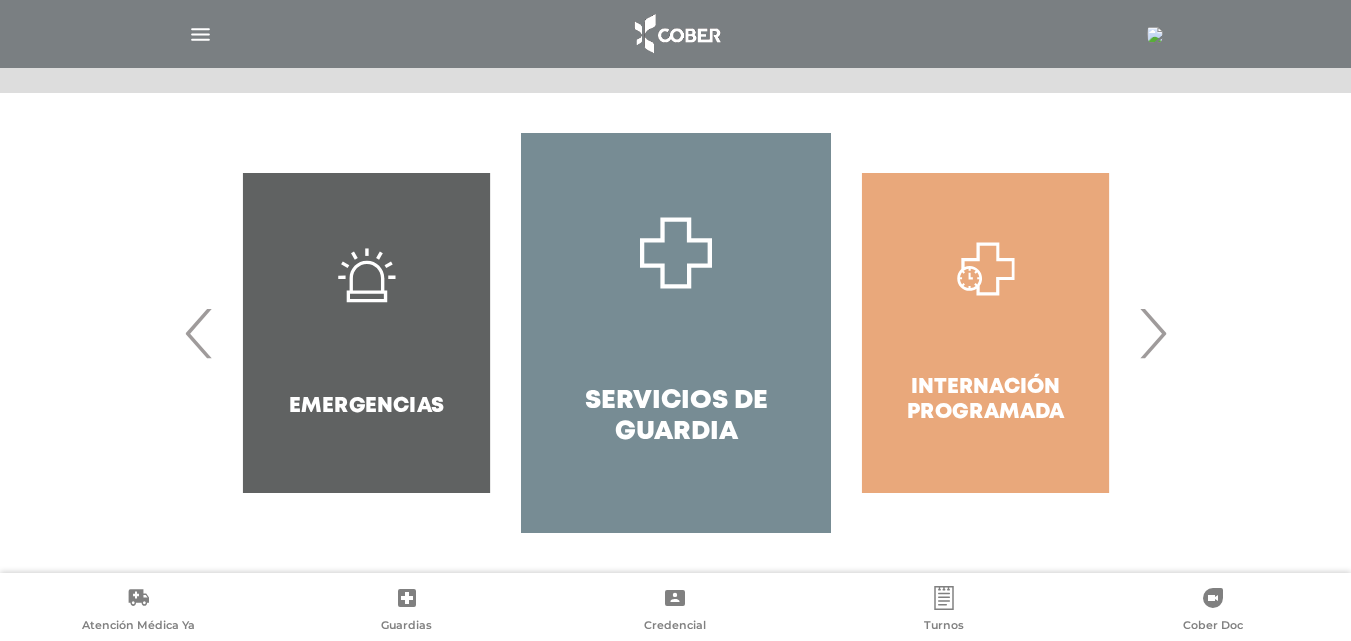click on "›" at bounding box center (1152, 333) 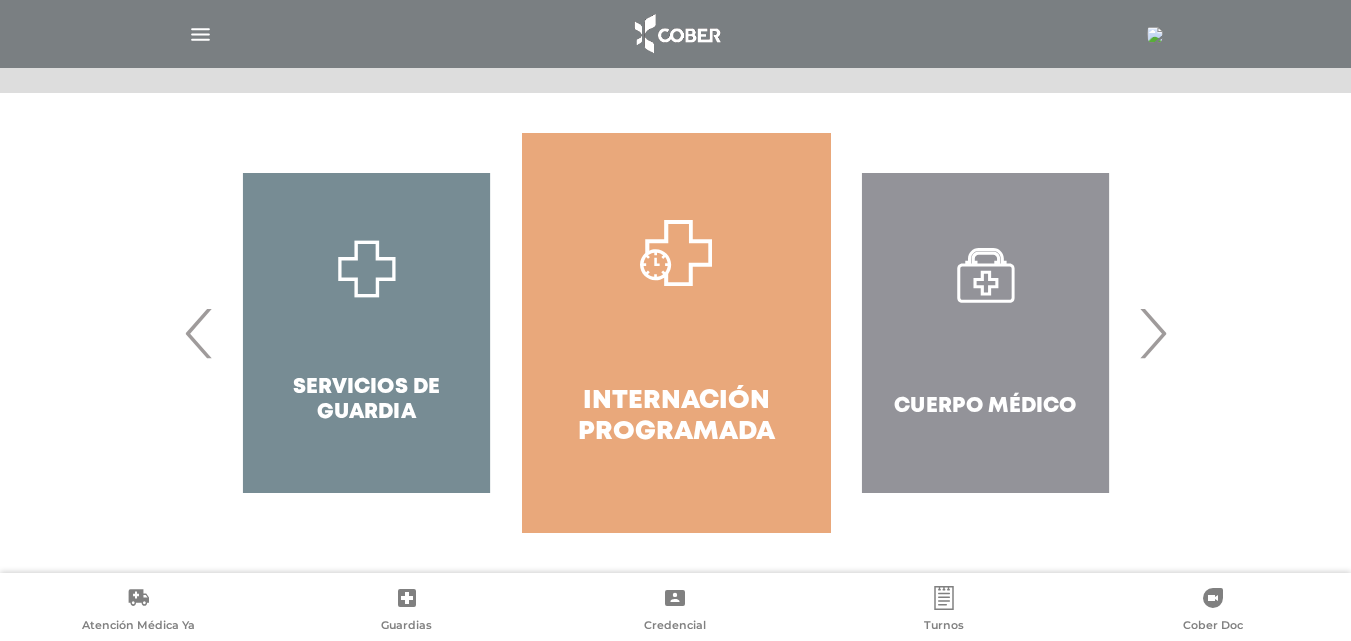 click on "Internación Programada" at bounding box center [676, 333] 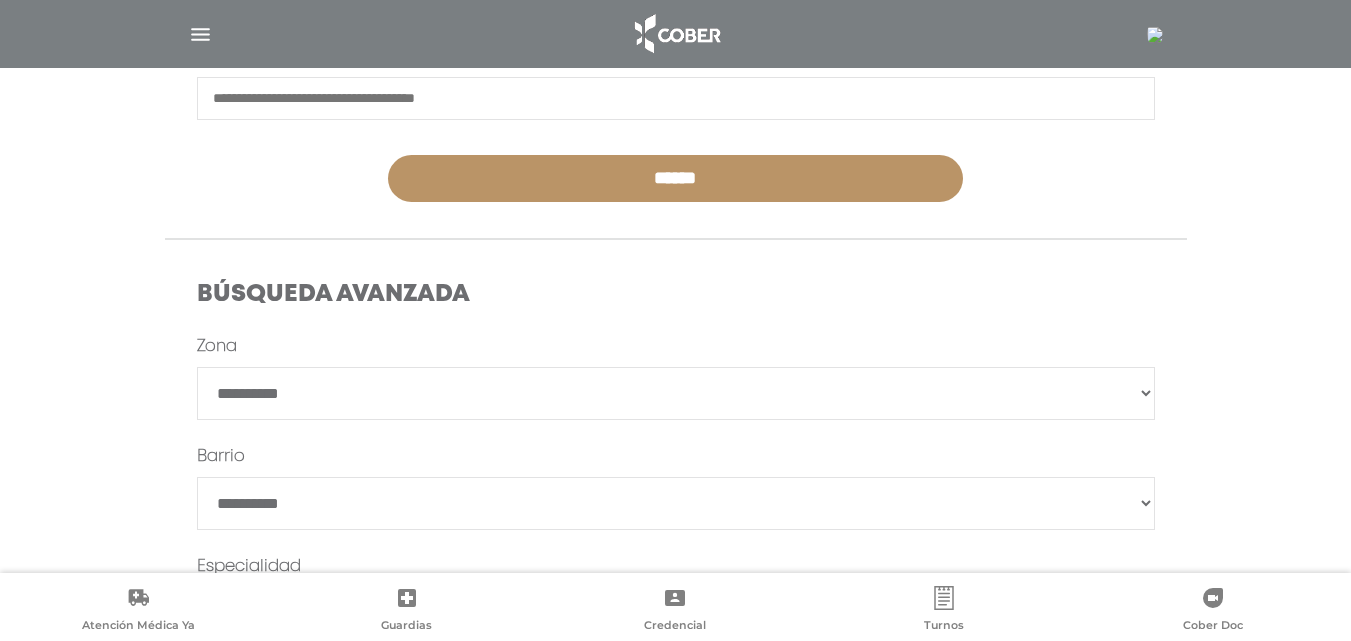 scroll, scrollTop: 410, scrollLeft: 0, axis: vertical 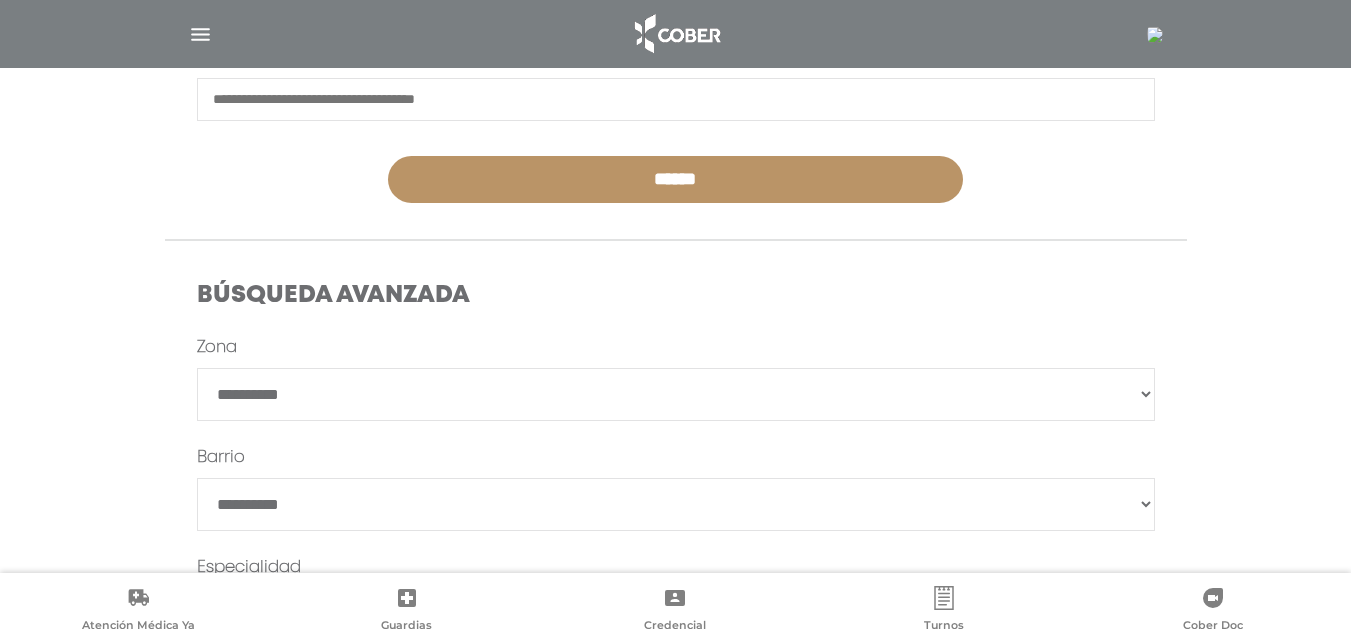 click on "**********" at bounding box center [676, 394] 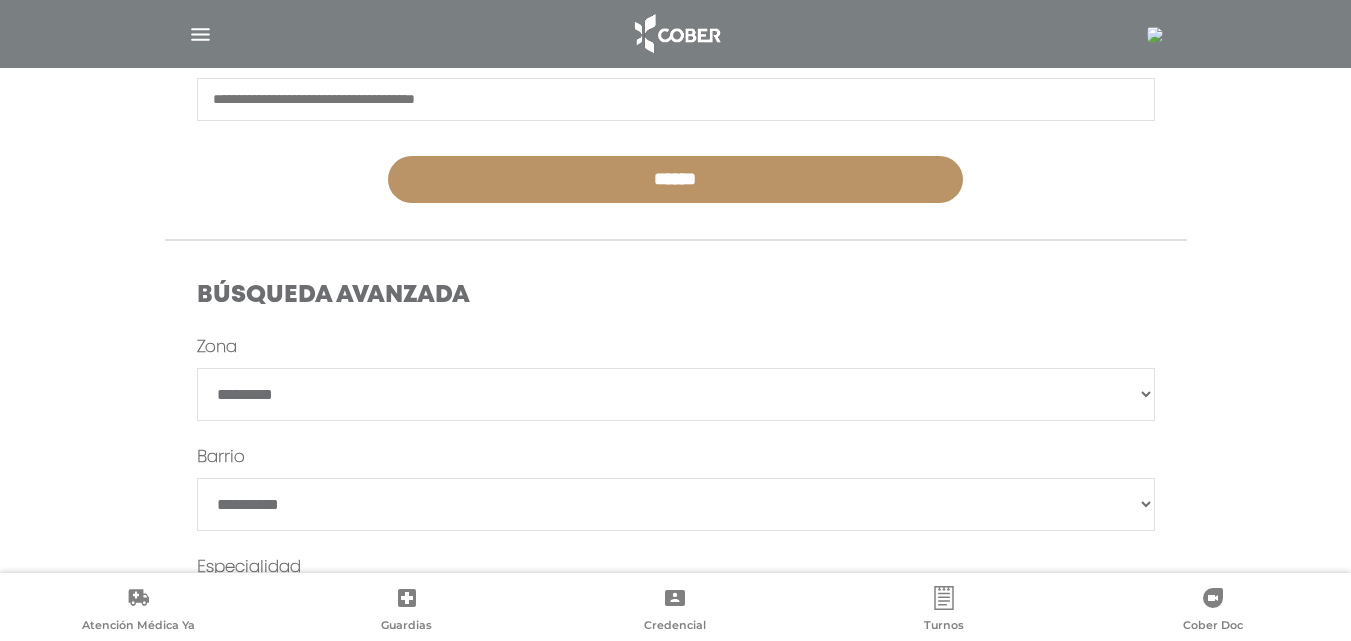 click on "**********" at bounding box center [676, 394] 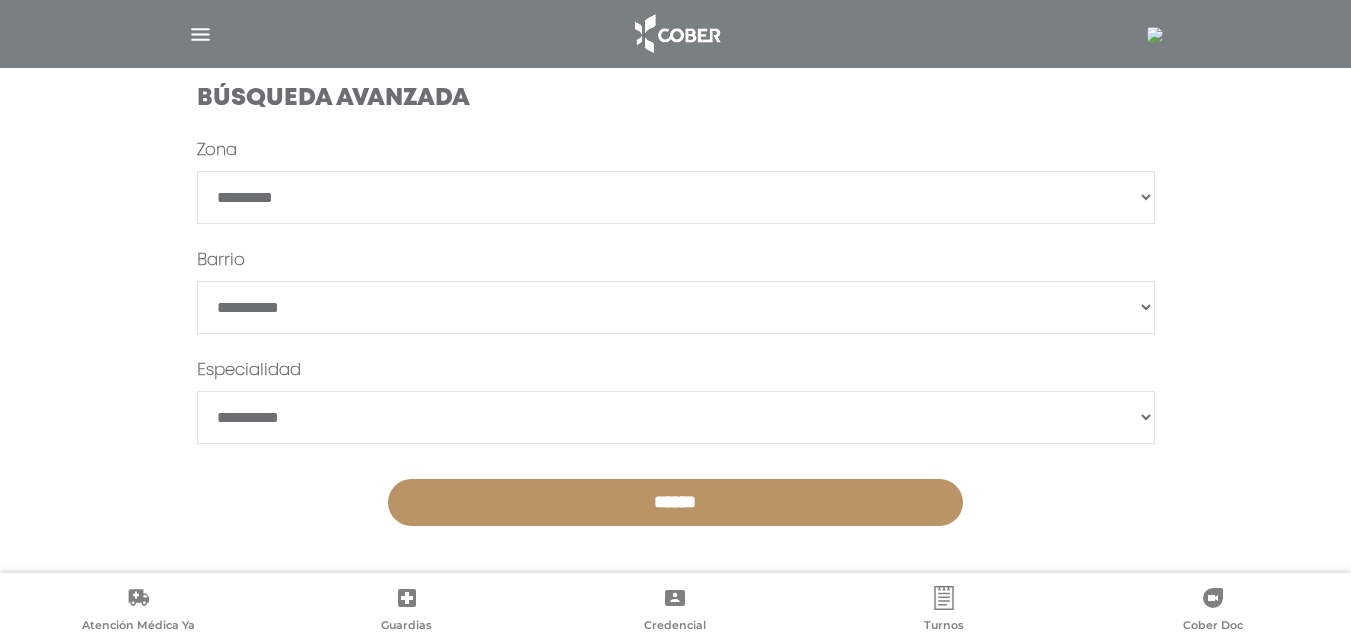 scroll, scrollTop: 610, scrollLeft: 0, axis: vertical 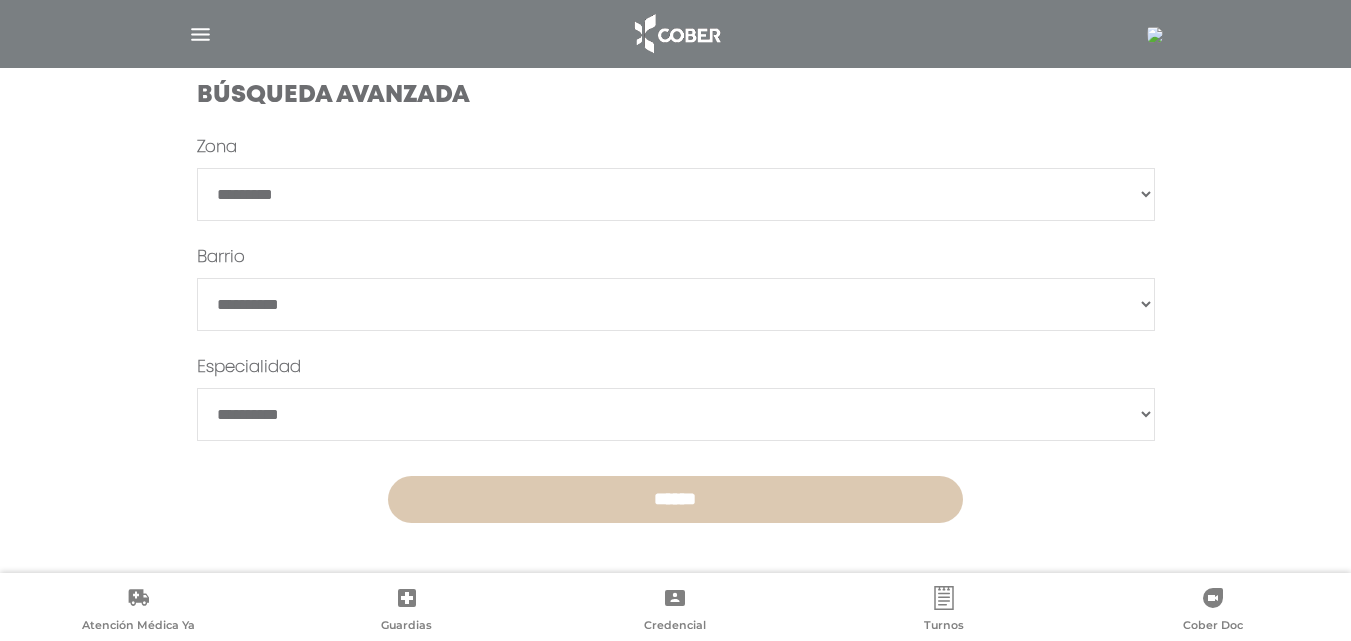 click on "******" at bounding box center [675, 499] 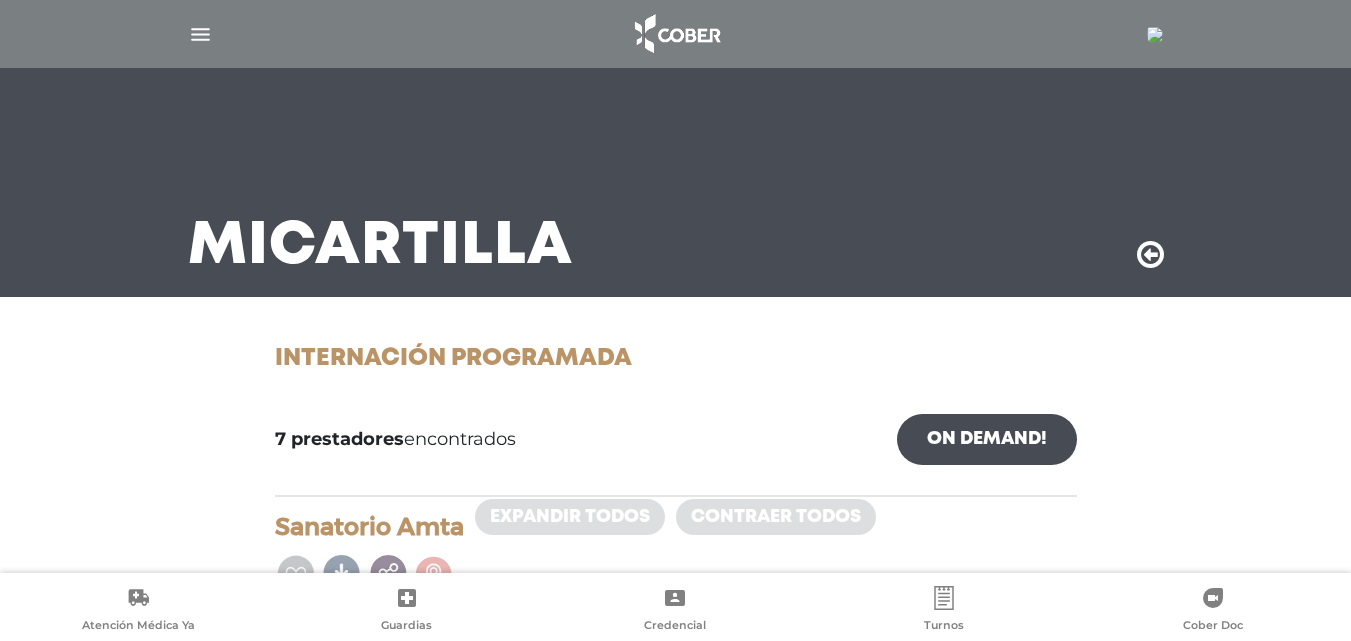 scroll, scrollTop: 0, scrollLeft: 0, axis: both 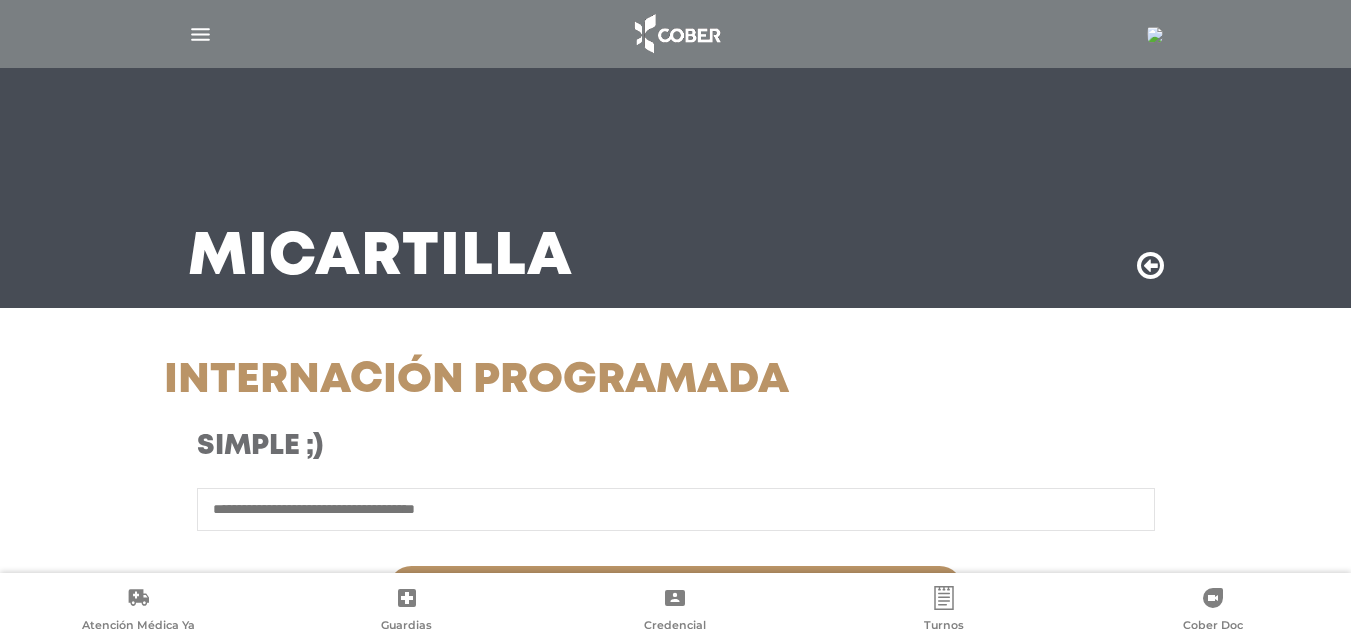 select on "*********" 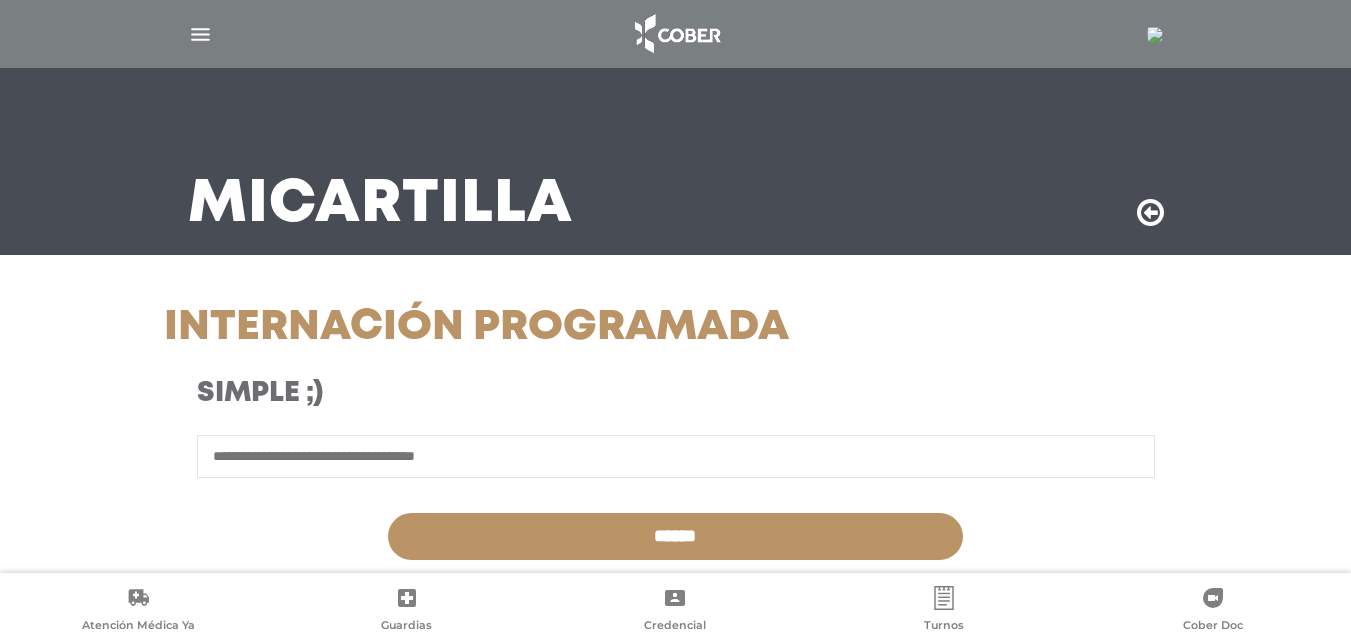 scroll, scrollTop: 0, scrollLeft: 0, axis: both 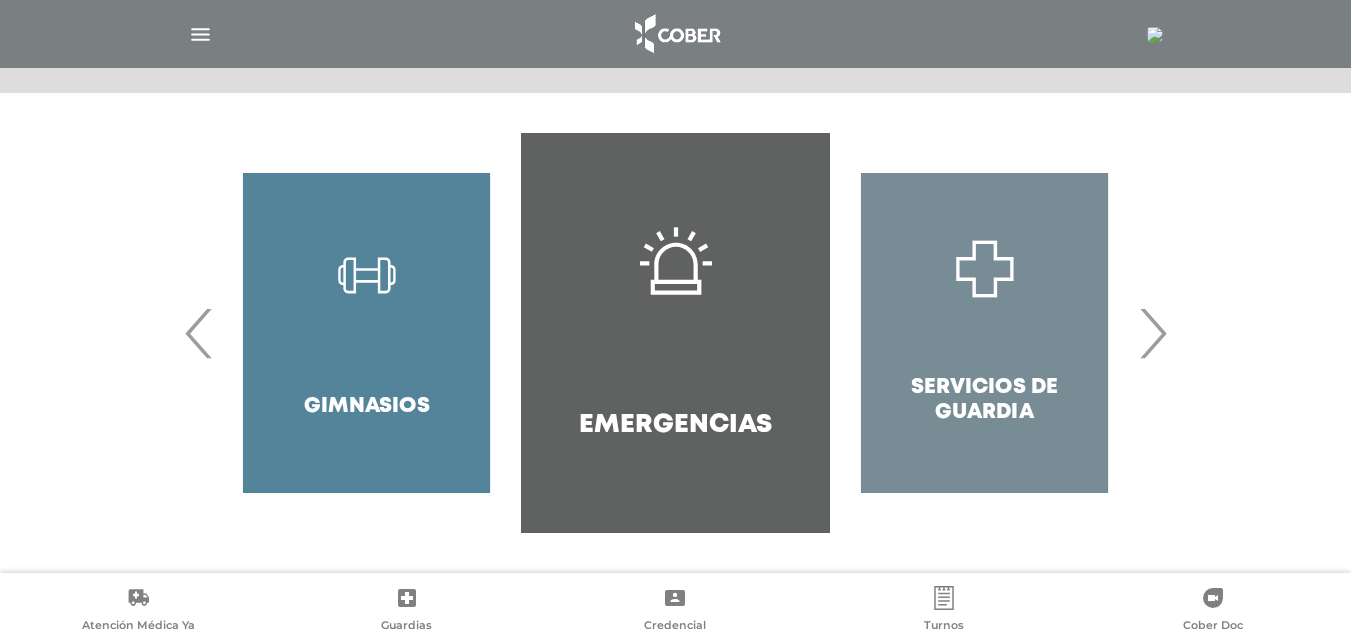 click on "›" at bounding box center (1152, 333) 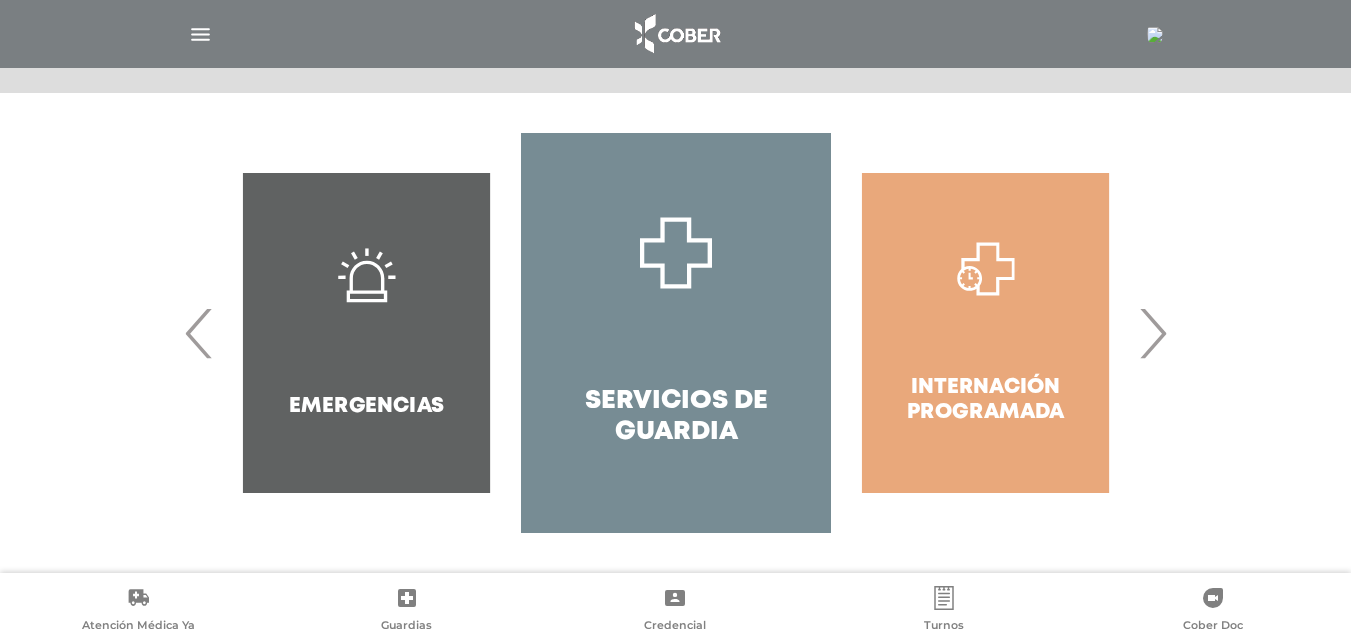 click on "›" at bounding box center (1152, 333) 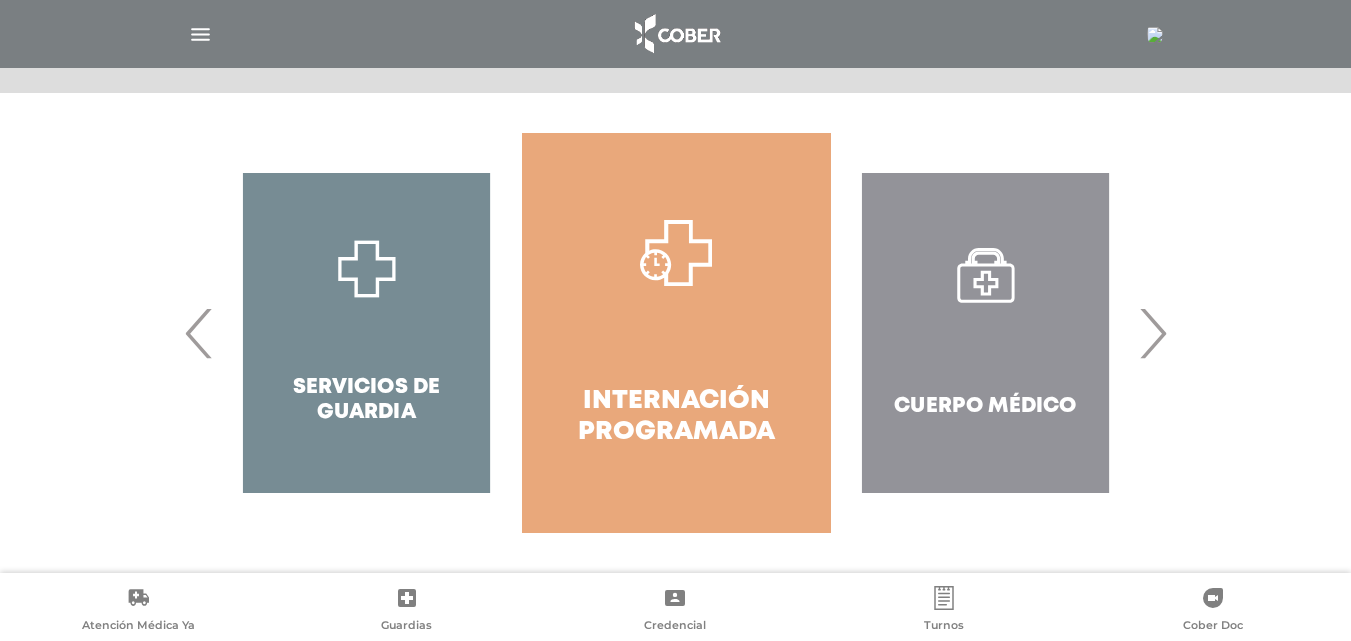 click on "›" at bounding box center (1152, 333) 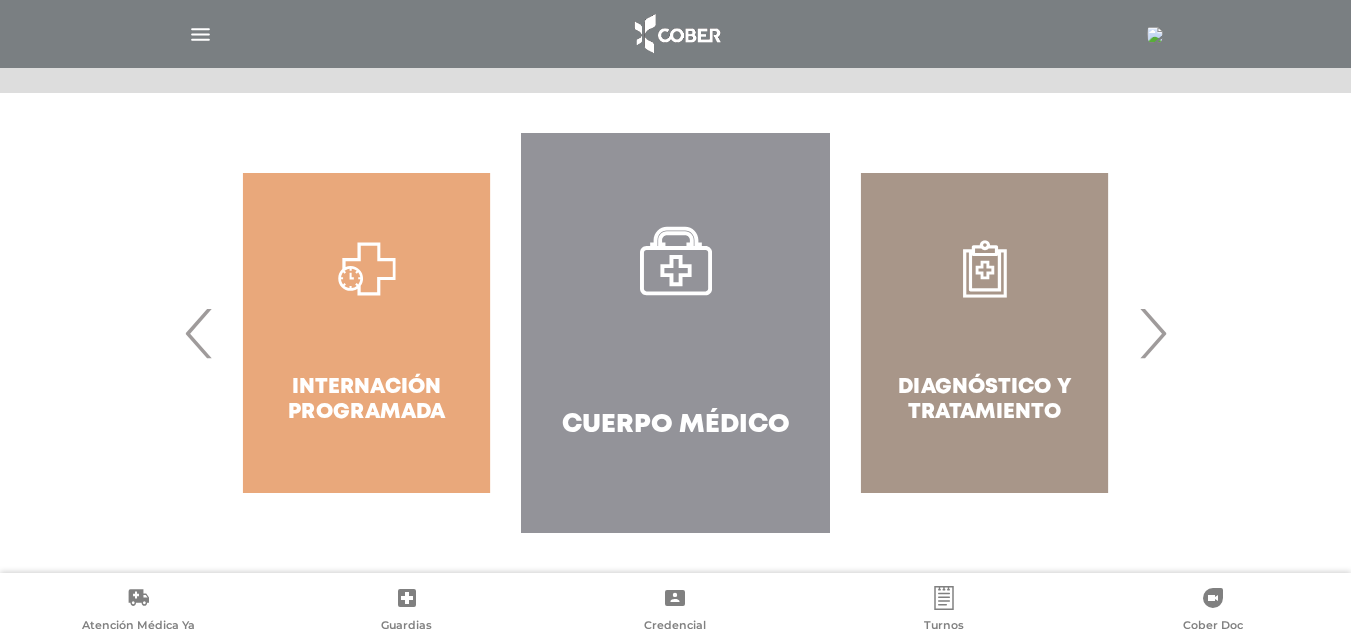 click 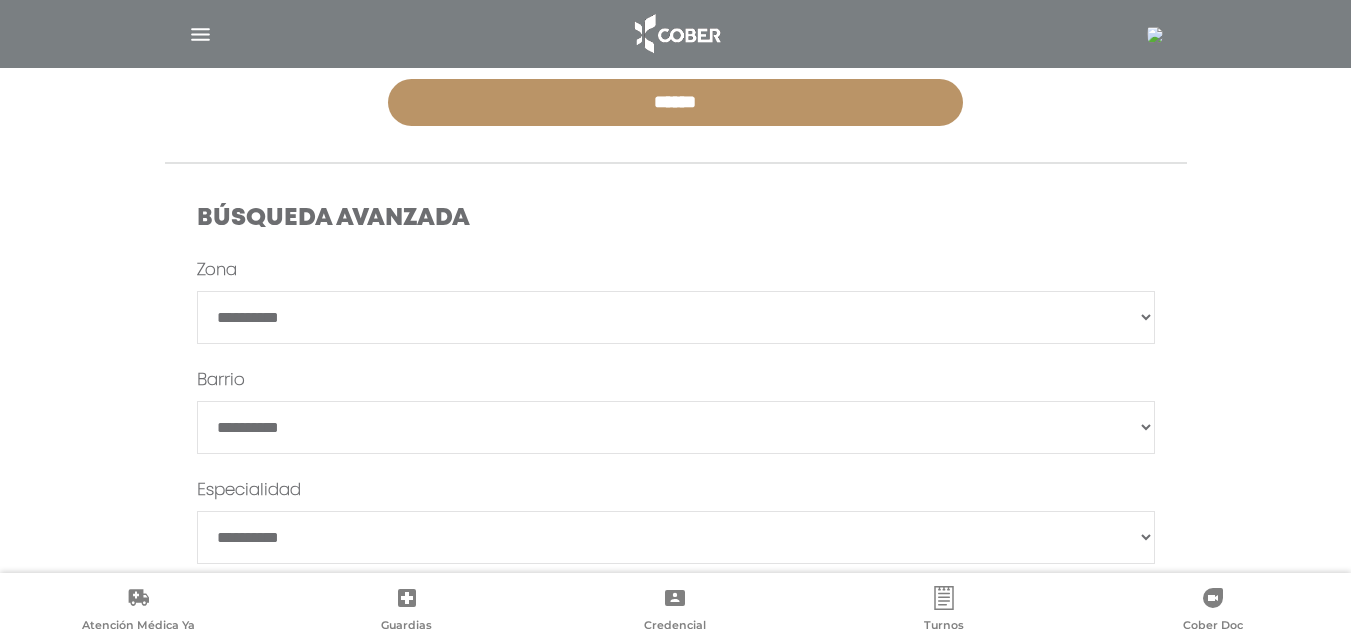 scroll, scrollTop: 500, scrollLeft: 0, axis: vertical 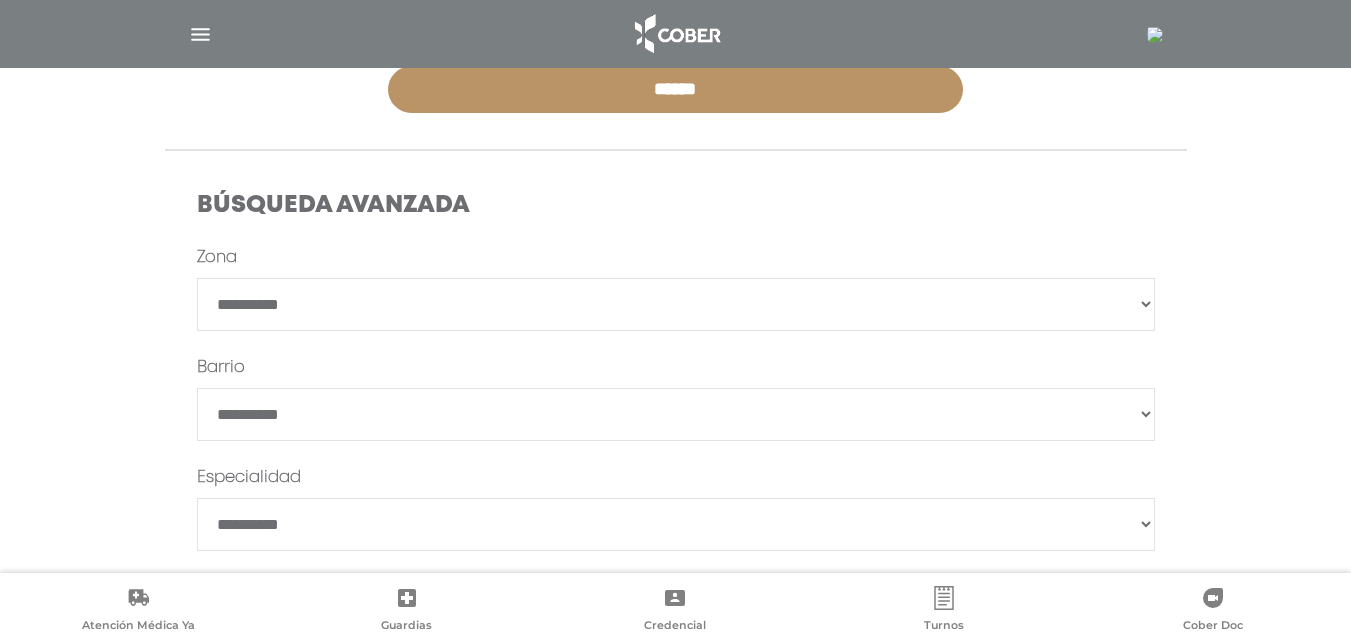 click on "**********" at bounding box center (676, 304) 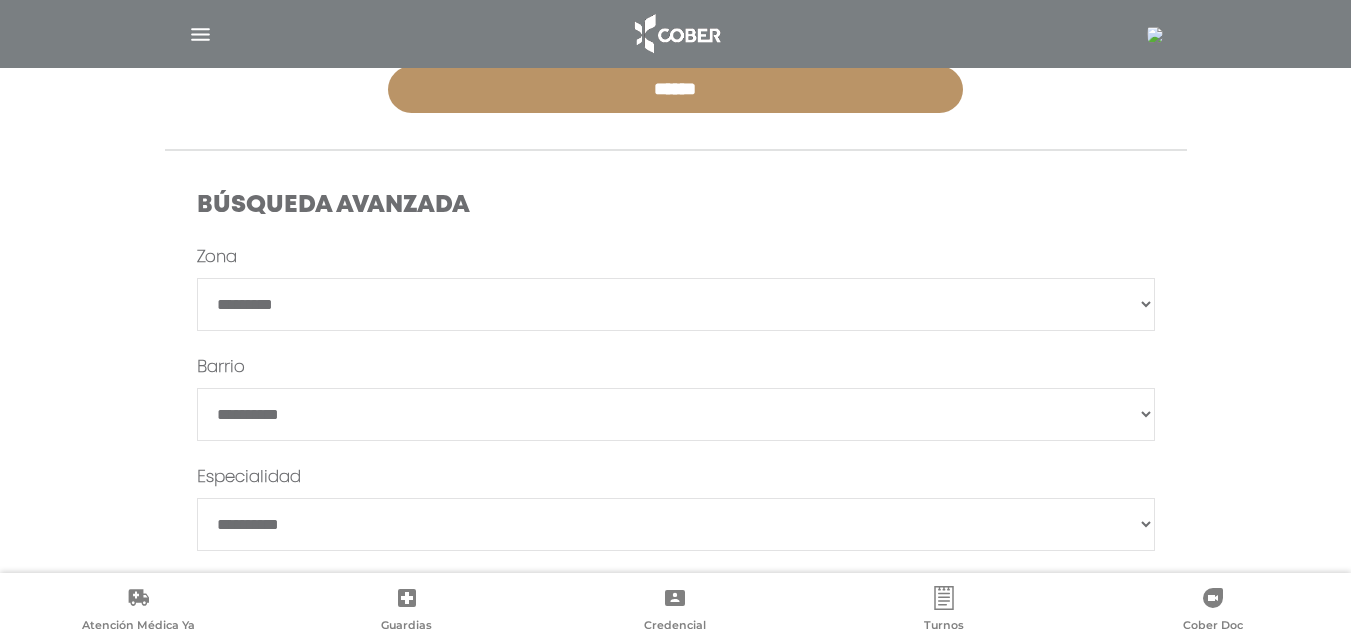 click on "**********" at bounding box center (676, 304) 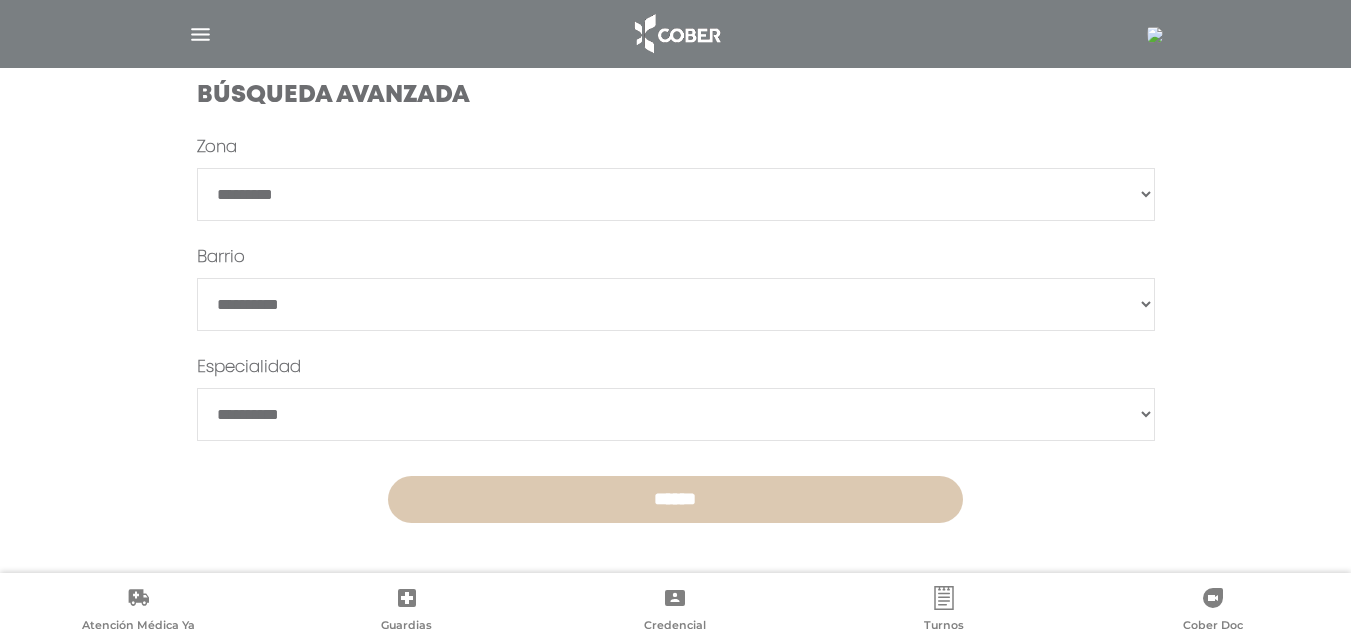 click on "******" at bounding box center [675, 499] 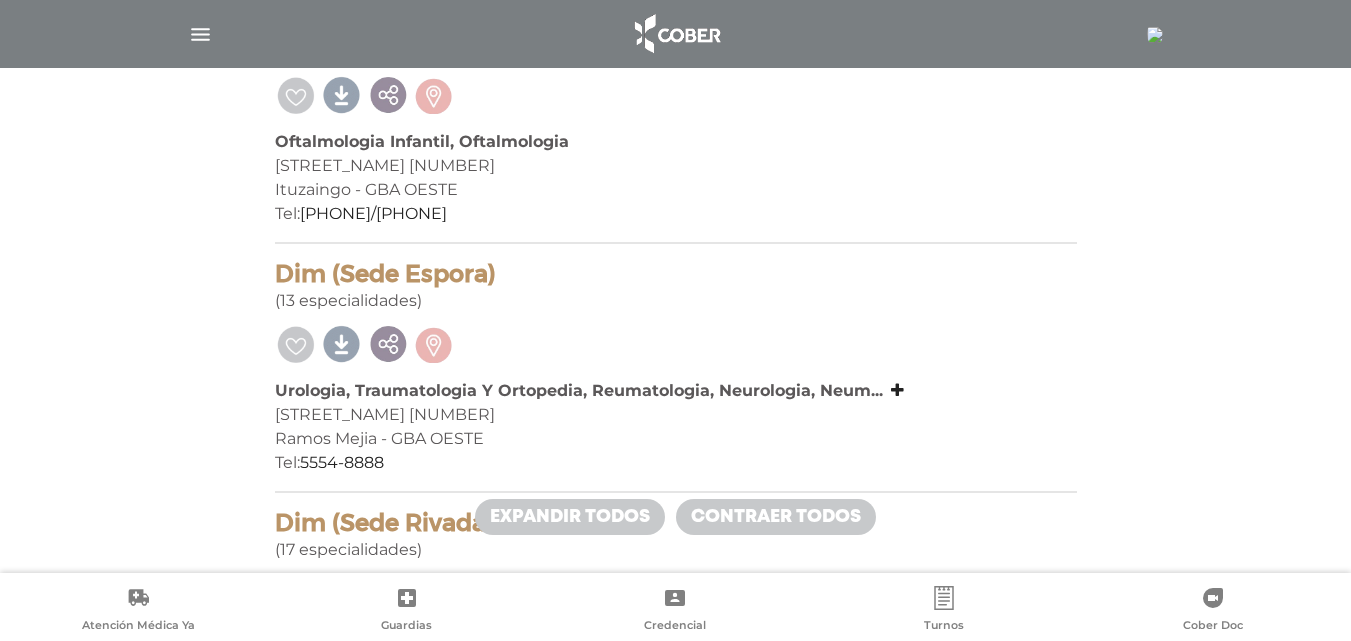 scroll, scrollTop: 1100, scrollLeft: 0, axis: vertical 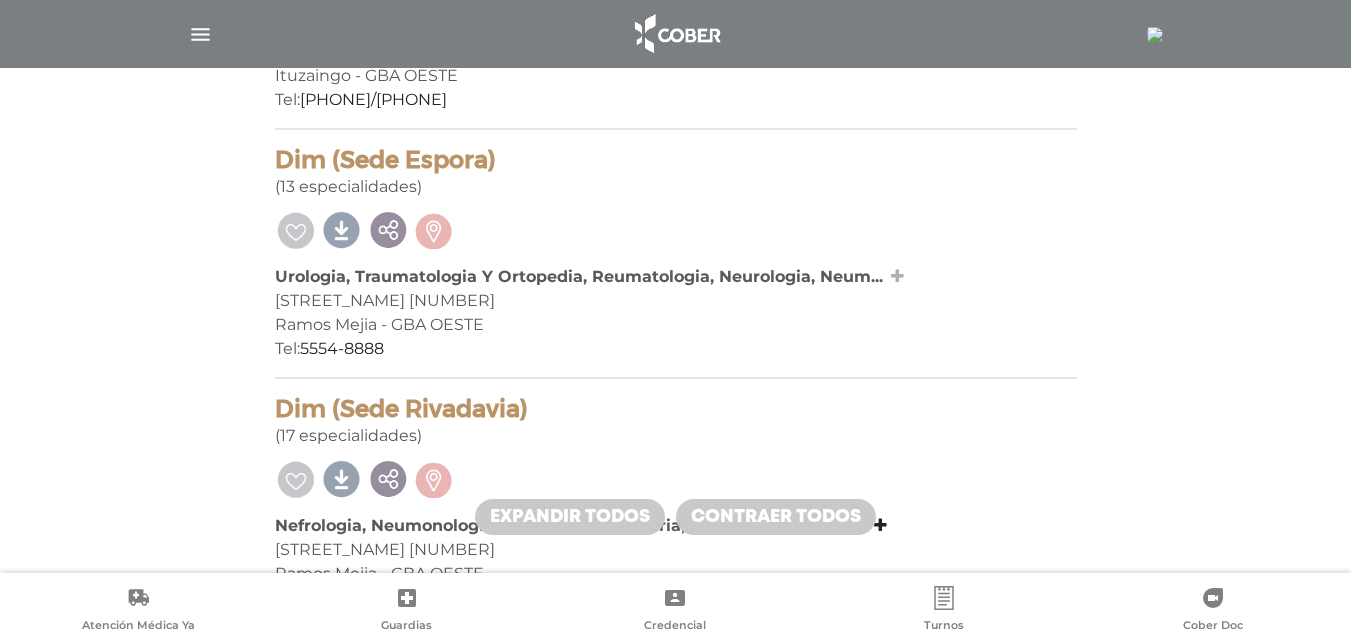 click at bounding box center [897, 276] 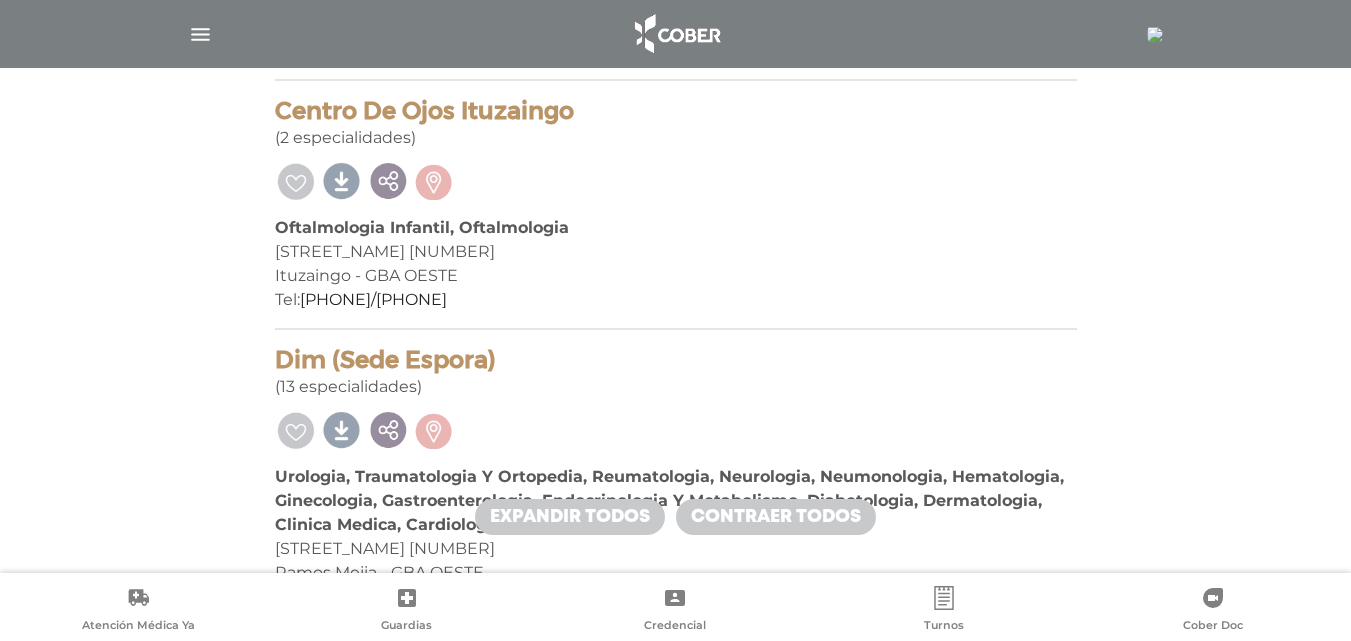scroll, scrollTop: 0, scrollLeft: 0, axis: both 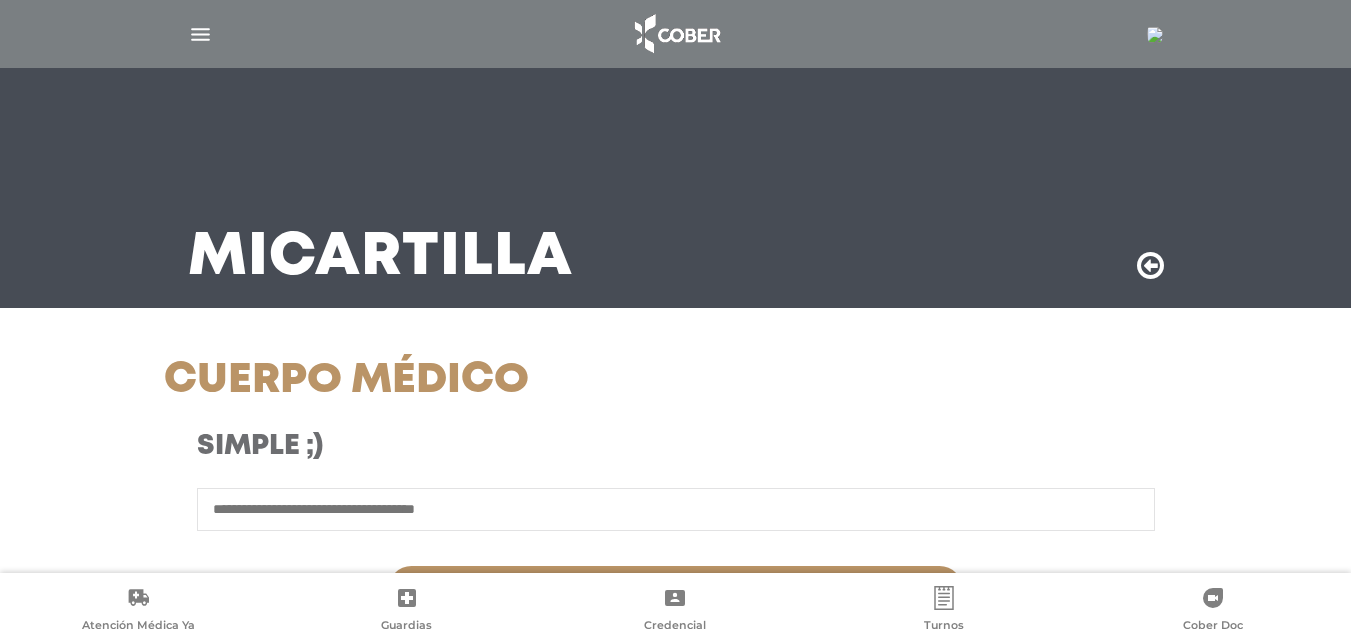 select on "*********" 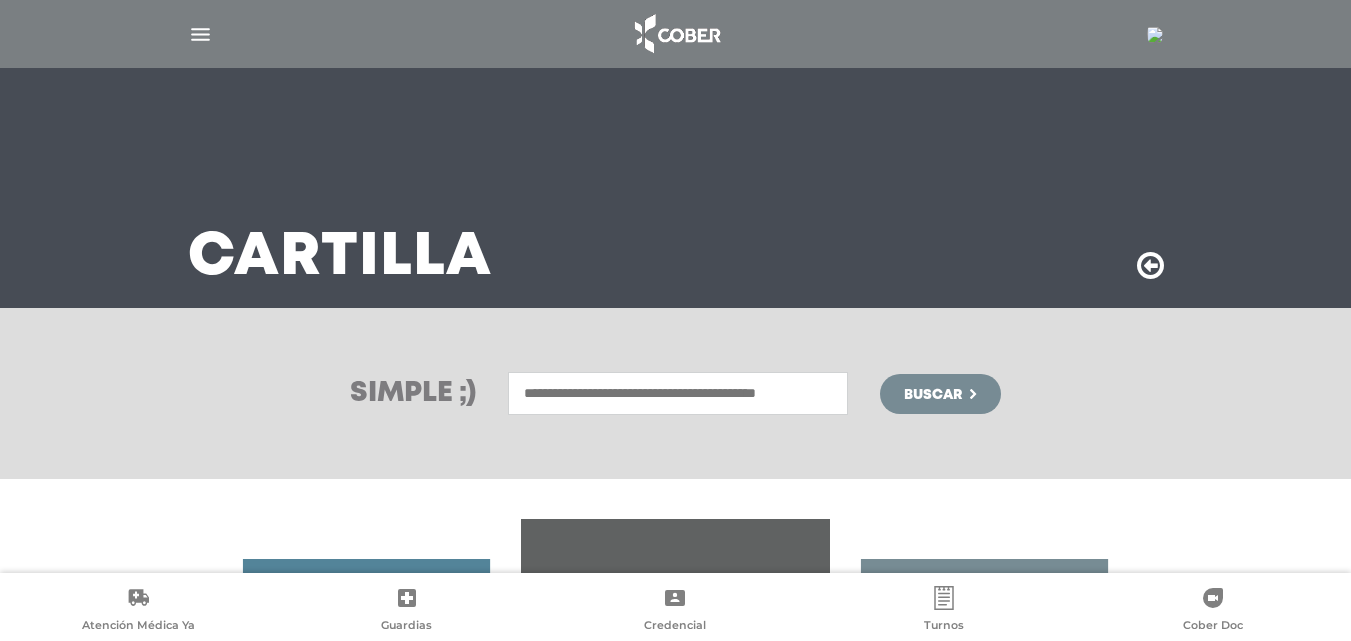 scroll, scrollTop: 386, scrollLeft: 0, axis: vertical 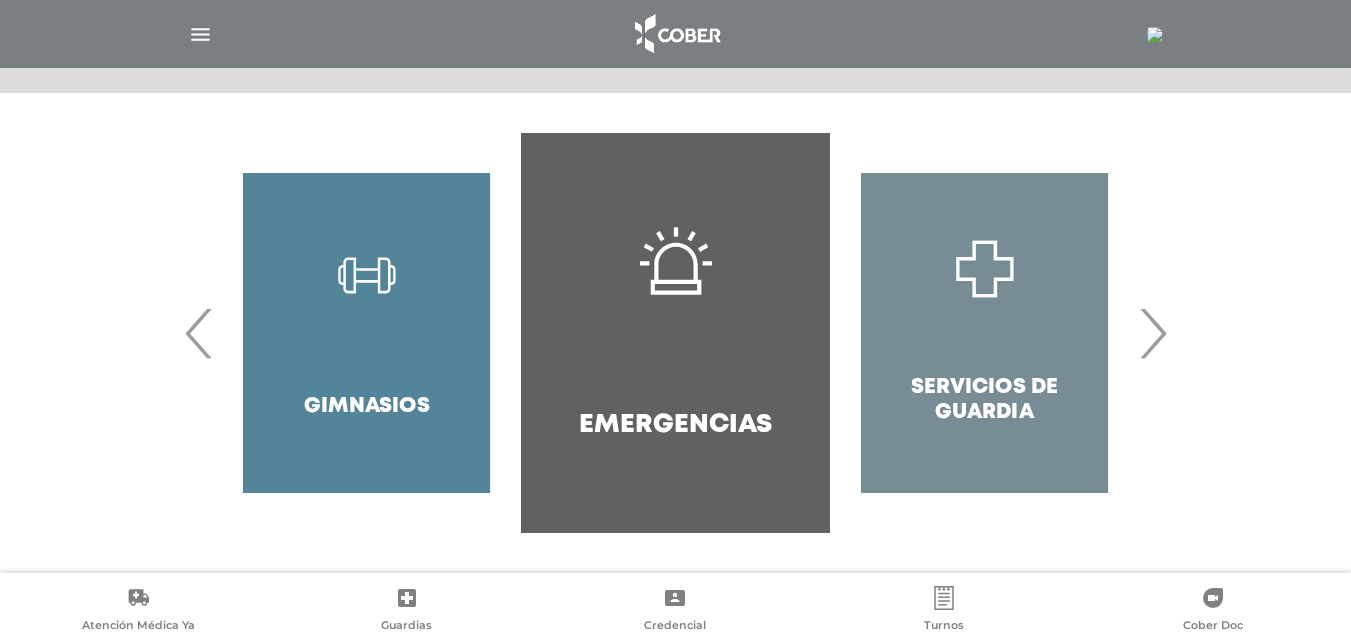 click on "›" at bounding box center [1152, 333] 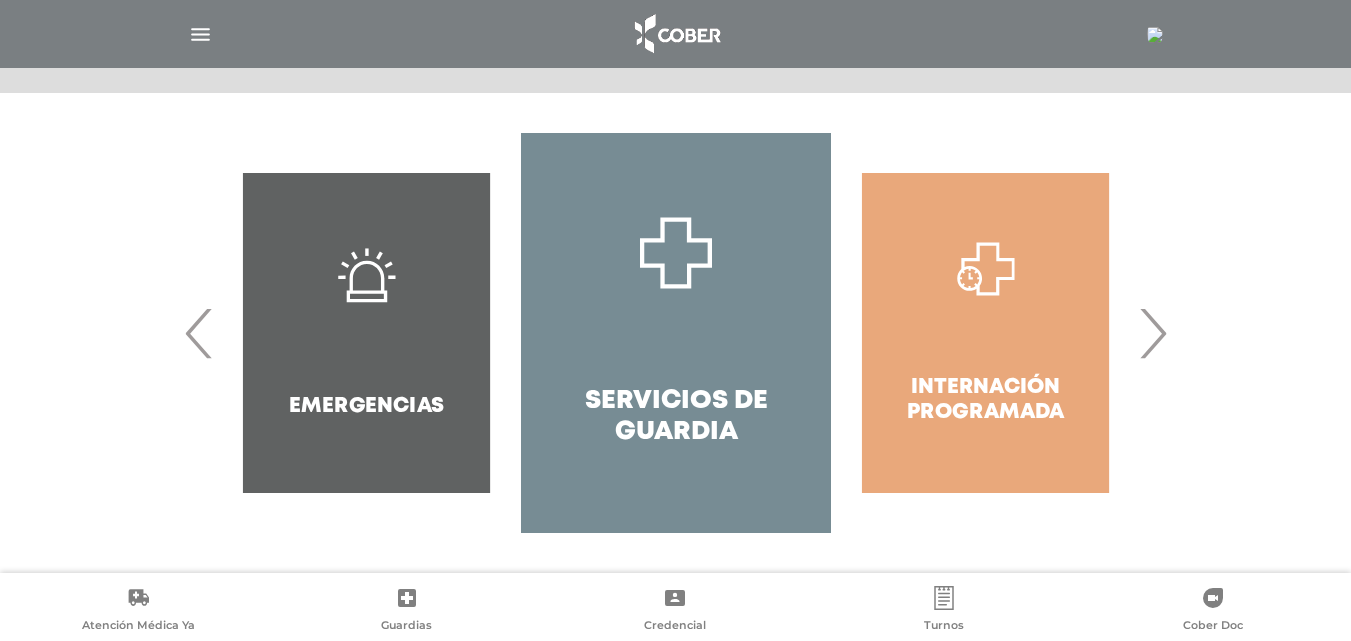 click on "›" at bounding box center (1152, 333) 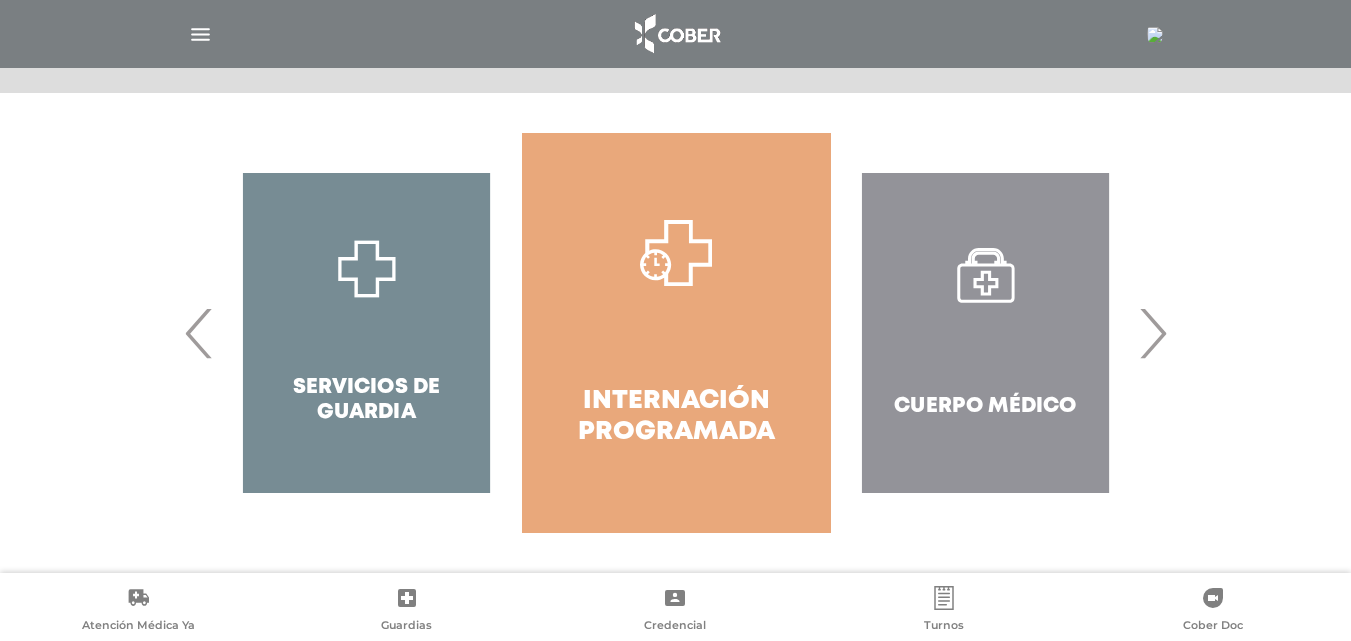 click on "Odontología
Farmacias" at bounding box center [676, 333] 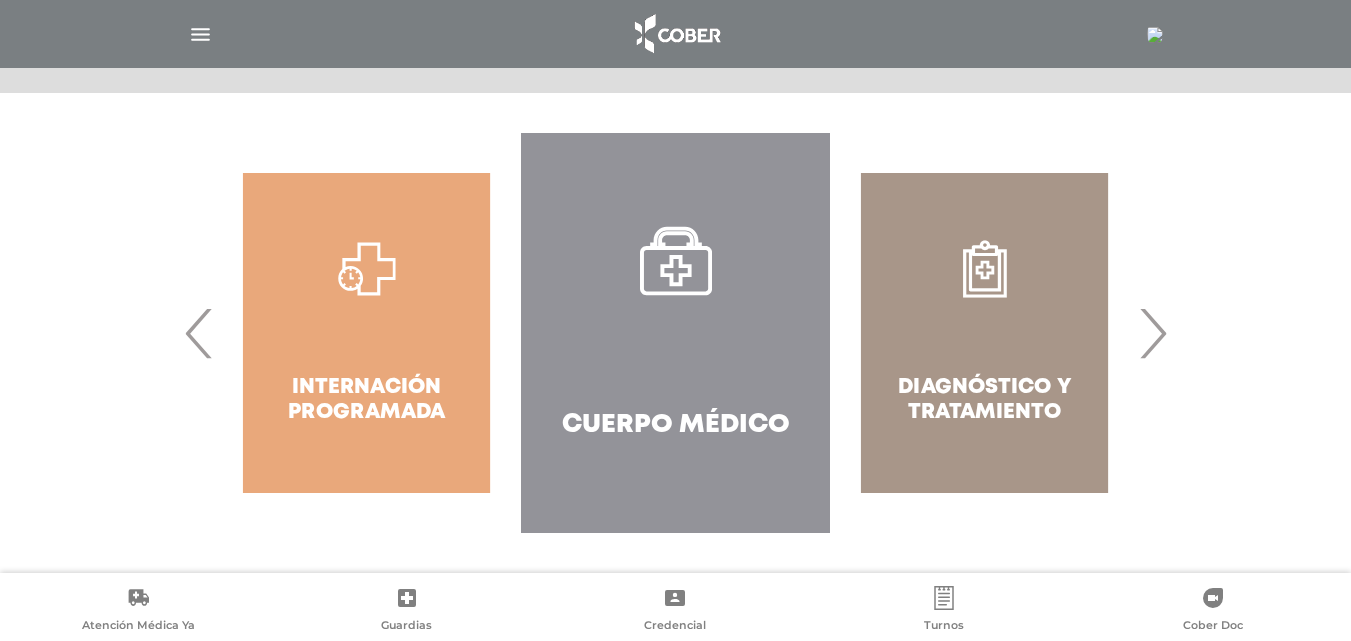 click on "›" at bounding box center (1152, 333) 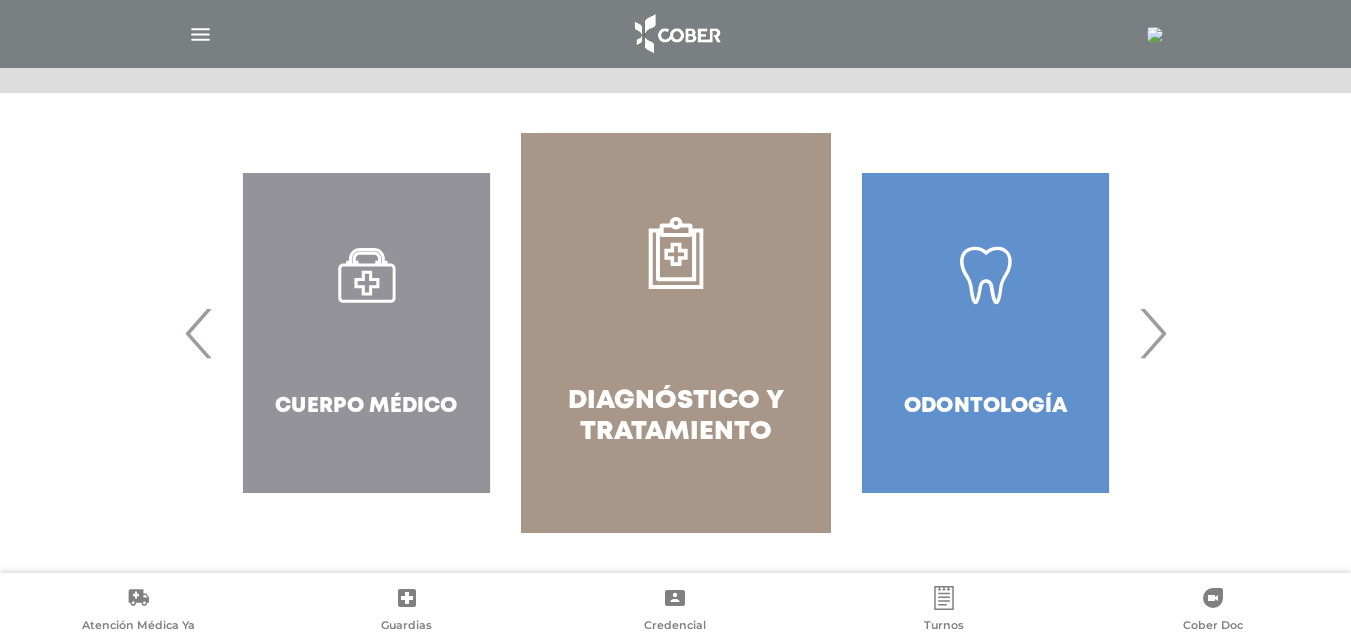 click on "›" at bounding box center [1152, 333] 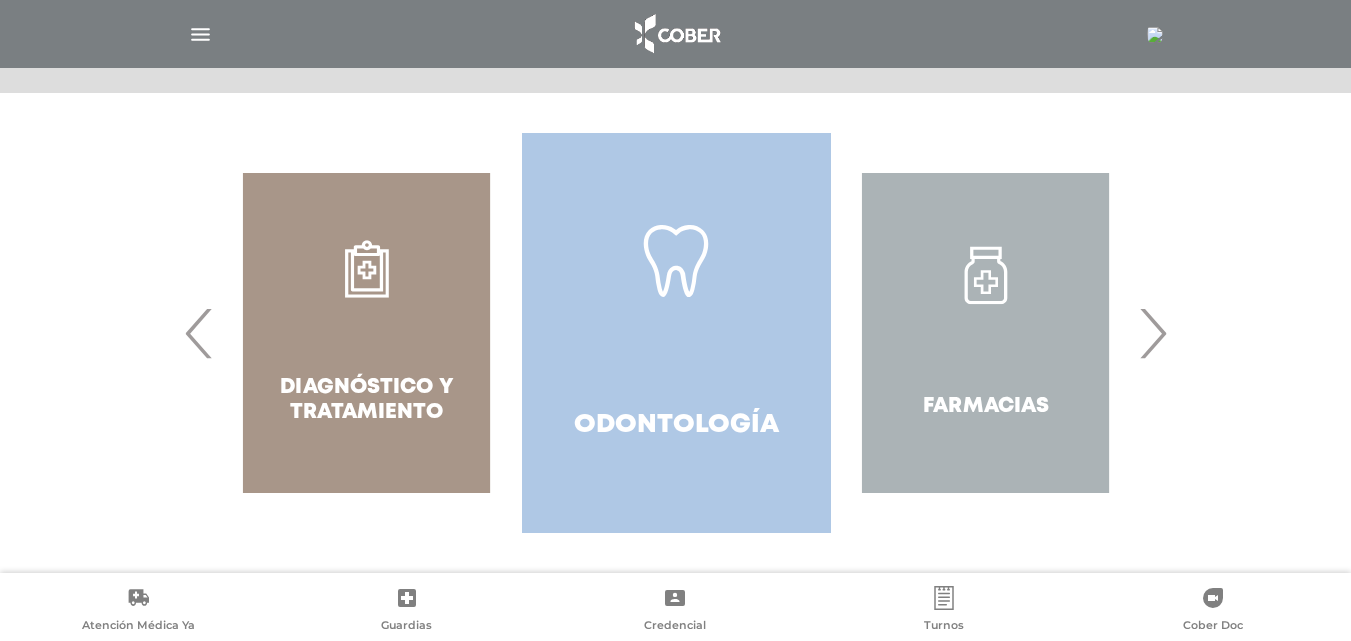 click 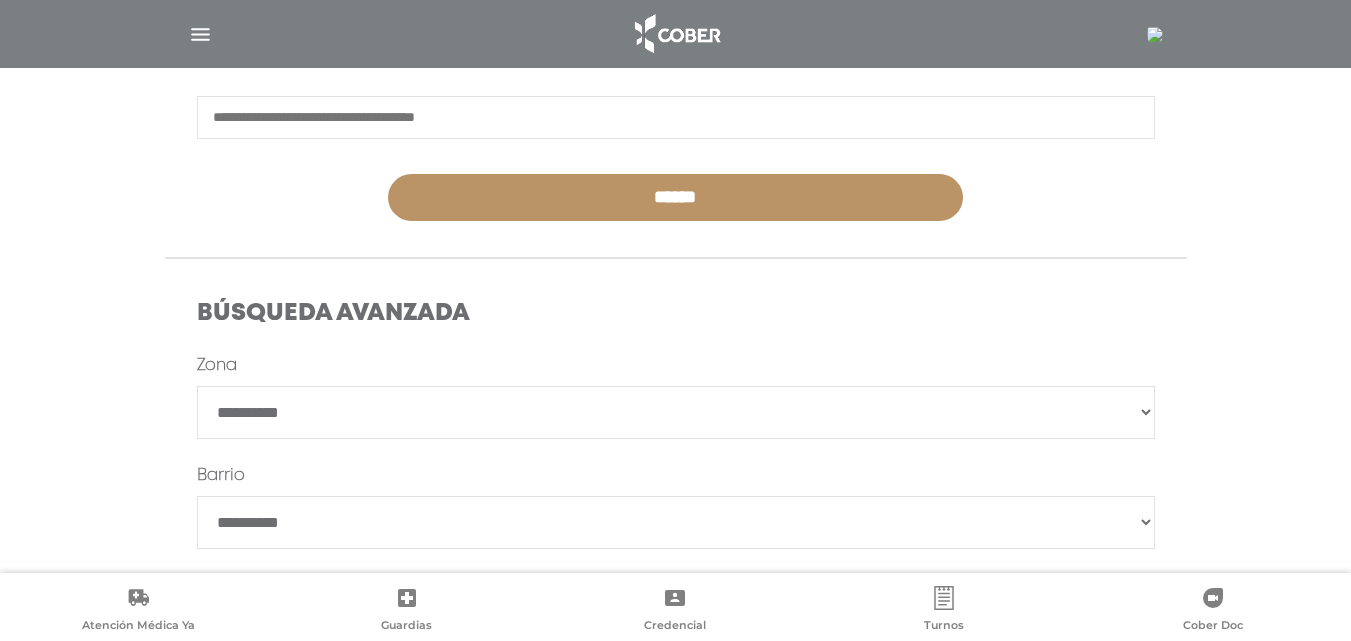 scroll, scrollTop: 500, scrollLeft: 0, axis: vertical 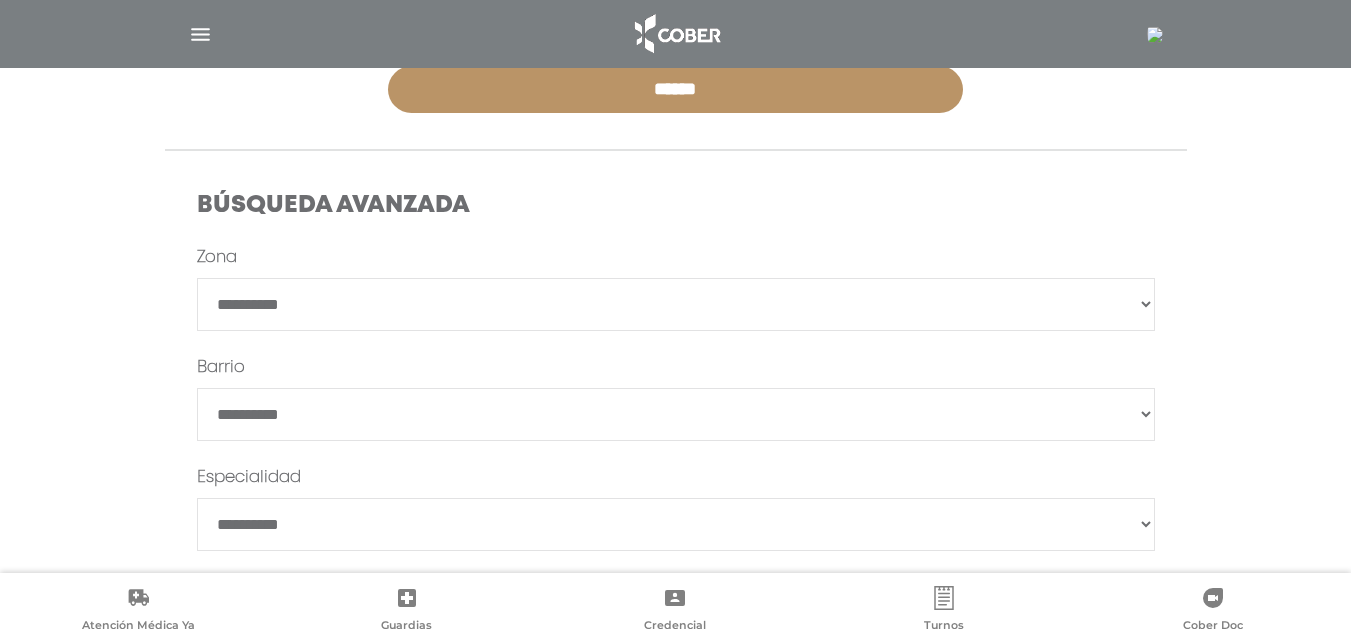 click on "**********" at bounding box center [676, 304] 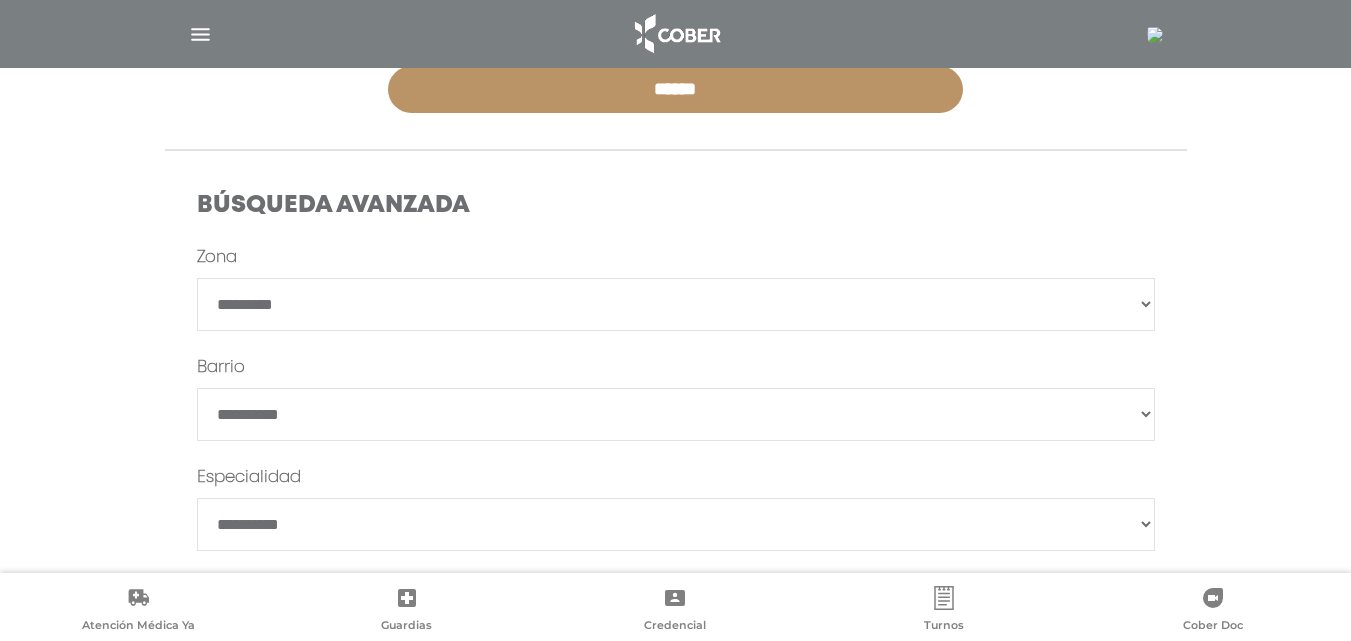 click on "**********" at bounding box center [676, 304] 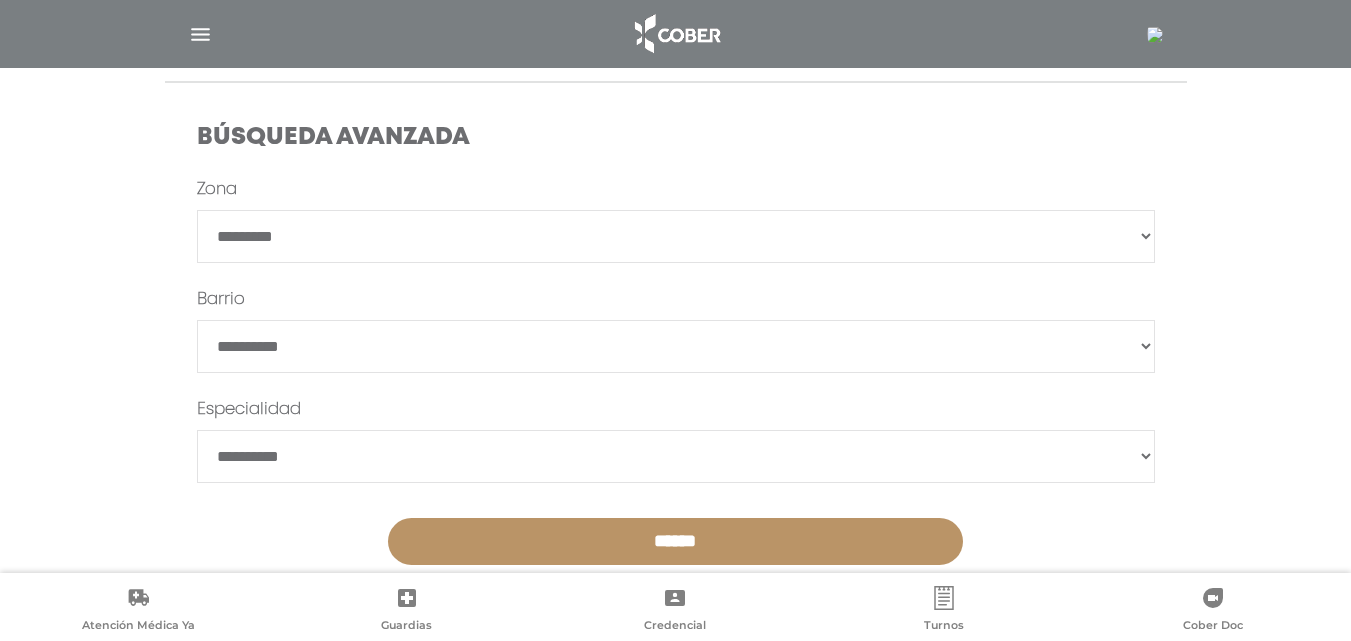 scroll, scrollTop: 610, scrollLeft: 0, axis: vertical 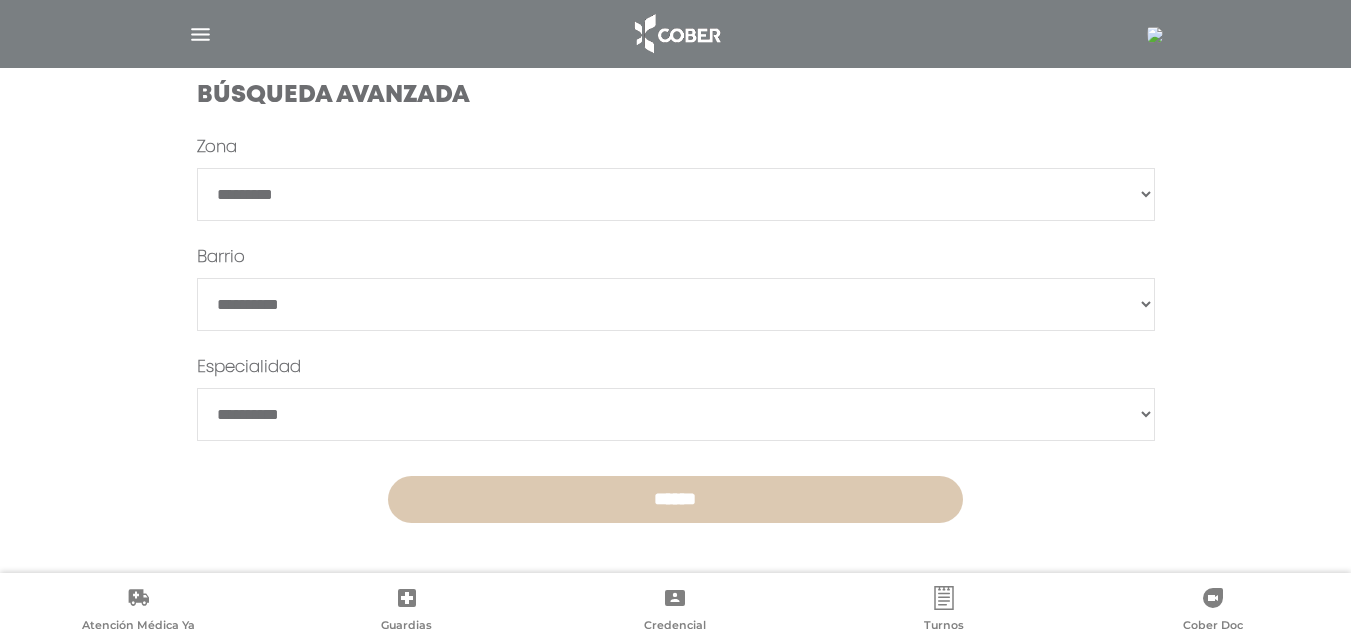 click on "******" at bounding box center (675, 499) 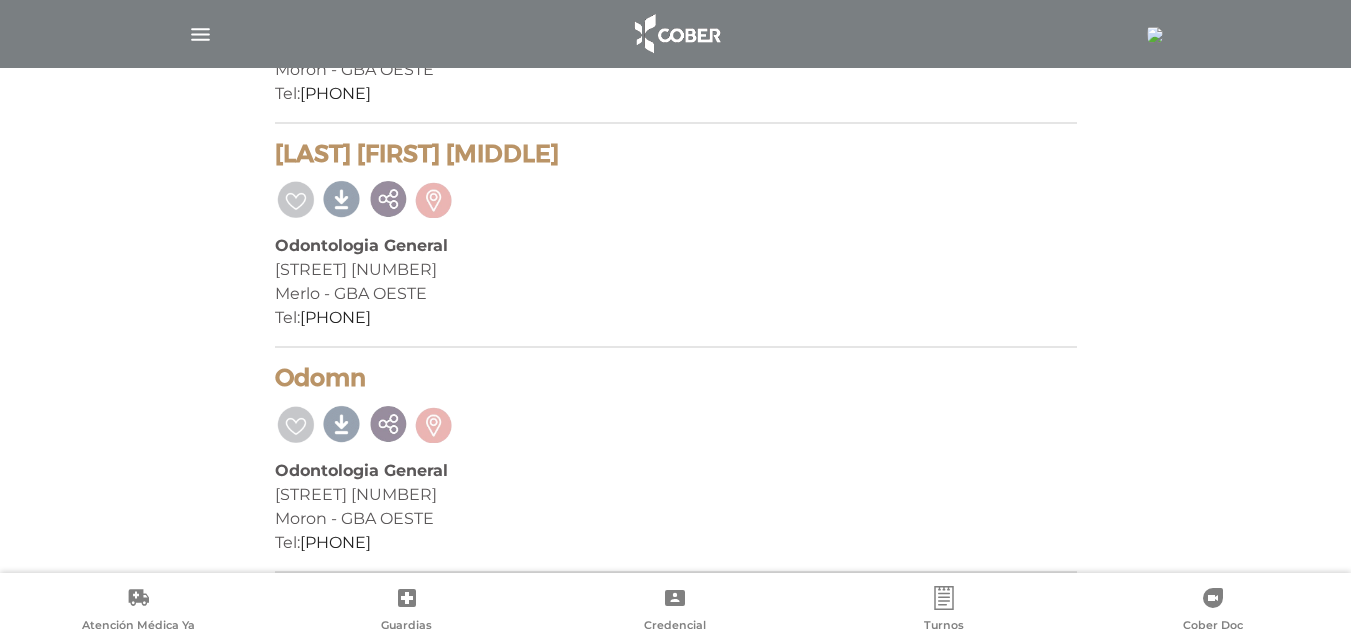 scroll, scrollTop: 1773, scrollLeft: 0, axis: vertical 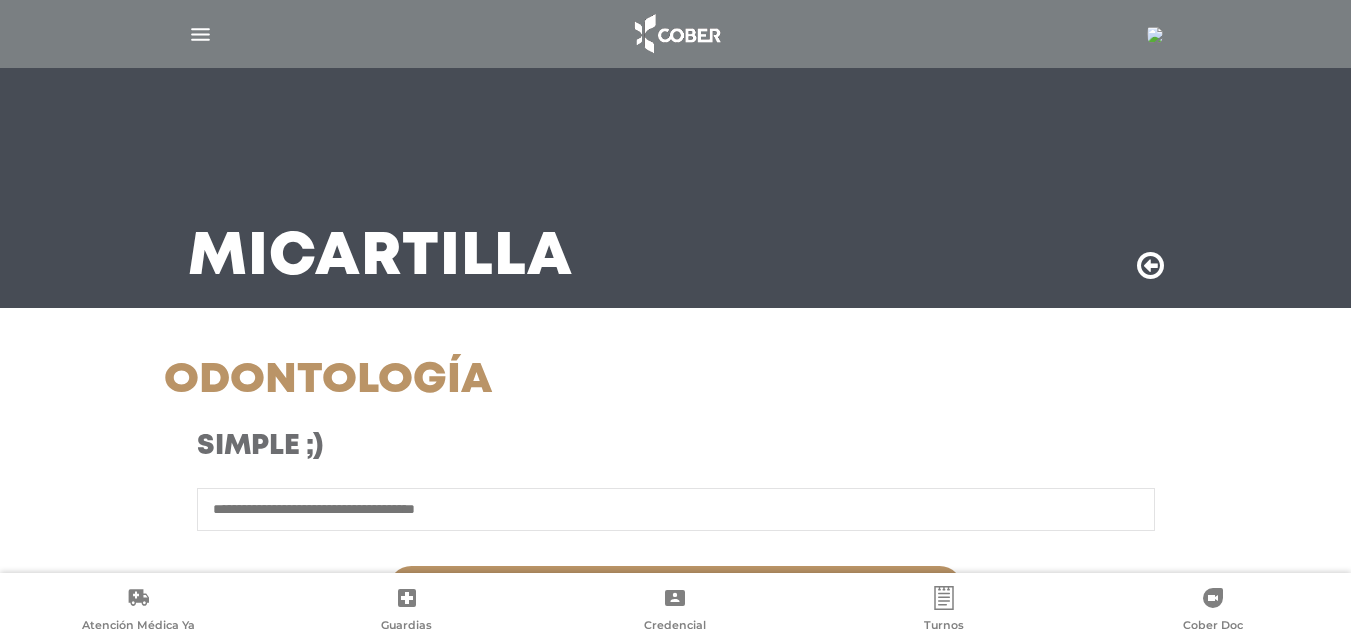 select on "*********" 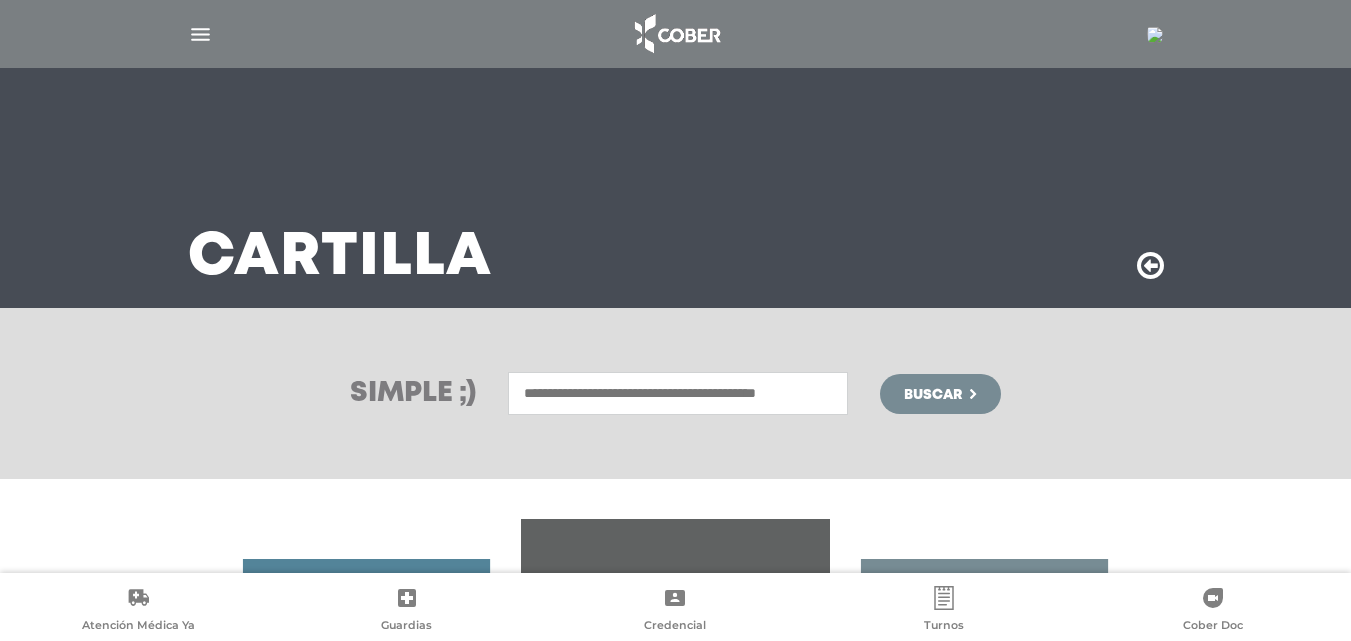 scroll, scrollTop: 386, scrollLeft: 0, axis: vertical 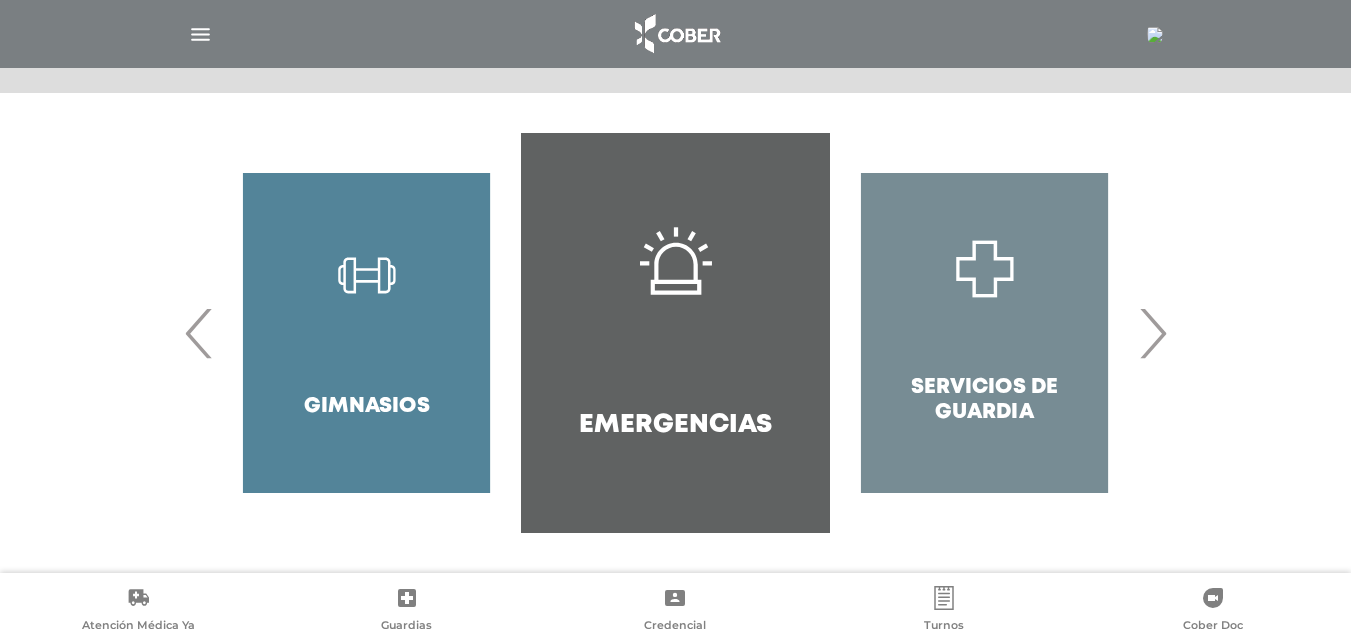 click on "›" at bounding box center (1152, 333) 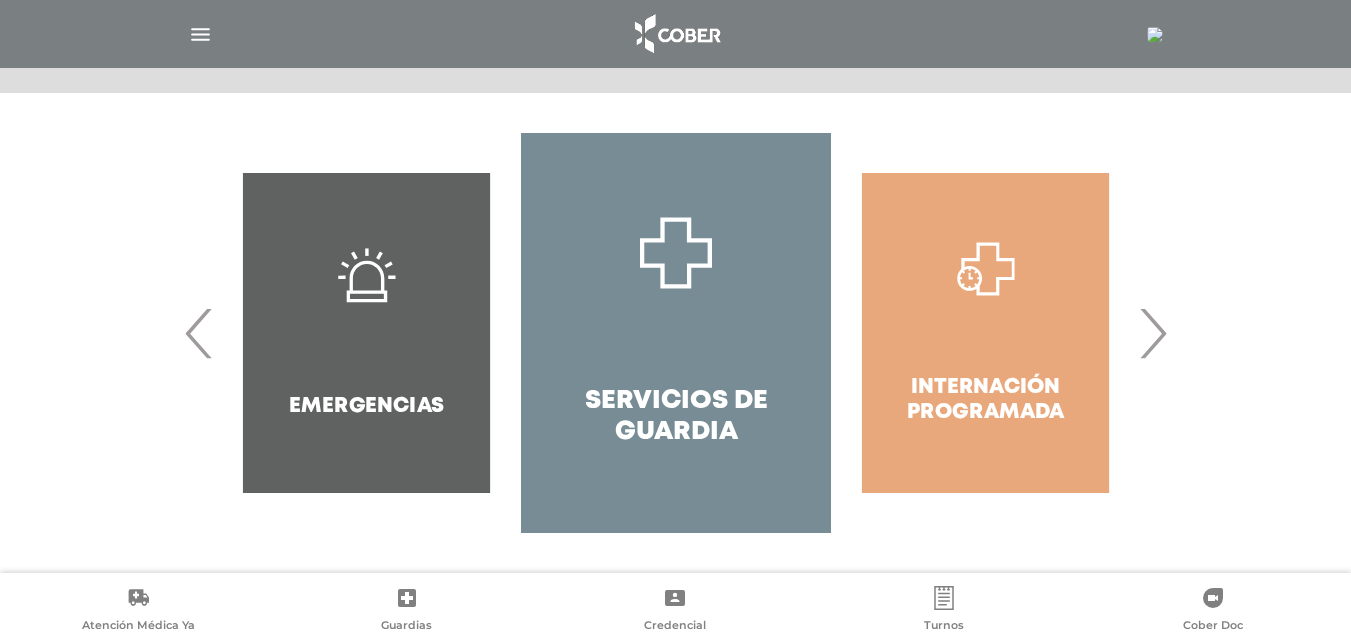 click on "›" at bounding box center [1152, 333] 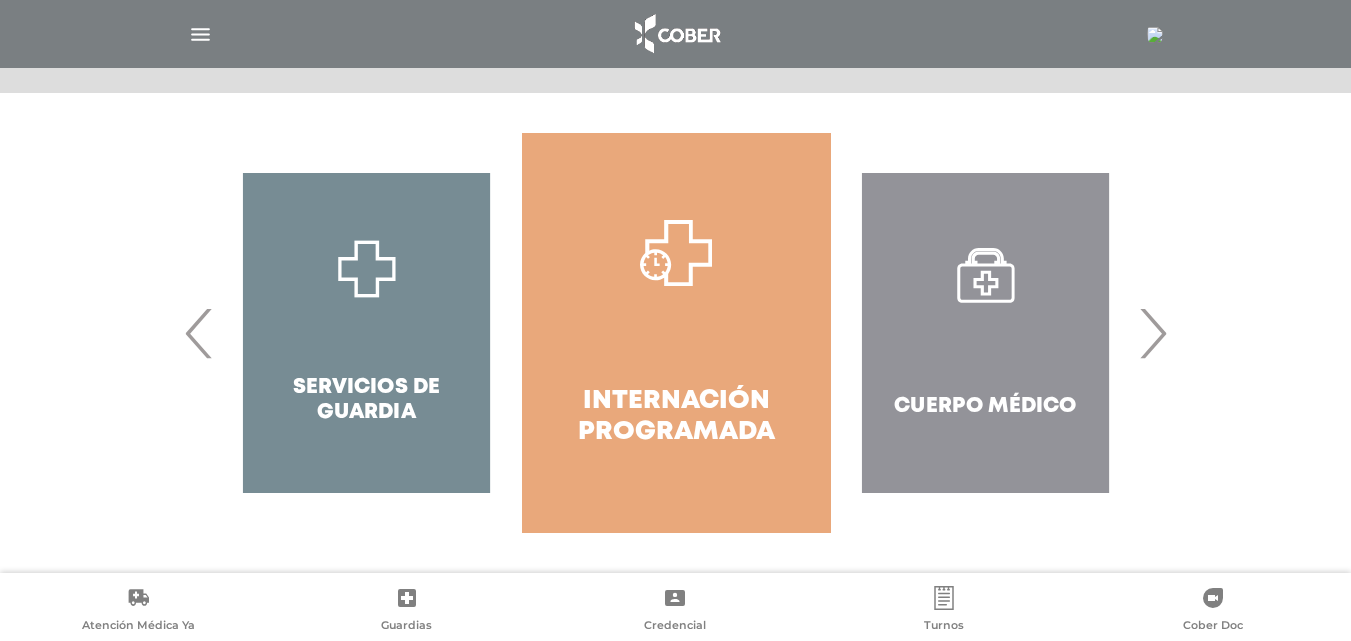 click on "›" at bounding box center (1152, 333) 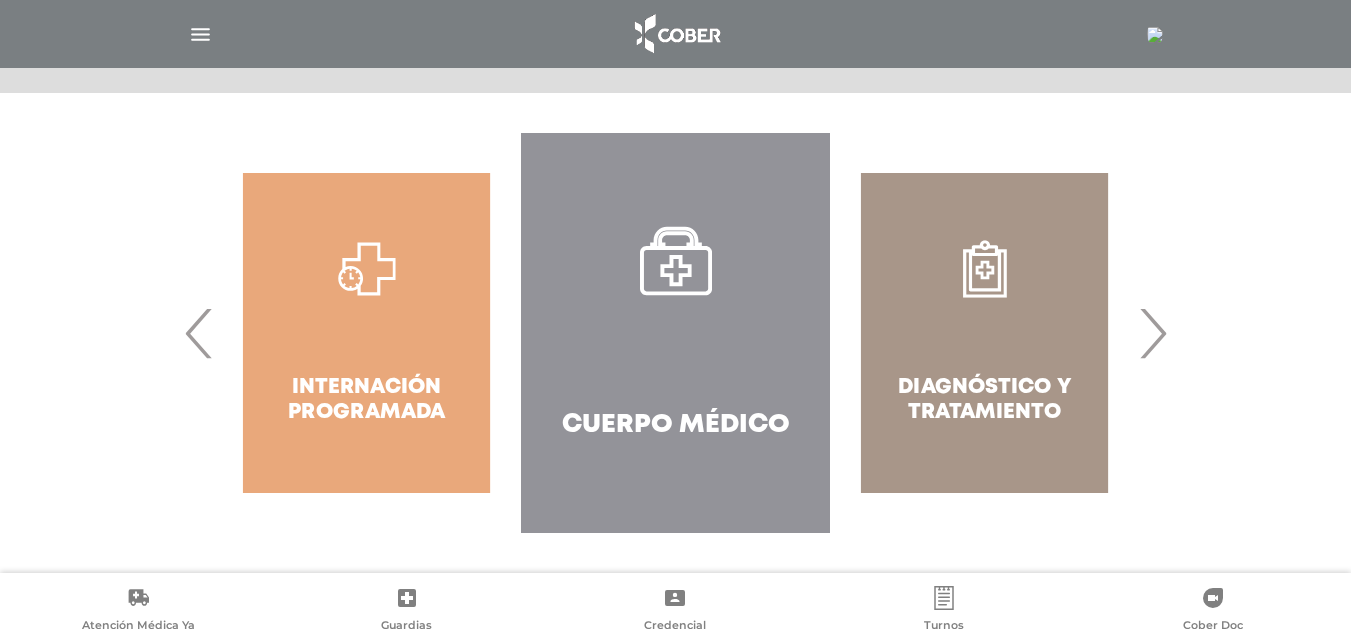 click on "›" at bounding box center [1152, 333] 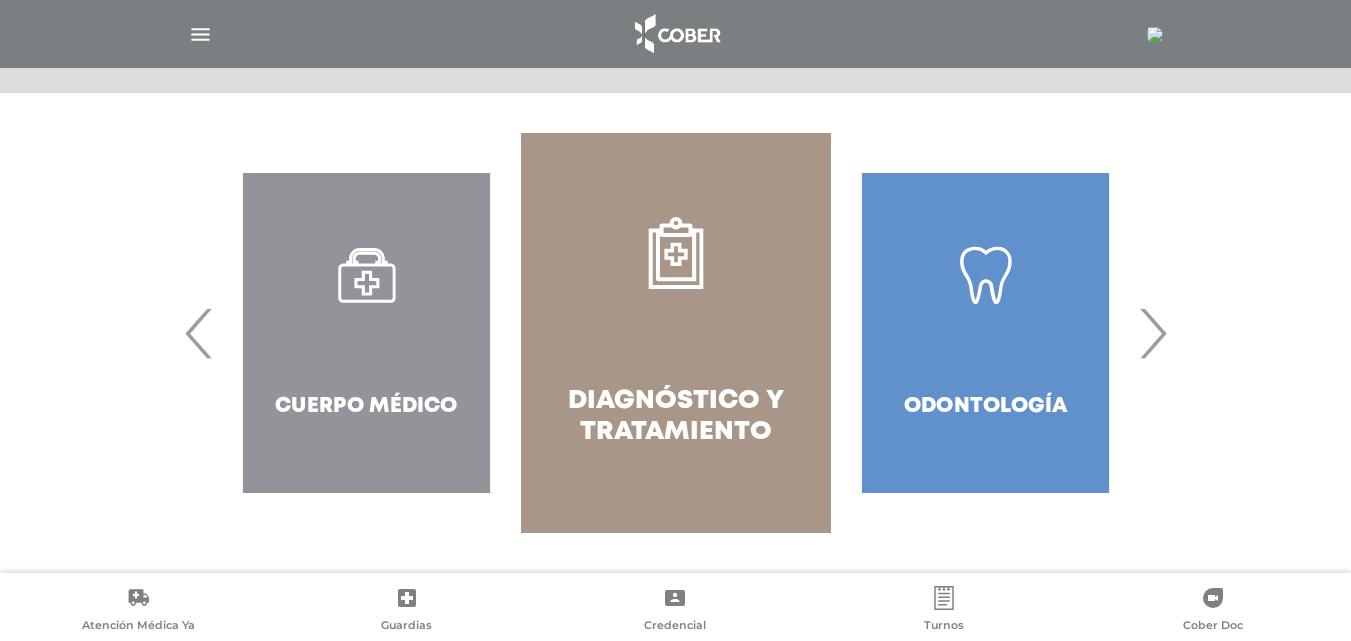 click on "›" at bounding box center [1152, 333] 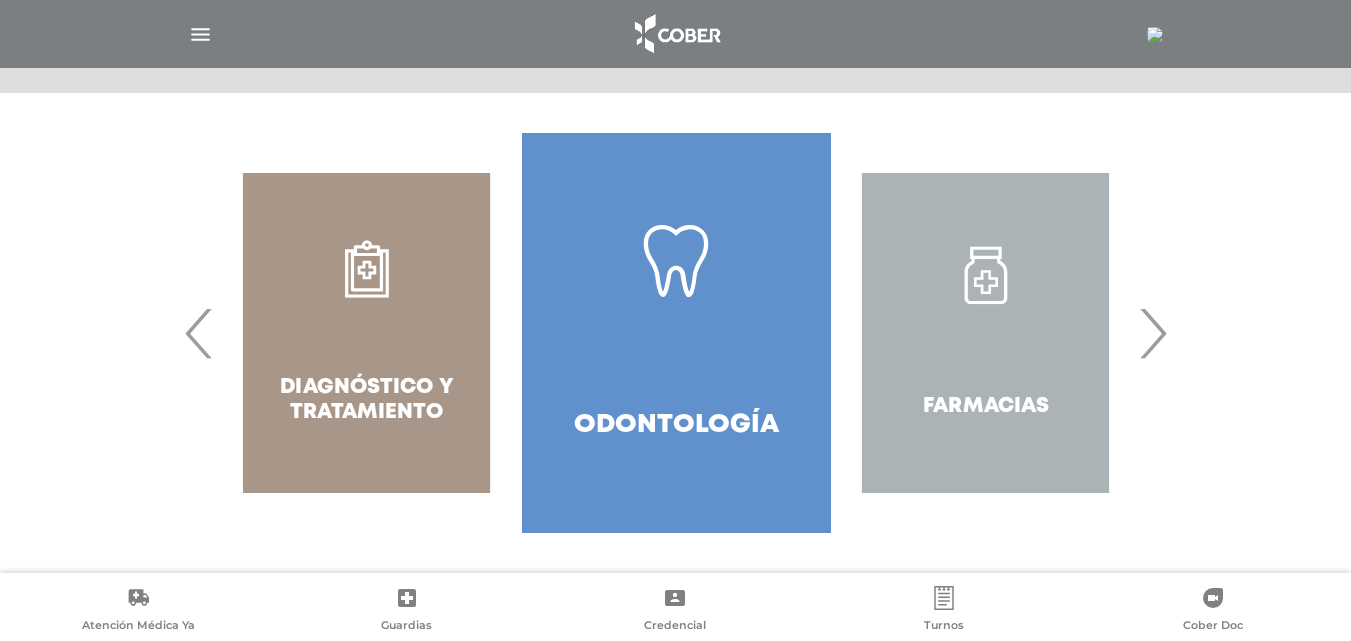 click on "›" at bounding box center [1152, 333] 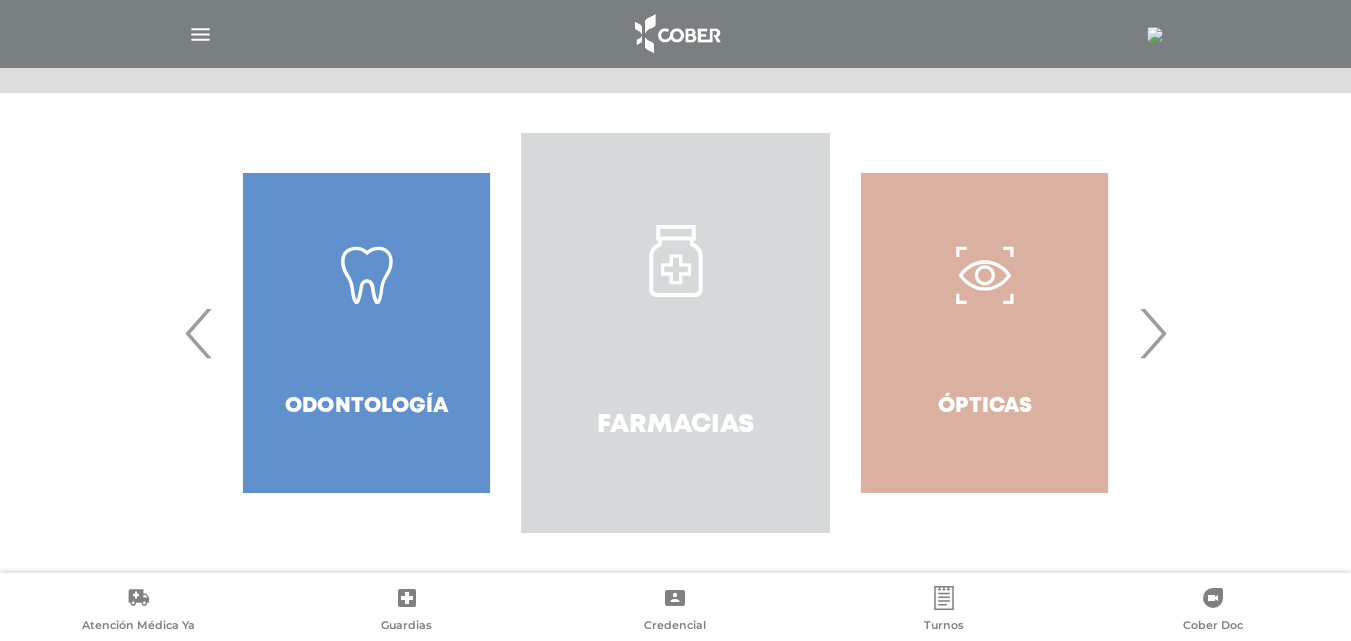 click 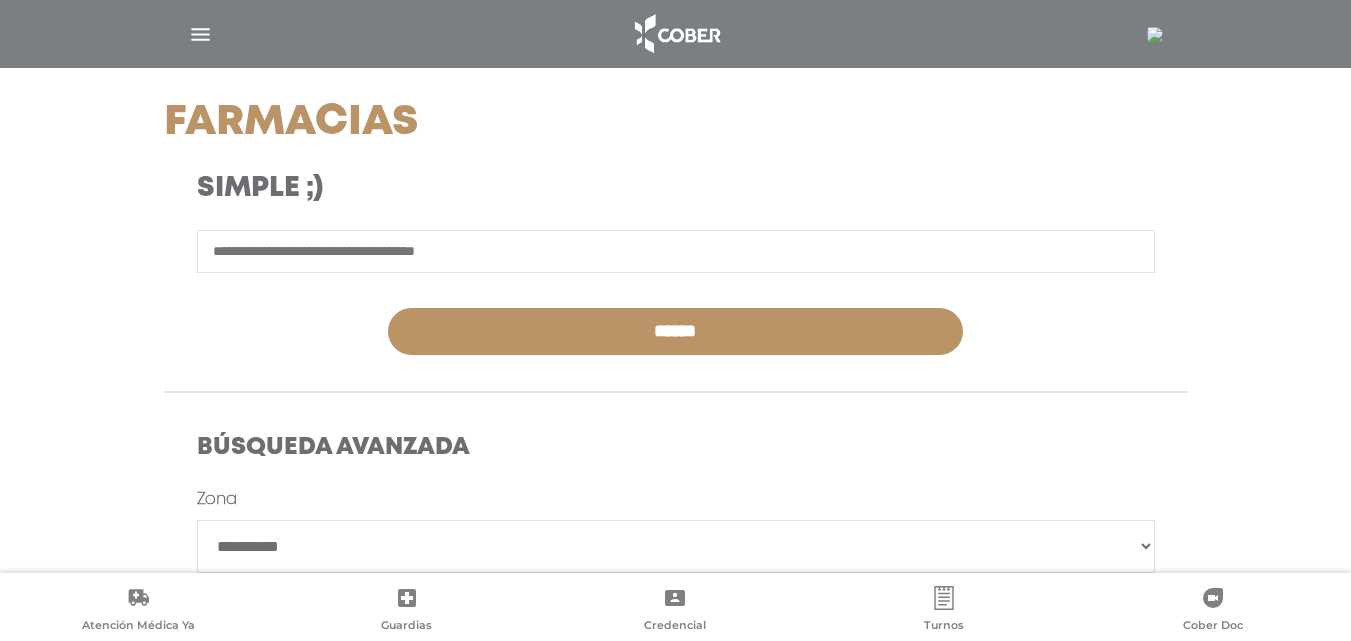 scroll, scrollTop: 300, scrollLeft: 0, axis: vertical 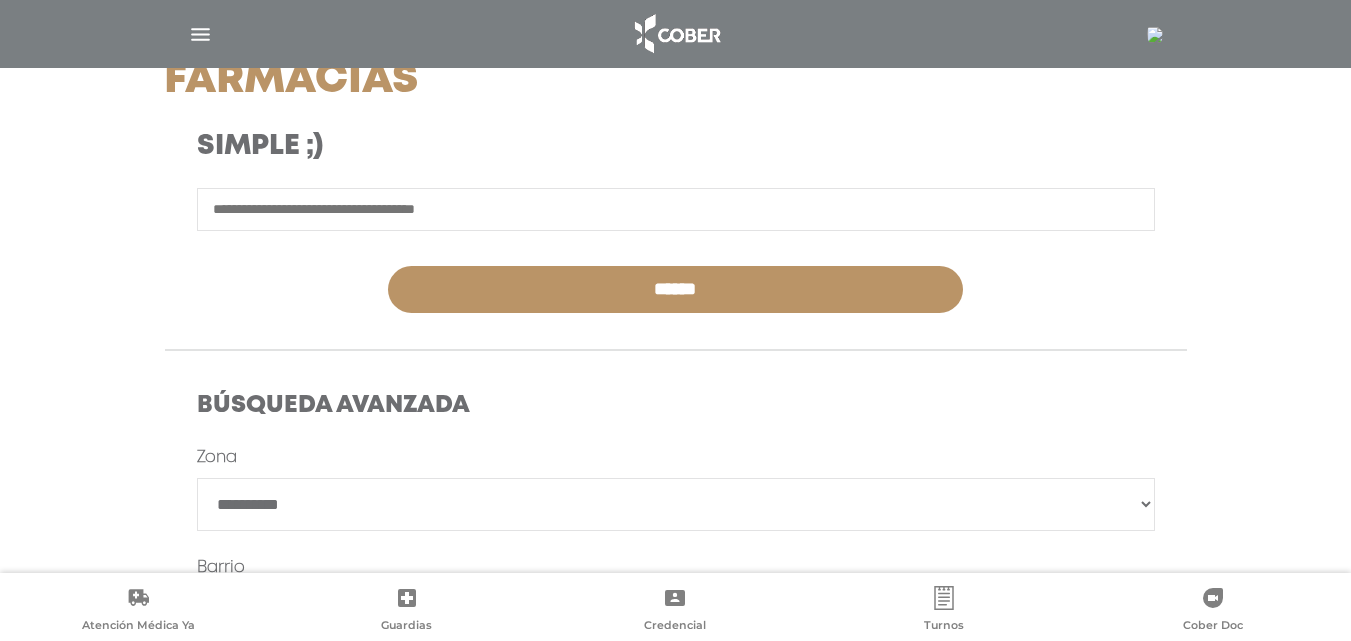 click on "**********" at bounding box center (676, 504) 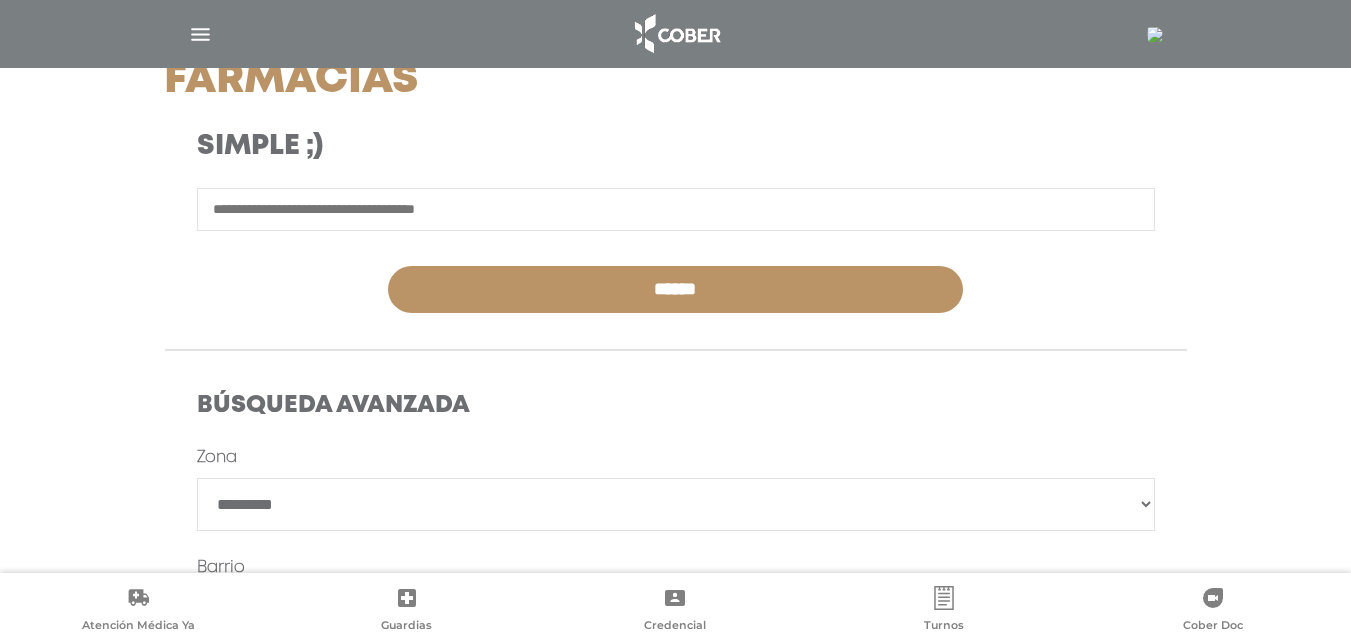 click on "**********" at bounding box center [676, 504] 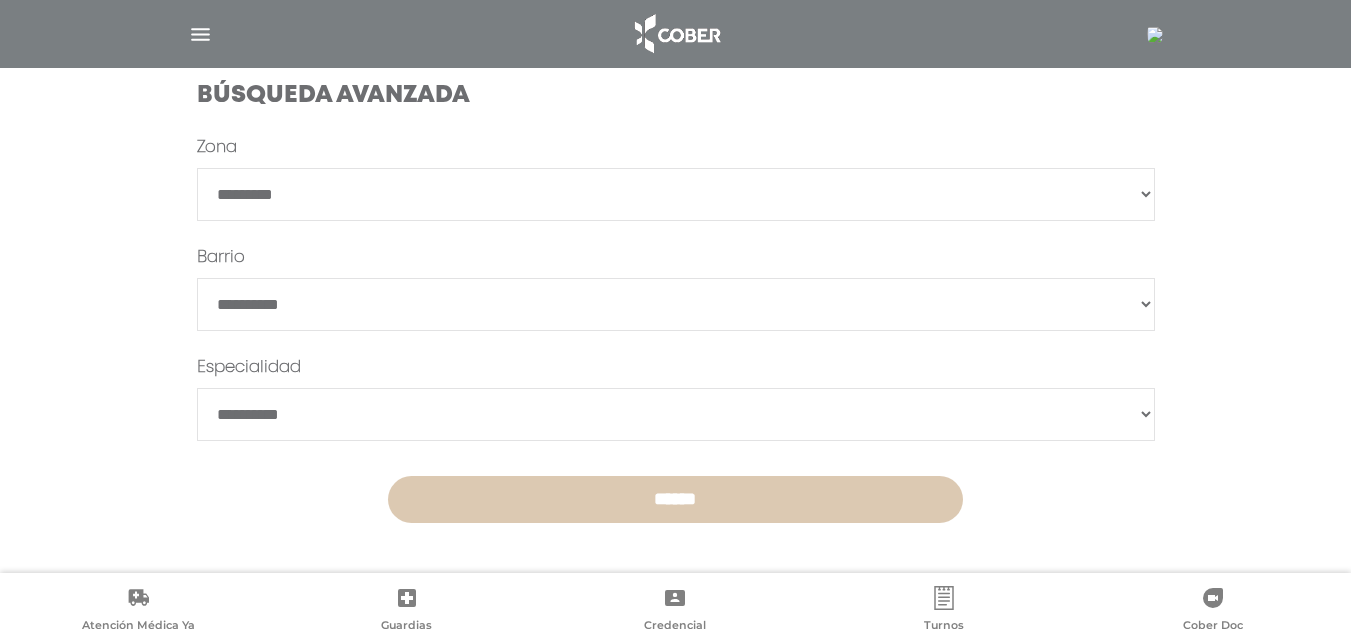 click on "******" at bounding box center (675, 499) 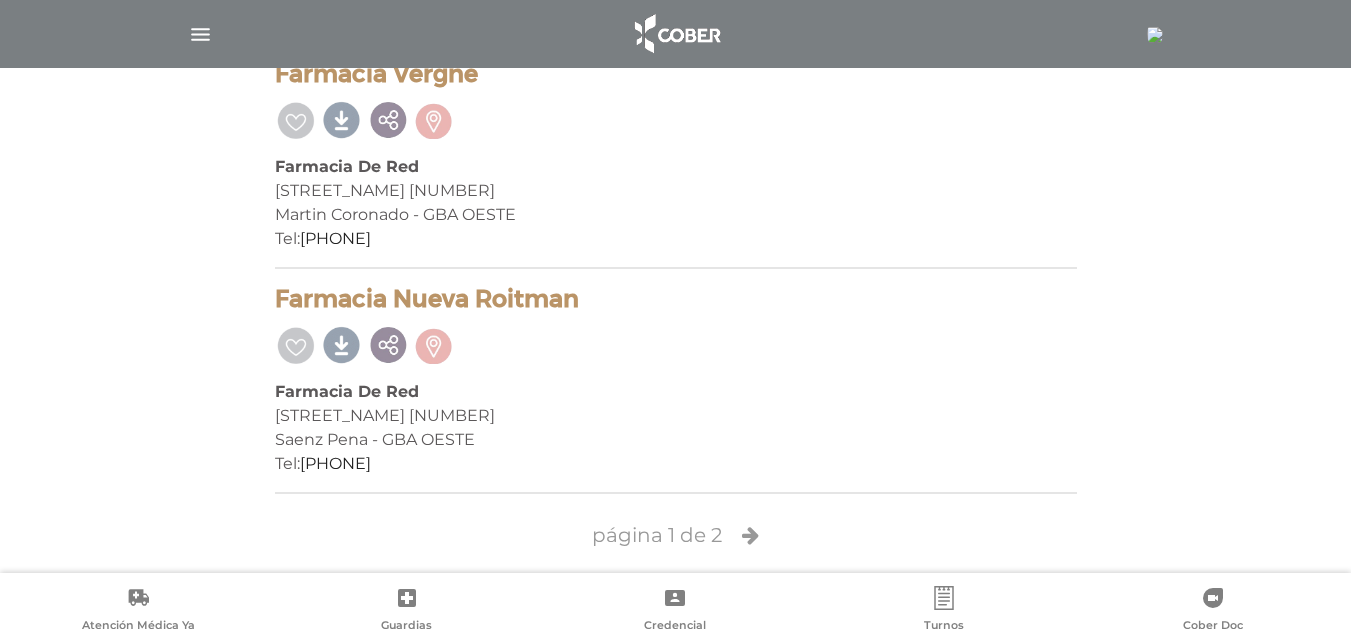 scroll, scrollTop: 4522, scrollLeft: 0, axis: vertical 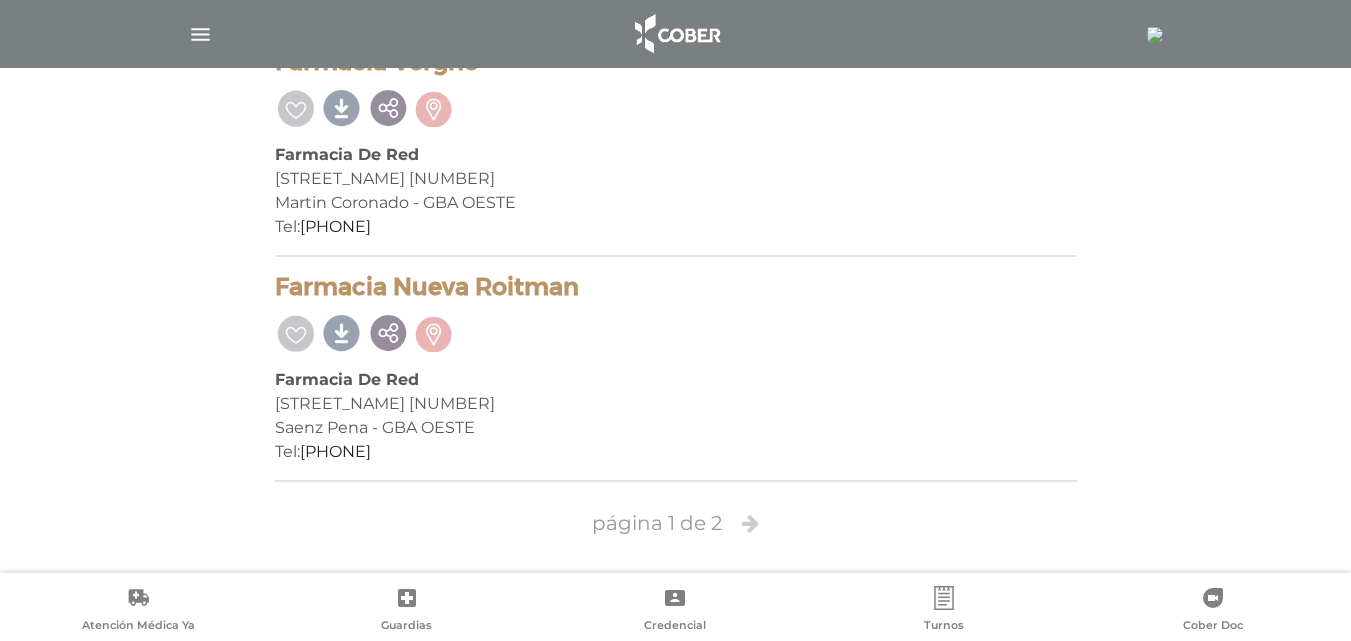 click at bounding box center [750, 523] 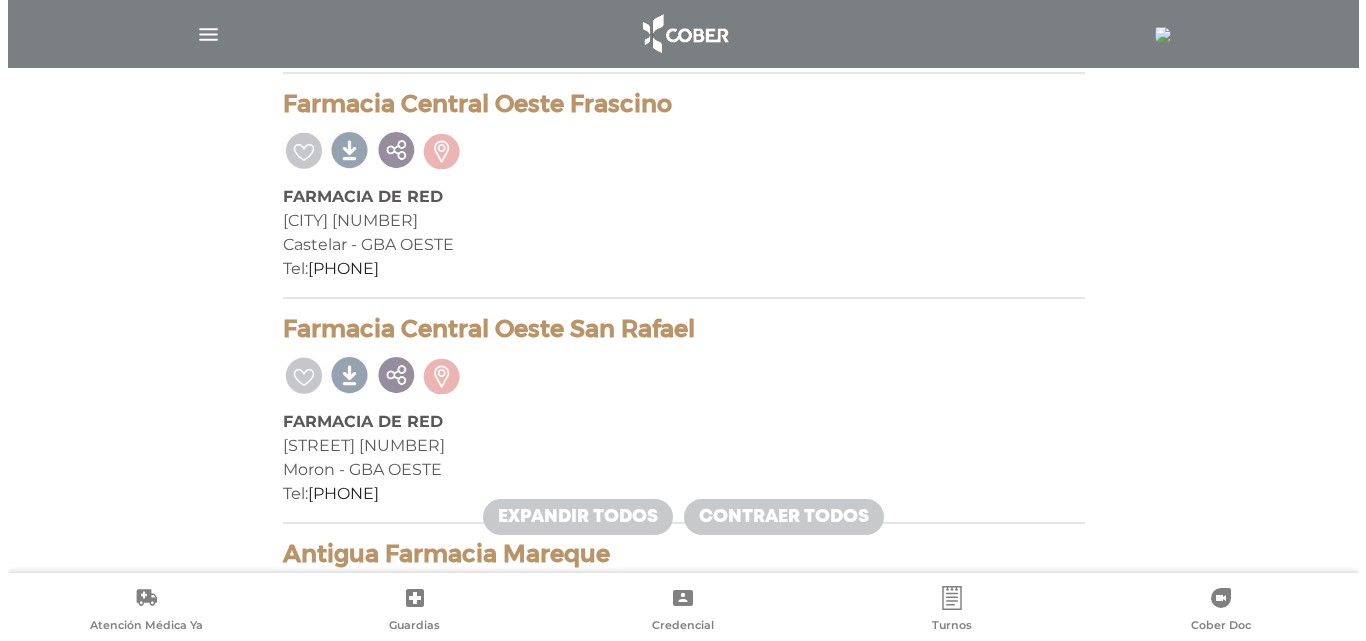 scroll, scrollTop: 2300, scrollLeft: 0, axis: vertical 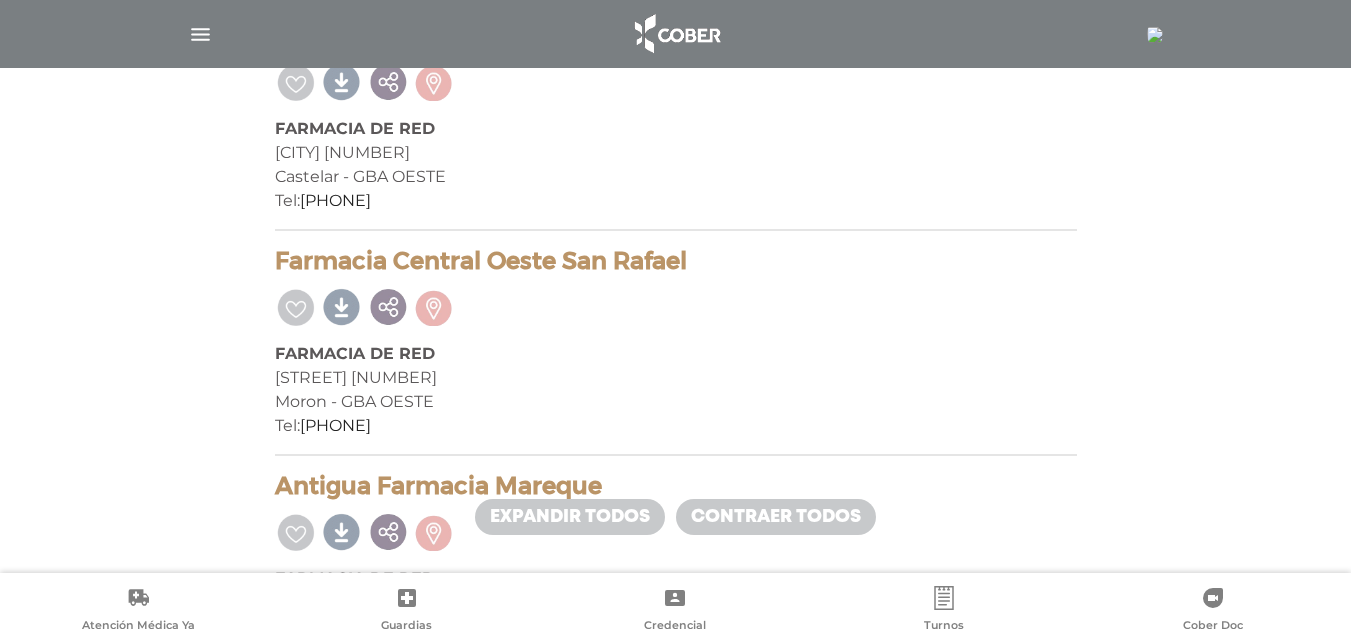click at bounding box center (200, 34) 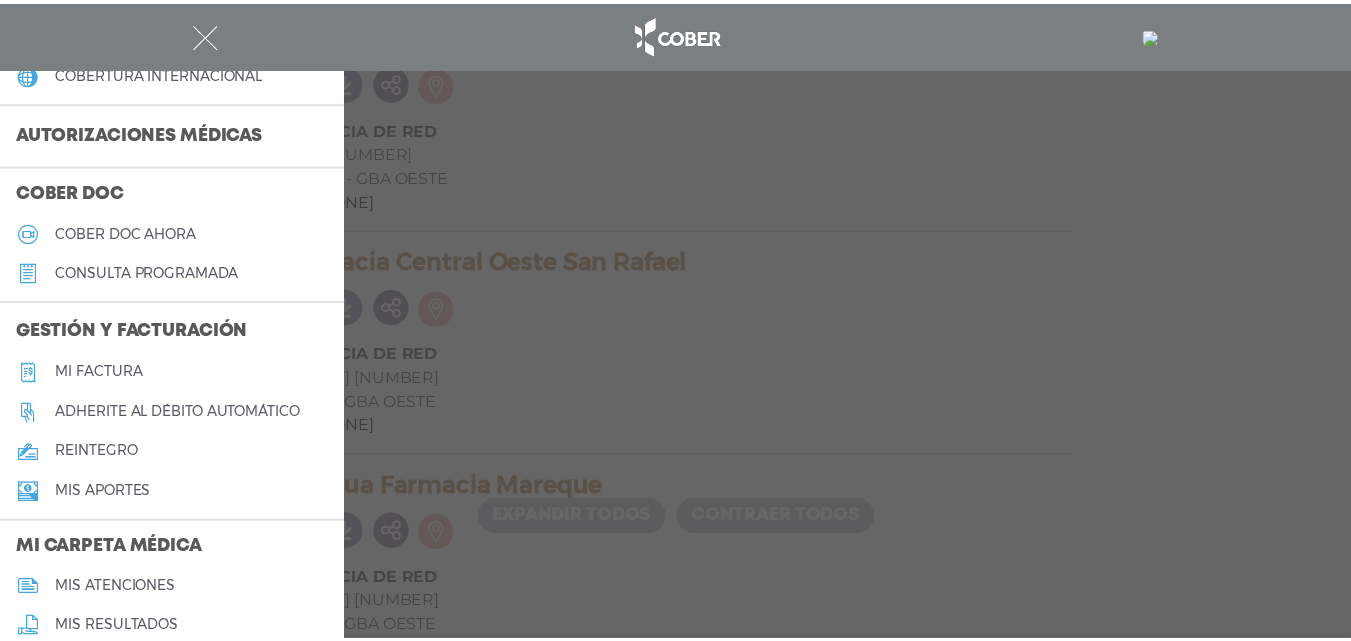 scroll, scrollTop: 902, scrollLeft: 0, axis: vertical 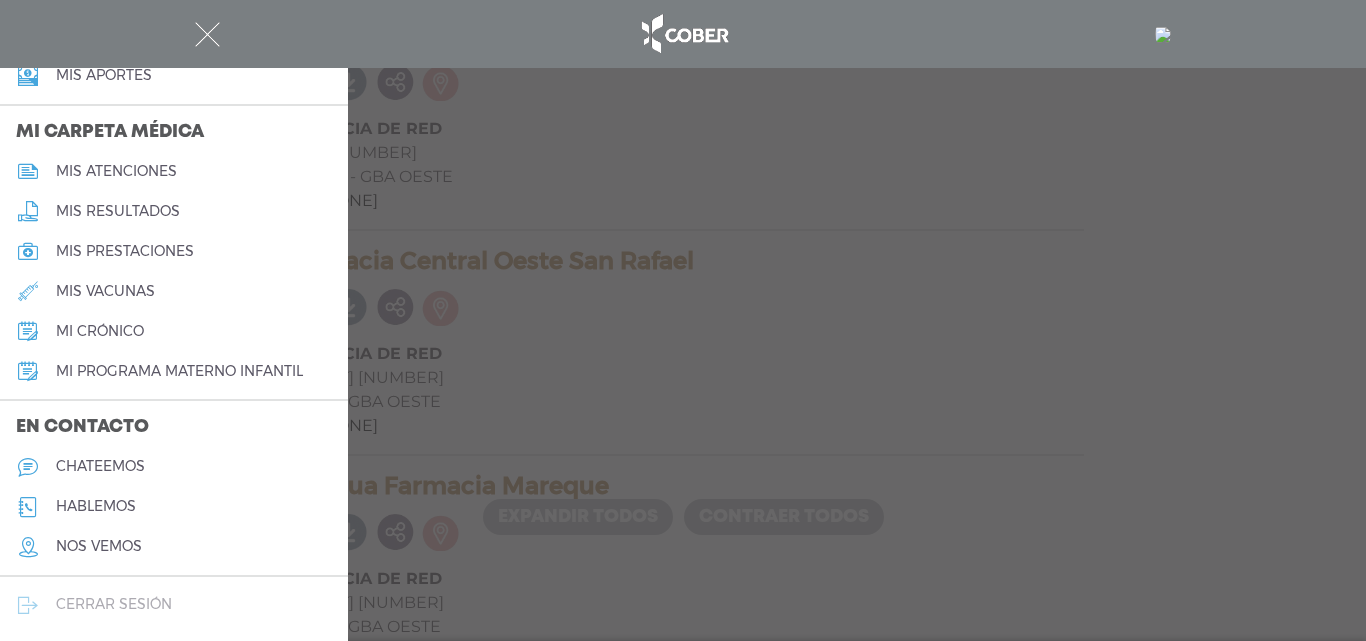 click on "cerrar sesión" at bounding box center [114, 604] 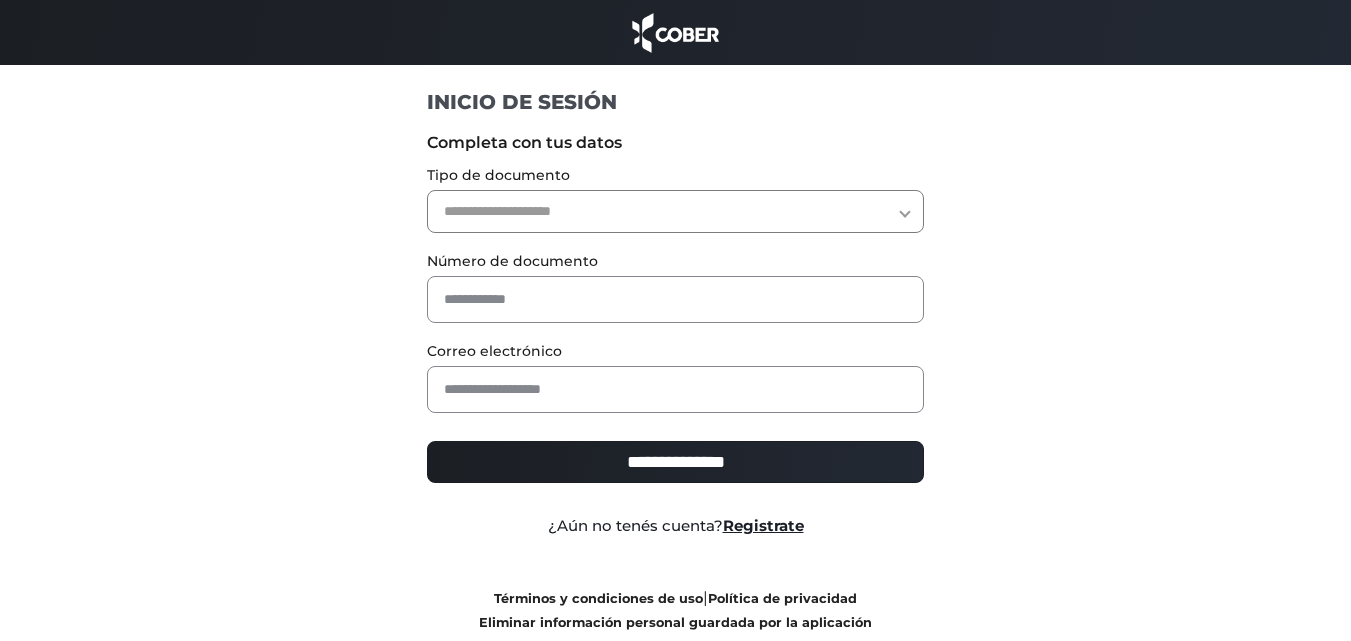 scroll, scrollTop: 0, scrollLeft: 0, axis: both 